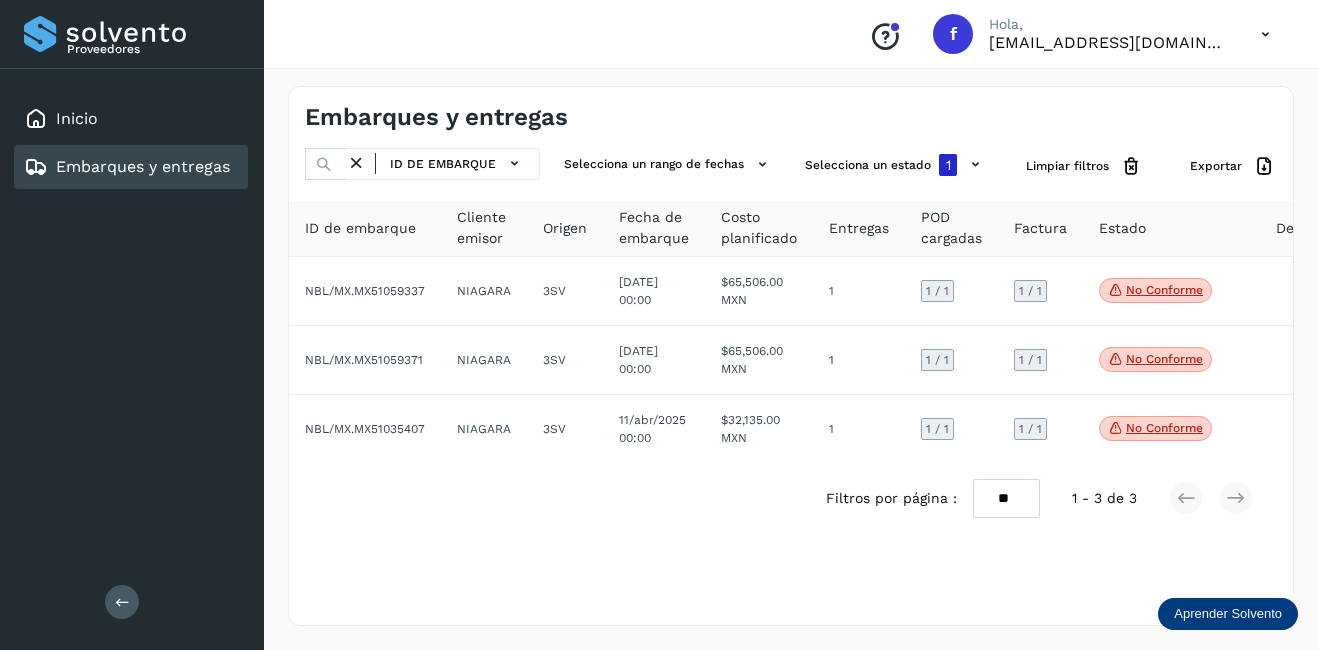 scroll, scrollTop: 0, scrollLeft: 0, axis: both 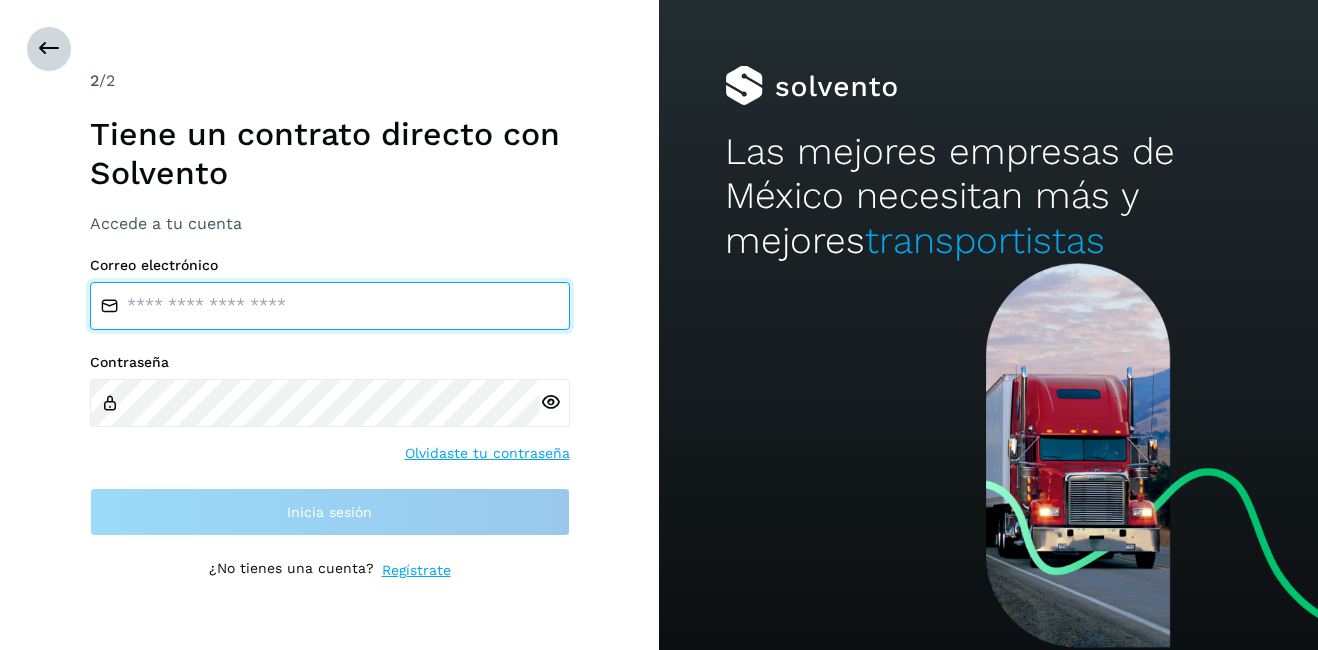 type on "**********" 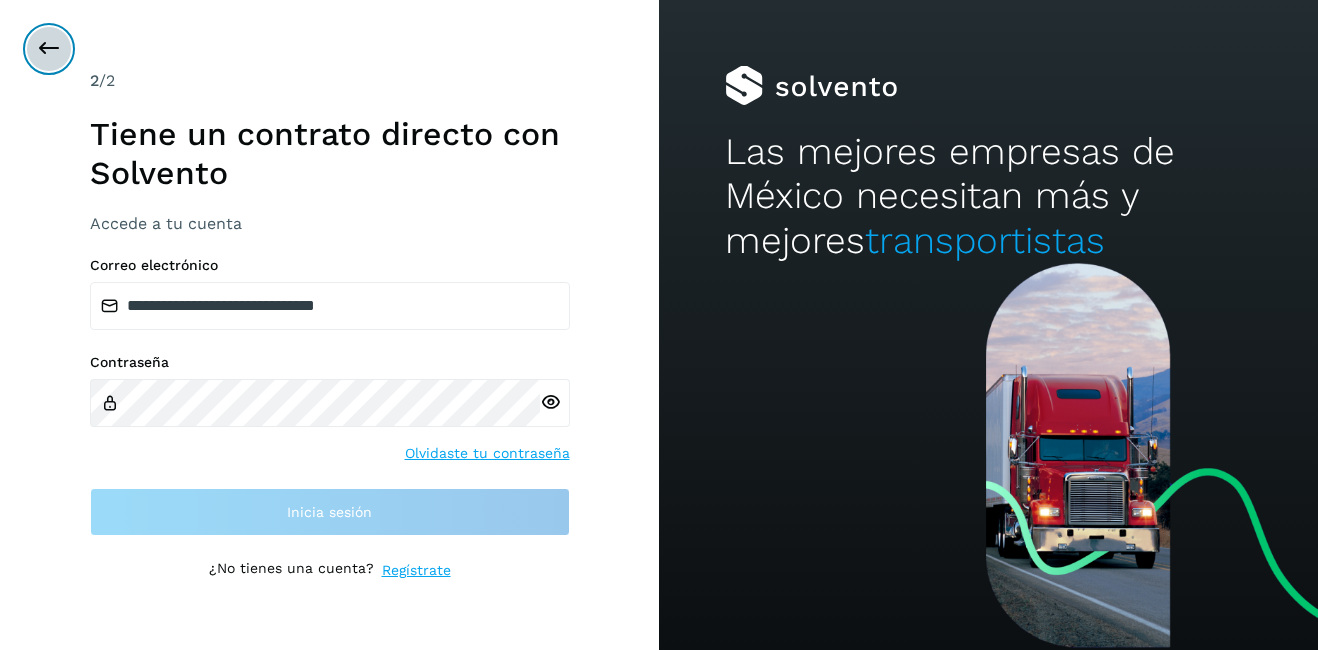 click at bounding box center [49, 49] 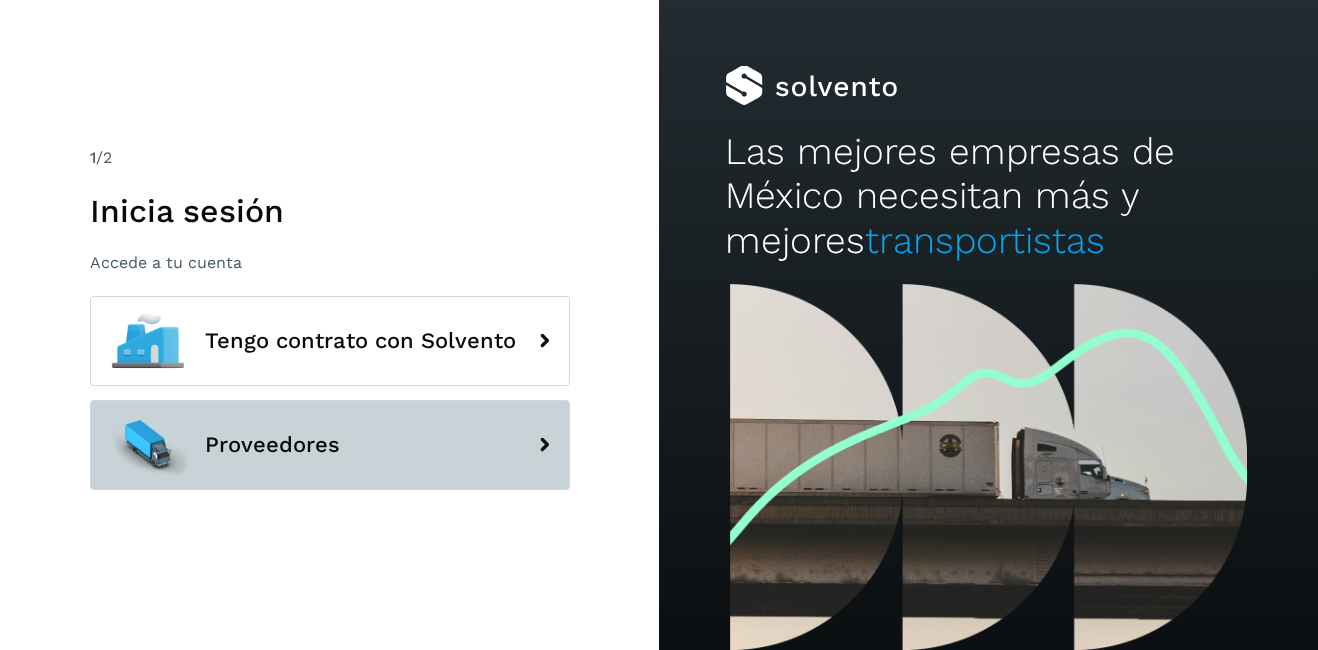 click on "Proveedores" at bounding box center [330, 445] 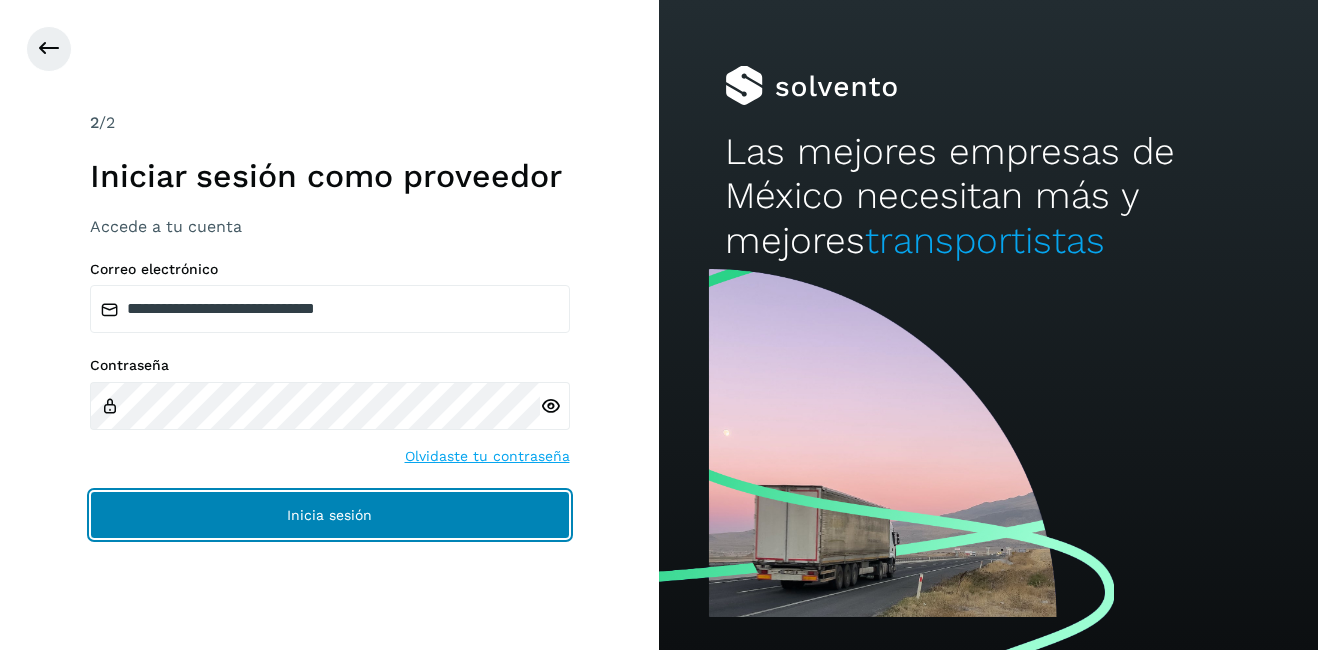 click on "Inicia sesión" at bounding box center (330, 515) 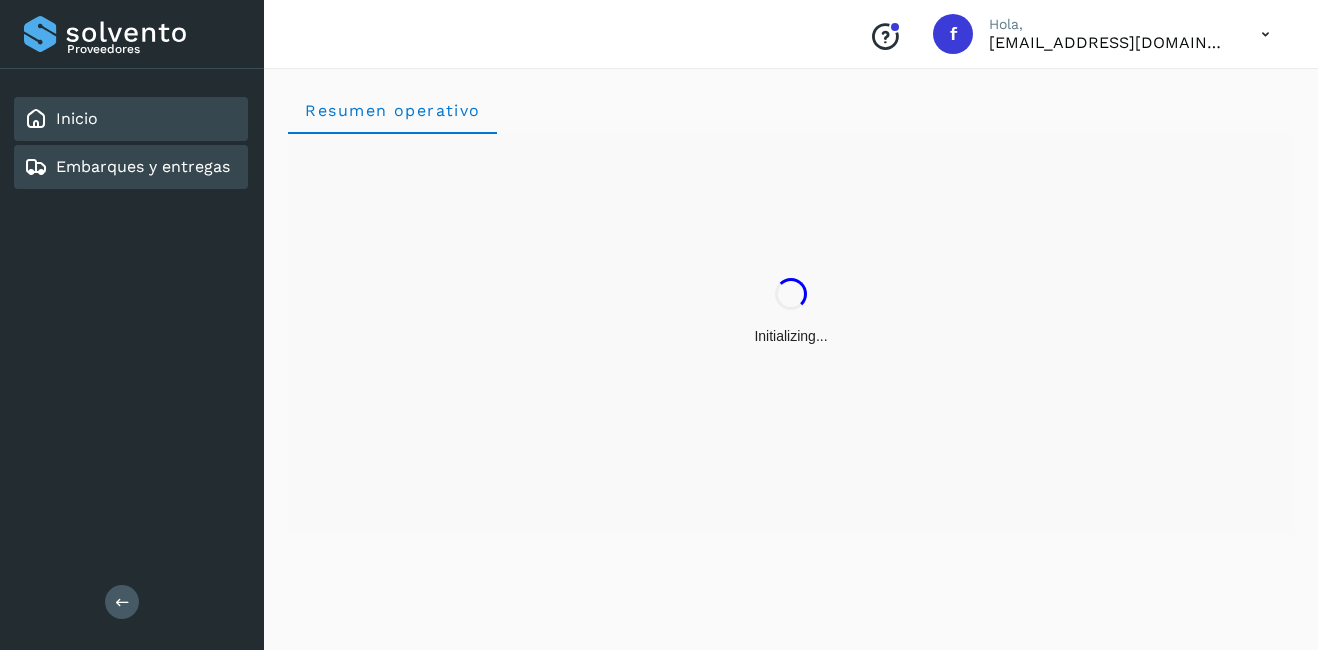 click on "Embarques y entregas" at bounding box center (143, 166) 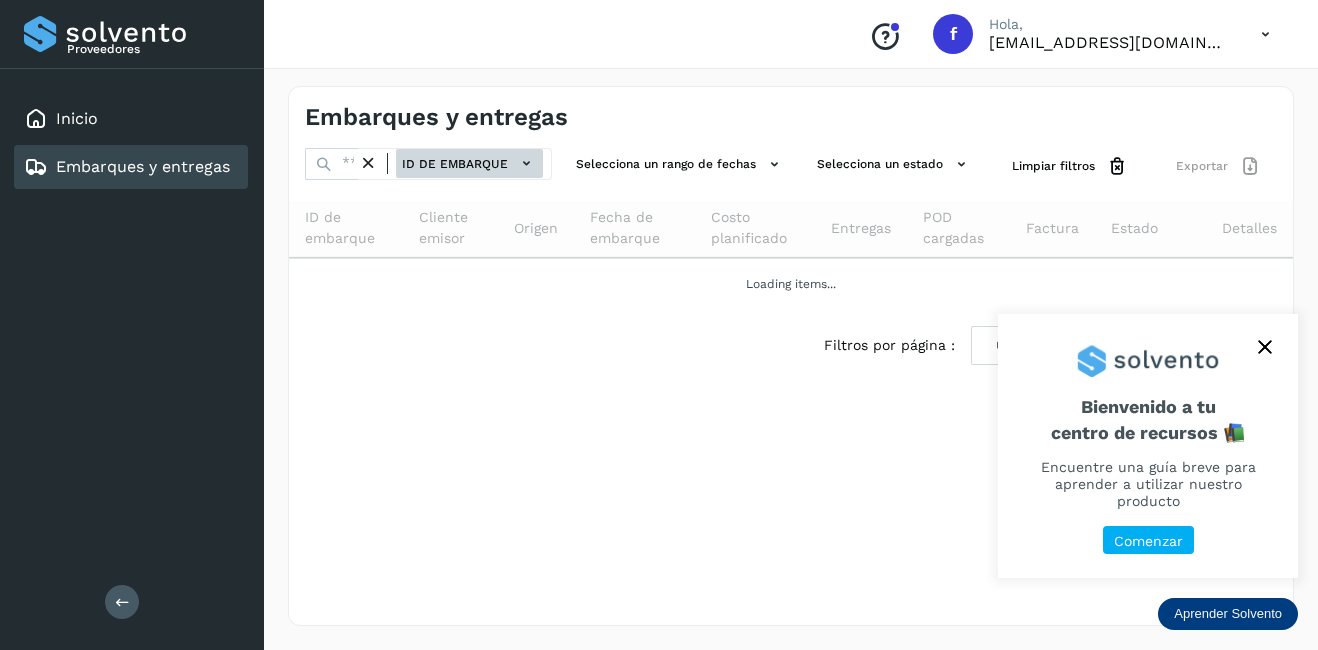 click on "ID de embarque" 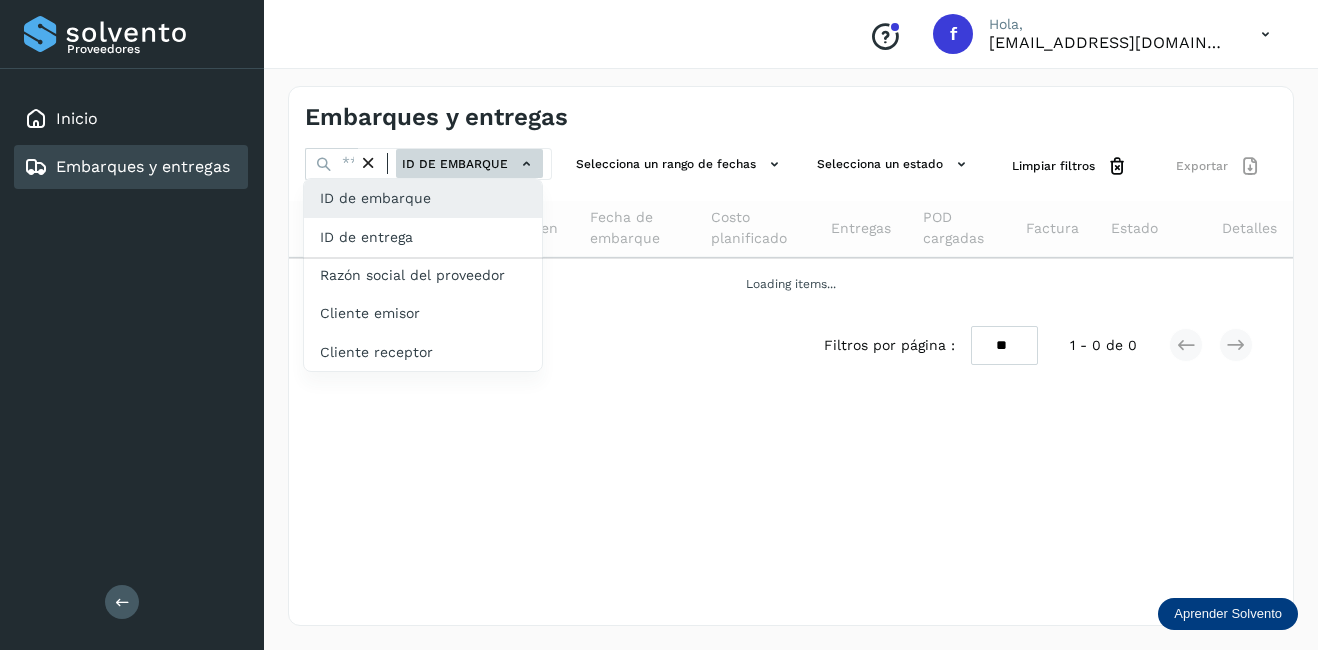 click at bounding box center (659, 325) 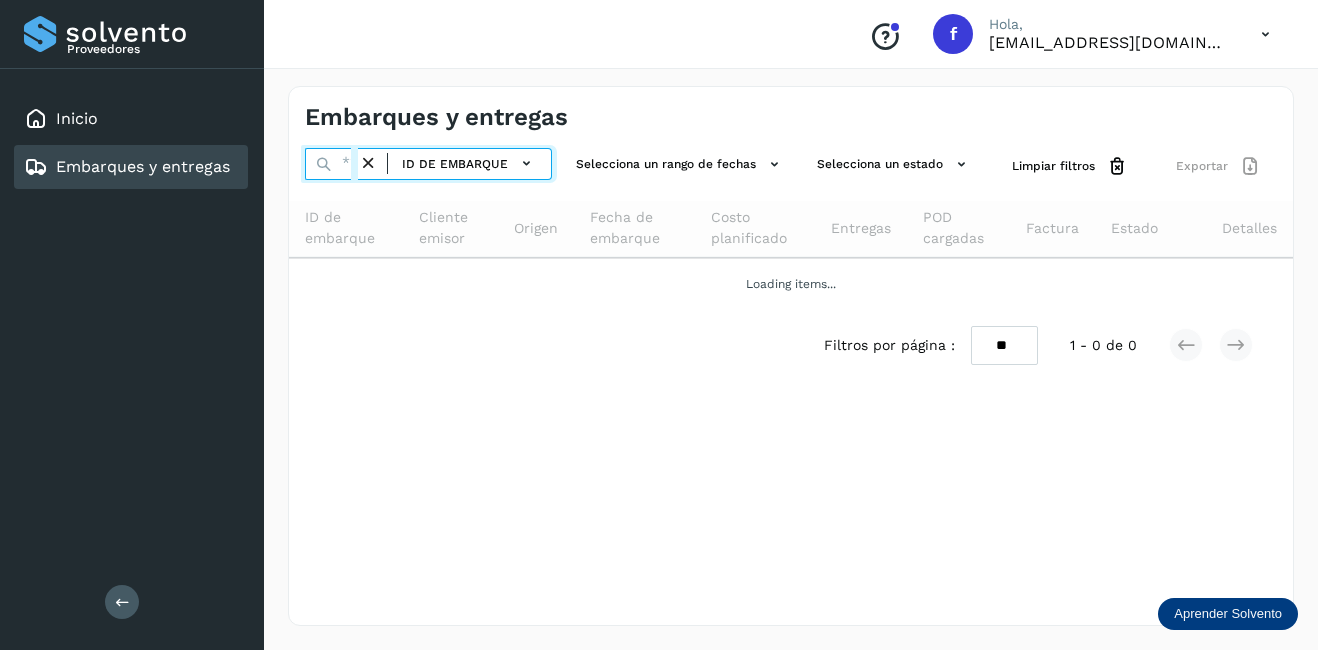 click at bounding box center (331, 164) 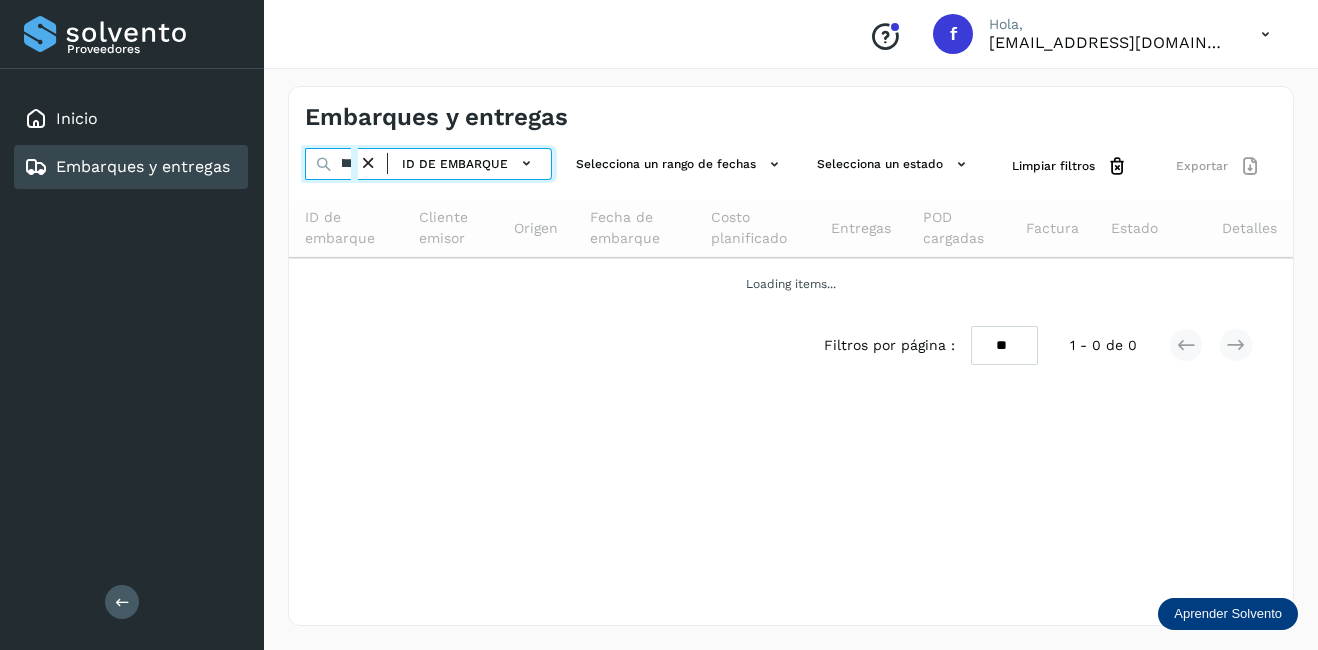 scroll, scrollTop: 0, scrollLeft: 51, axis: horizontal 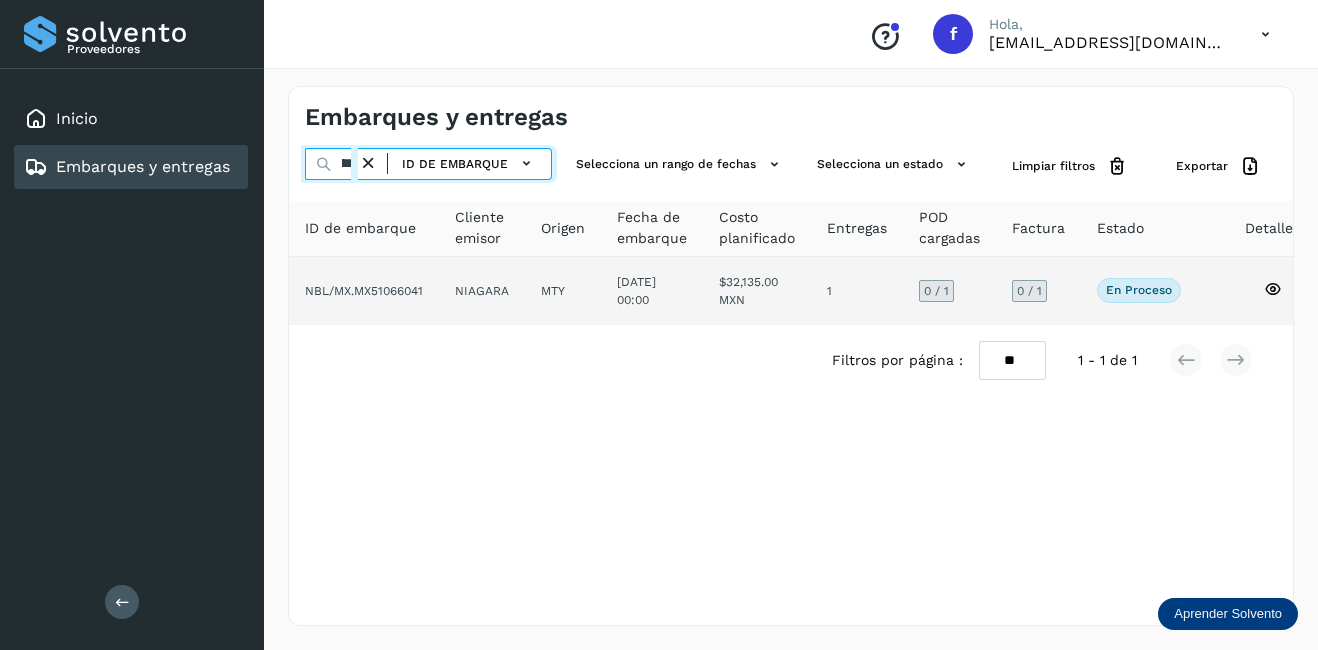 type on "********" 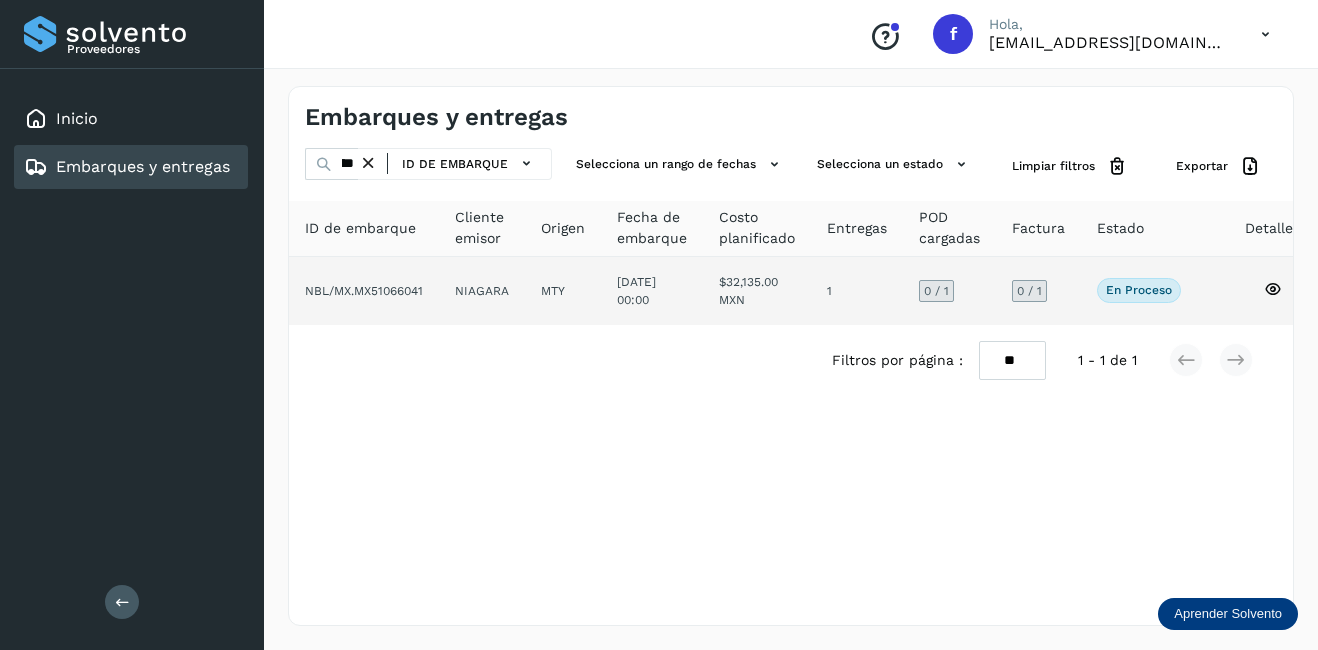 click 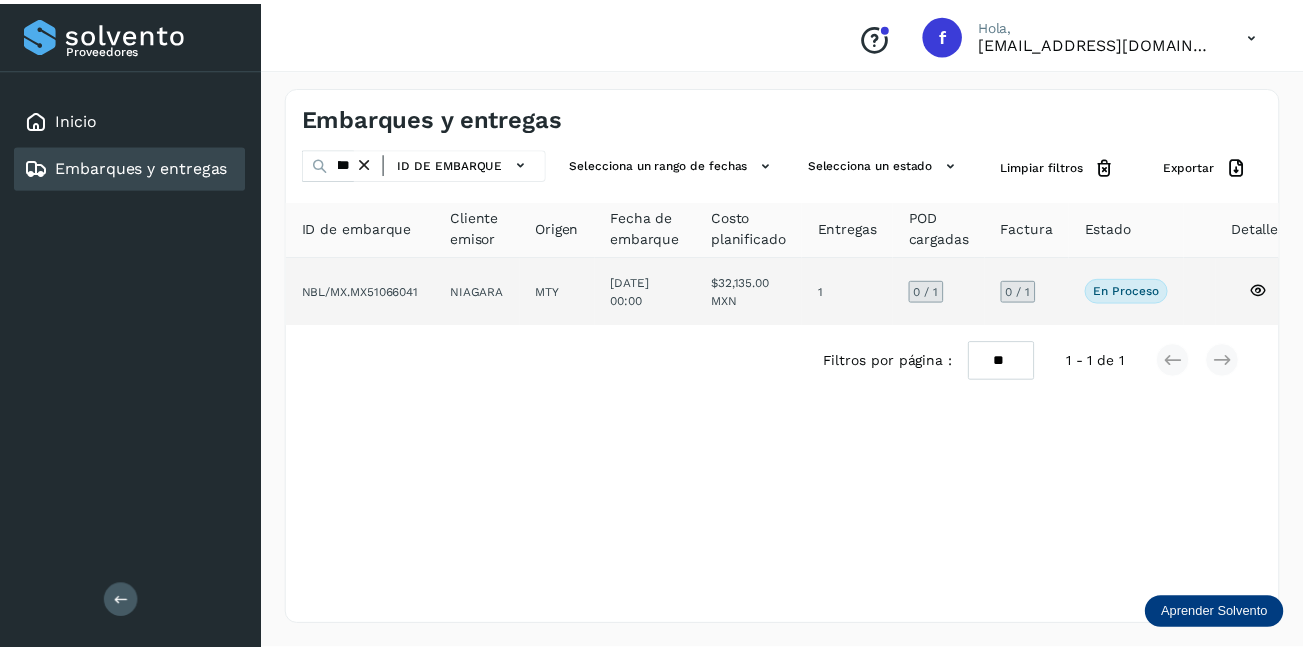 scroll, scrollTop: 0, scrollLeft: 0, axis: both 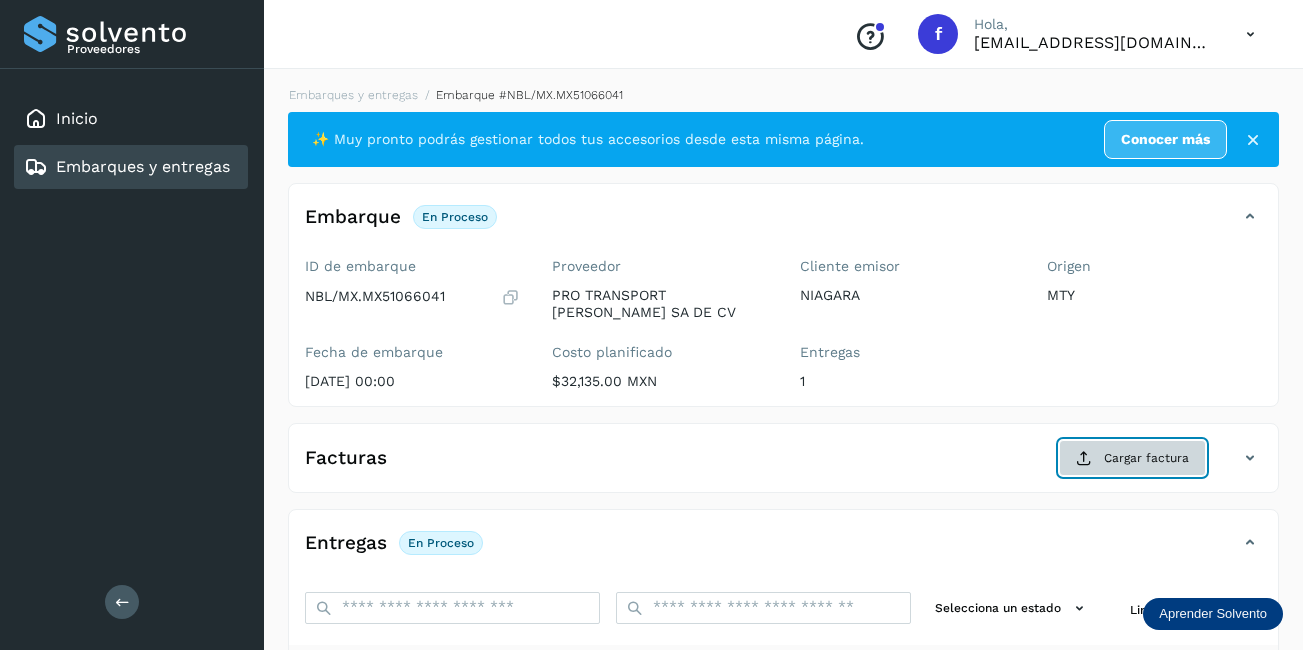 click on "Cargar factura" 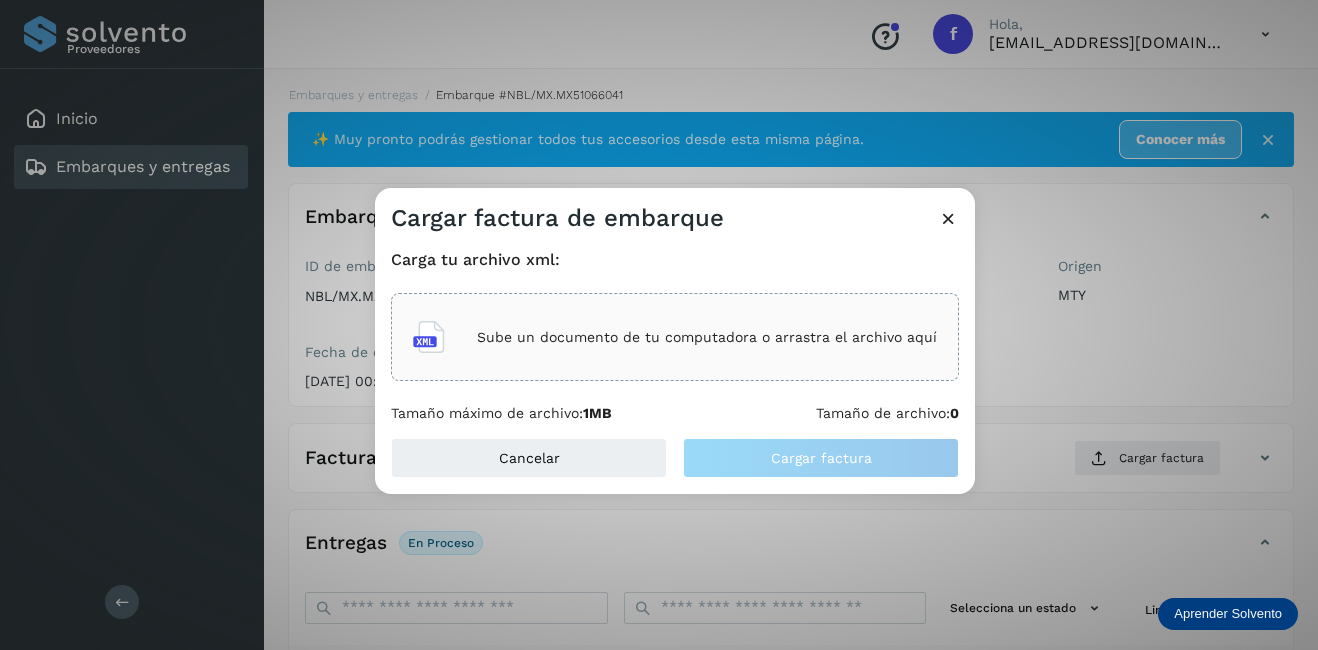 click on "Sube un documento de tu computadora o arrastra el archivo aquí" at bounding box center (707, 337) 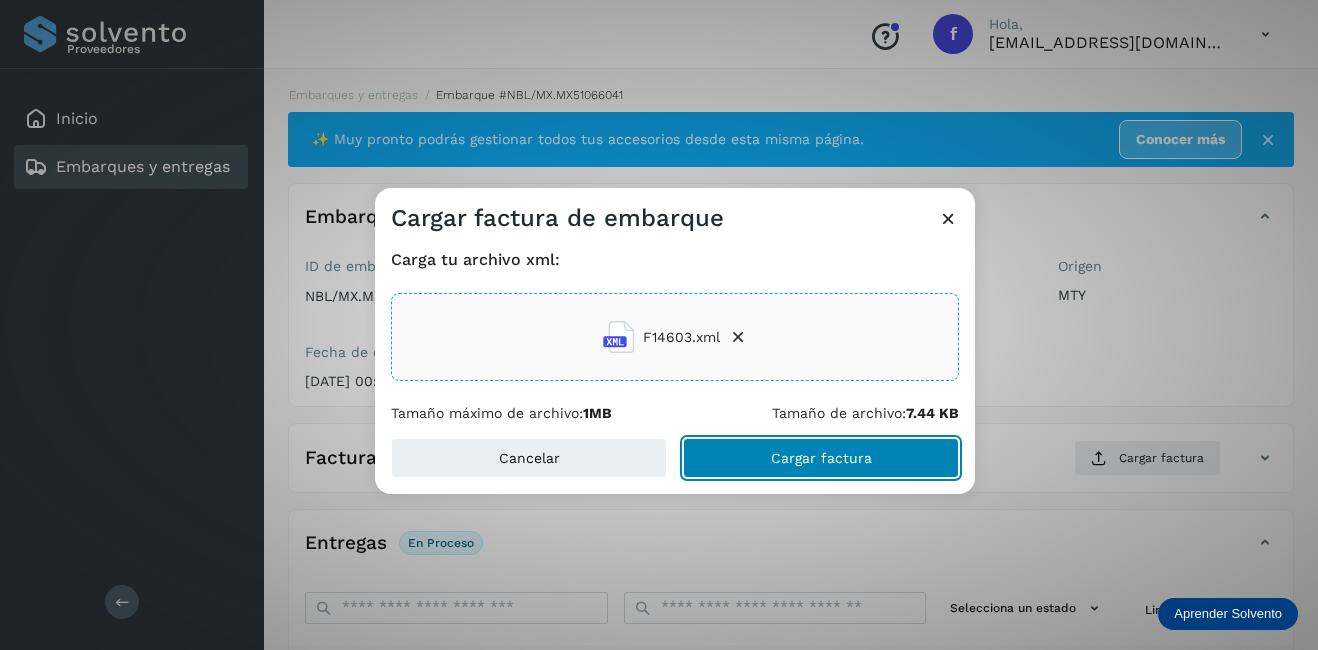 click on "Cargar factura" 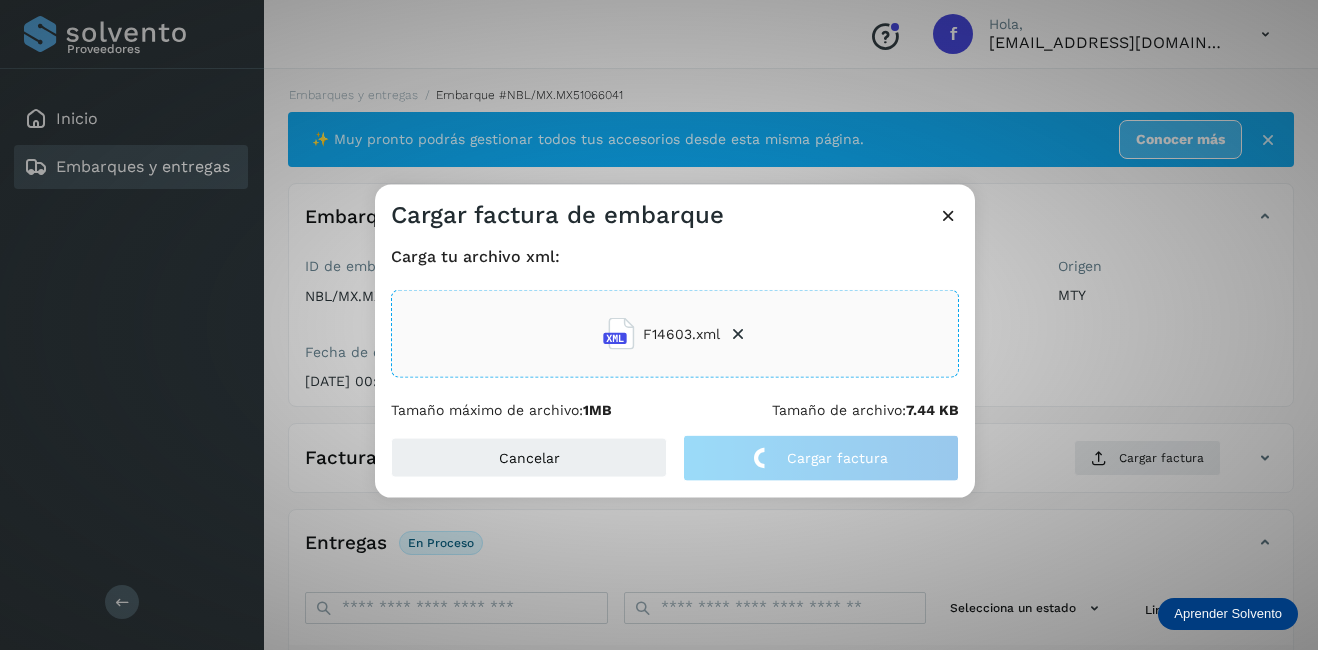 click on "Cargar factura de embarque Carga tu archivo xml: F14603.xml Tamaño máximo de archivo:  1MB Tamaño de archivo:  7.44 KB Cancelar Cargar factura" 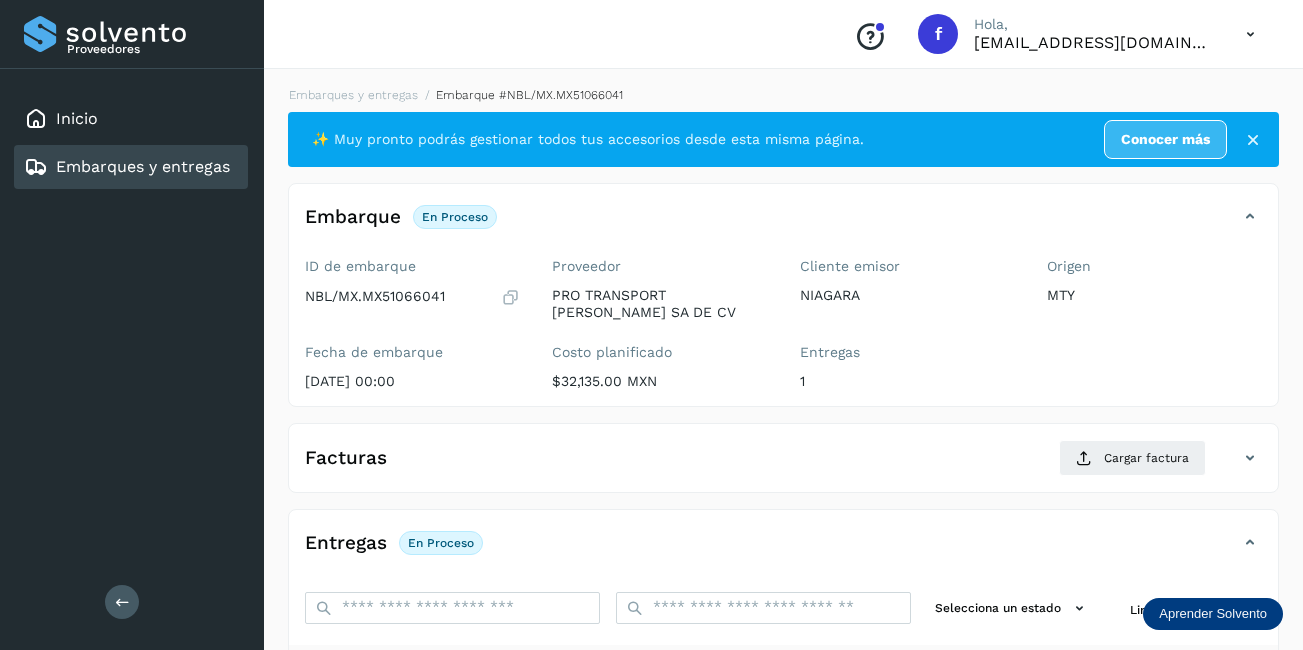 scroll, scrollTop: 300, scrollLeft: 0, axis: vertical 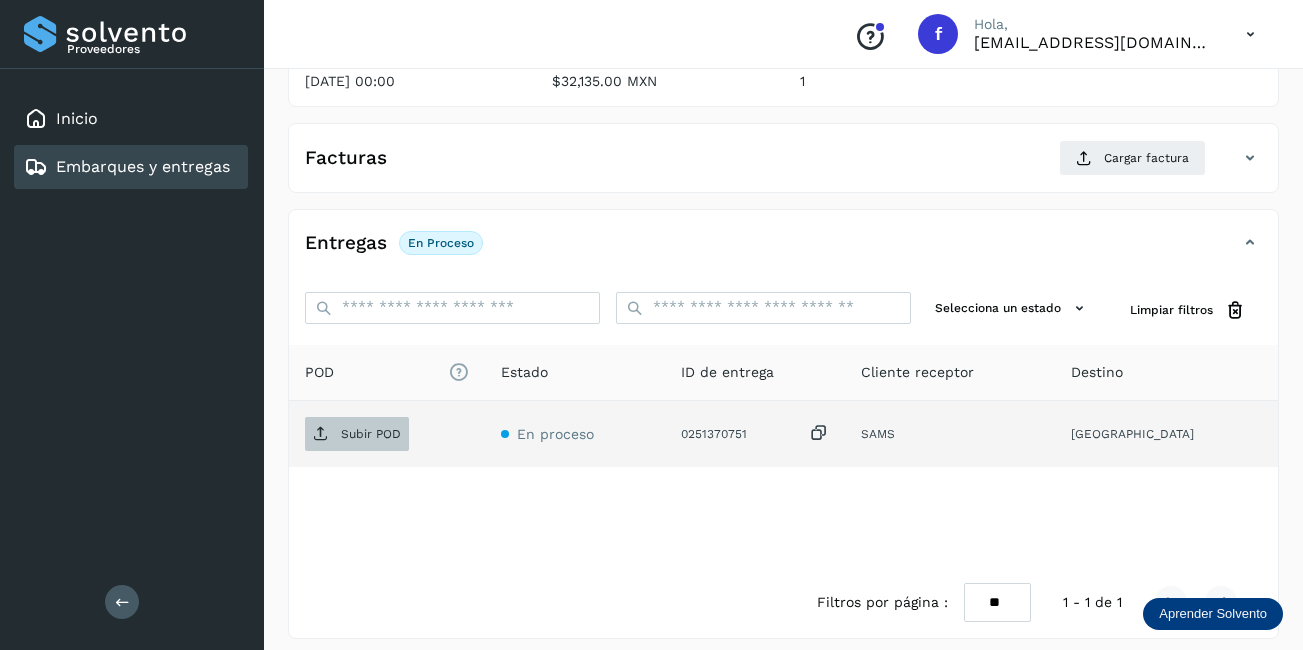 click on "Subir POD" at bounding box center [371, 434] 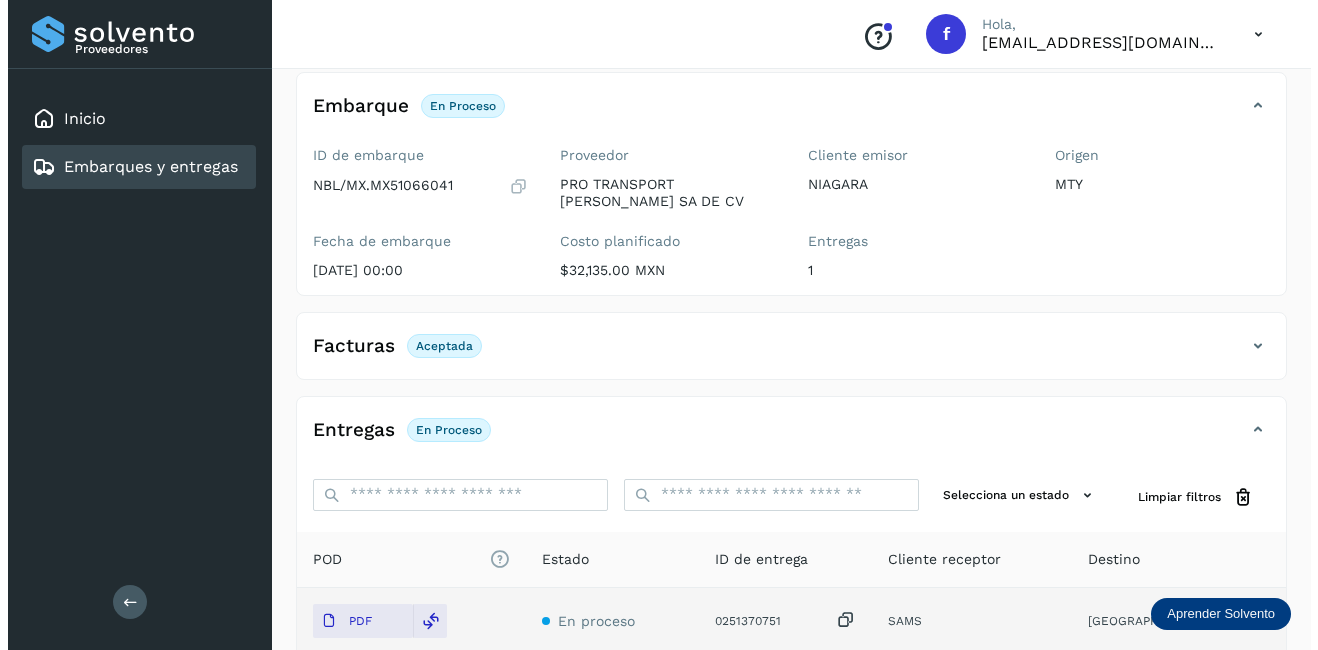 scroll, scrollTop: 0, scrollLeft: 0, axis: both 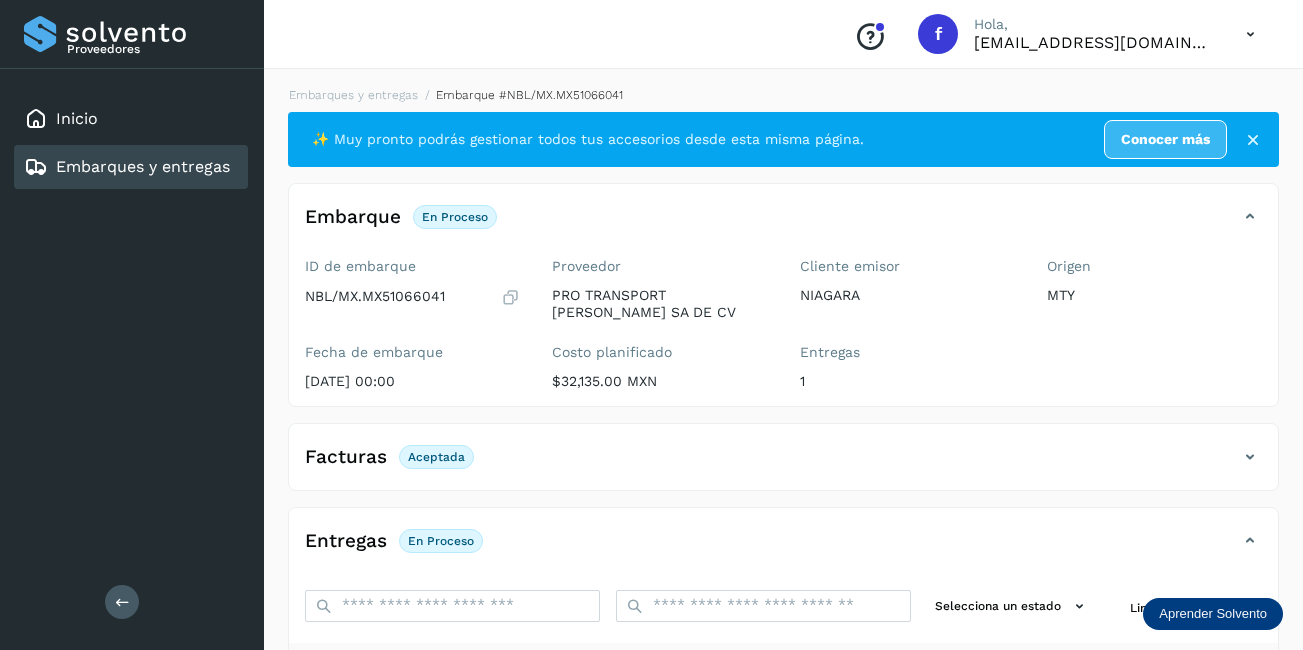 click on "Embarques y entregas" at bounding box center [143, 166] 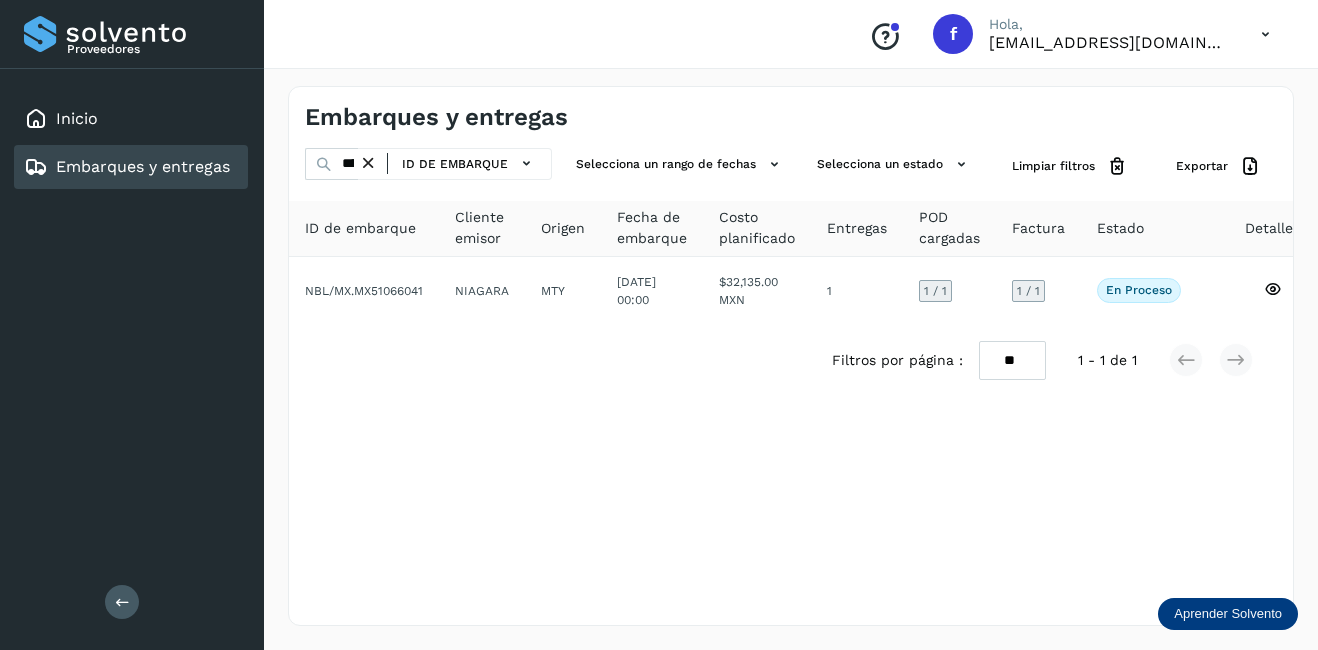 click at bounding box center [368, 163] 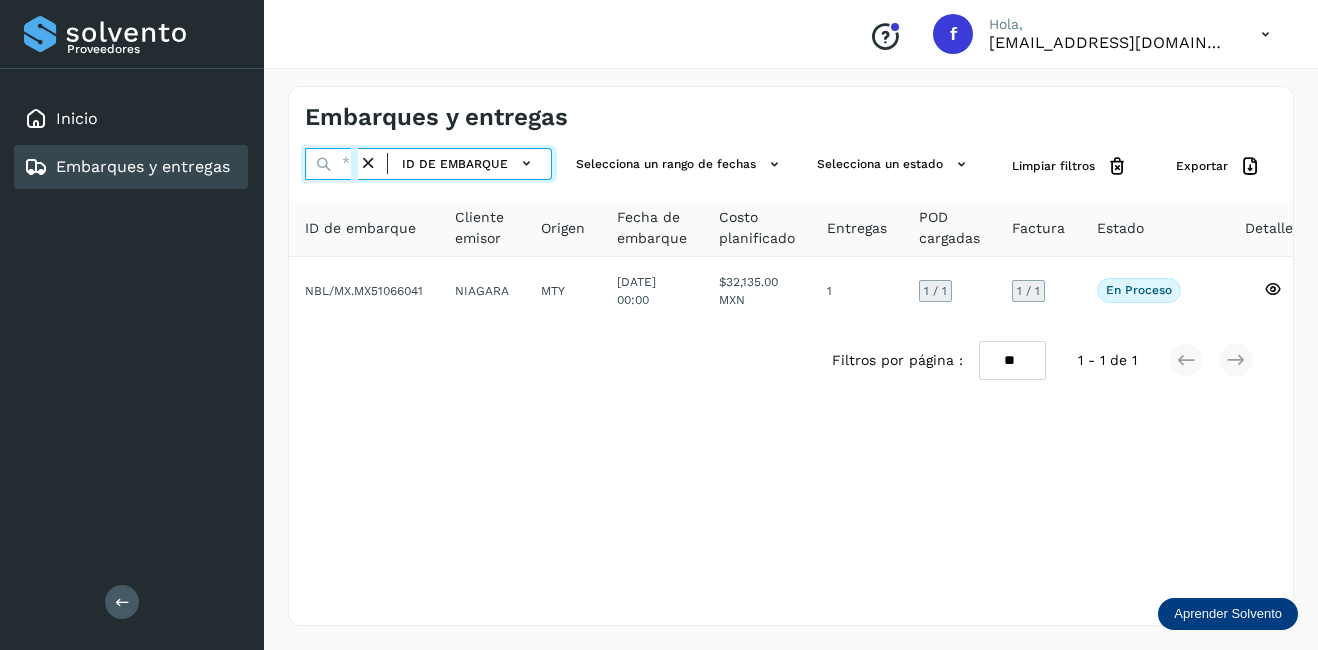 click at bounding box center (331, 164) 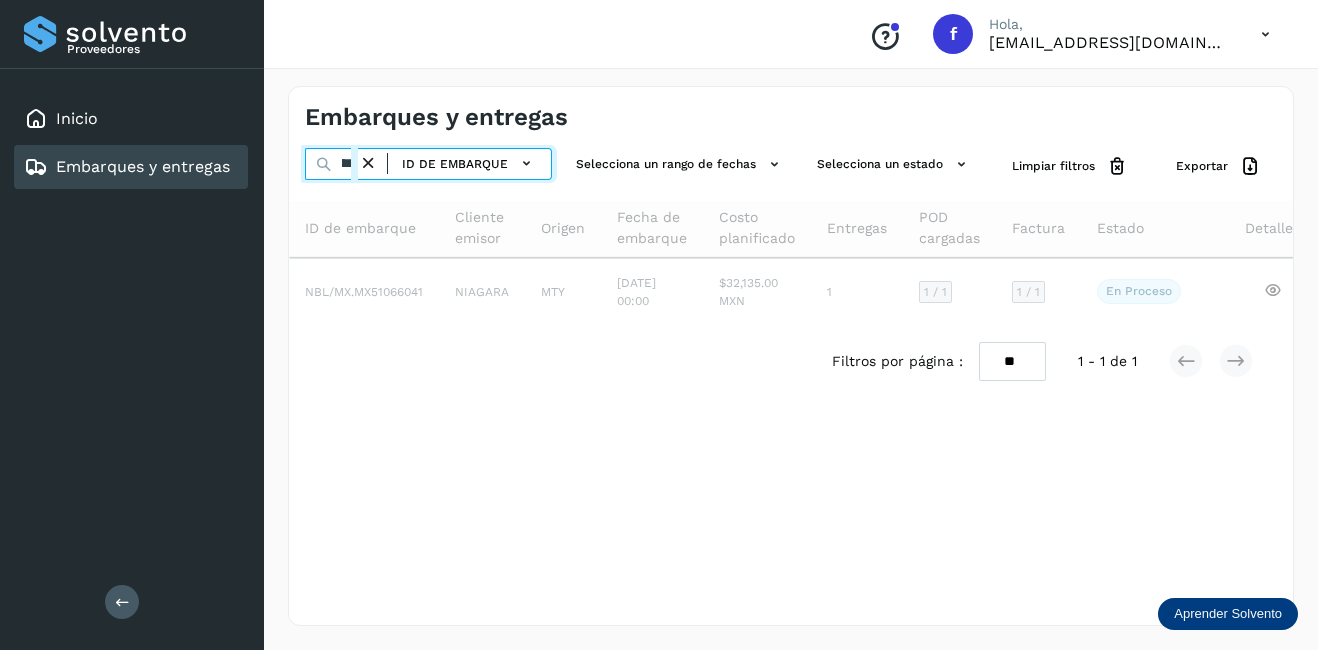 scroll, scrollTop: 0, scrollLeft: 51, axis: horizontal 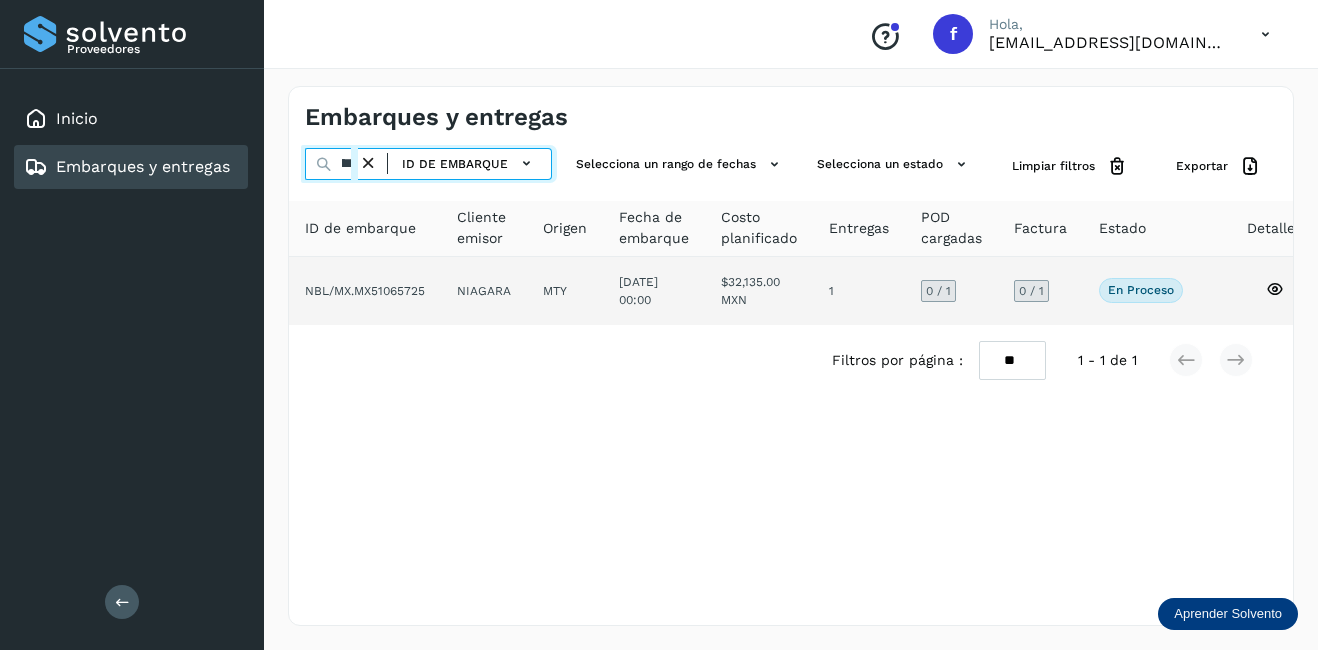type on "********" 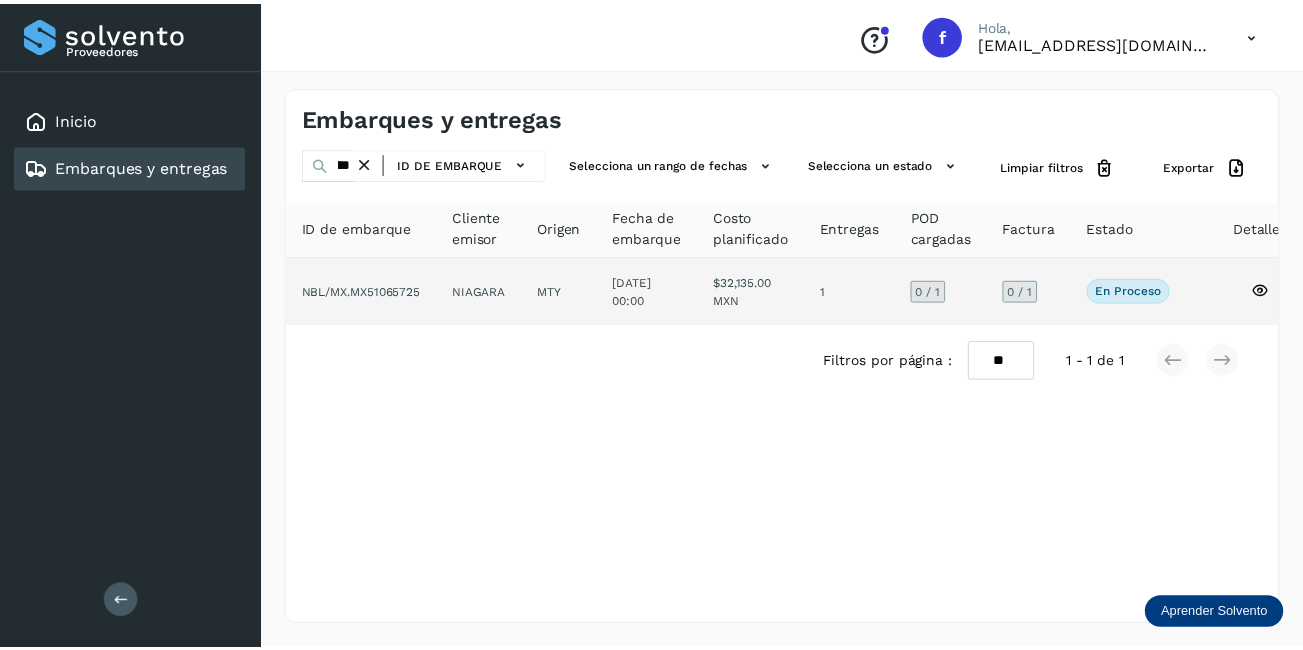 scroll, scrollTop: 0, scrollLeft: 0, axis: both 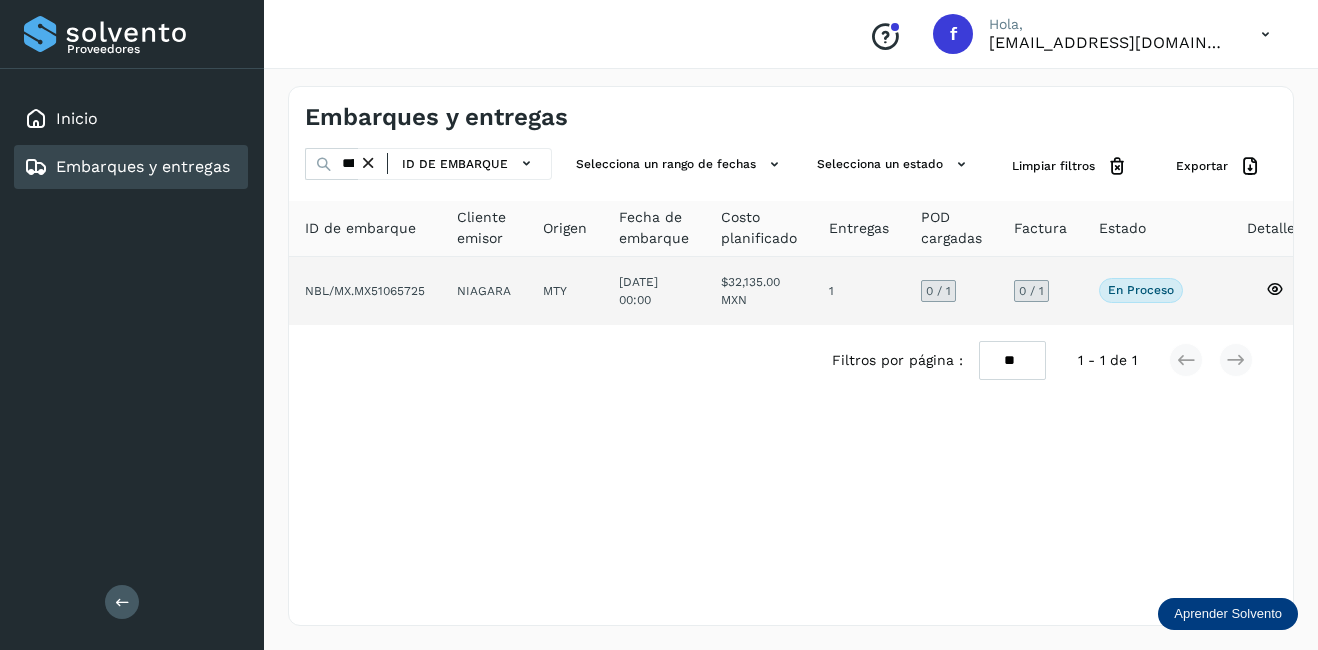 click 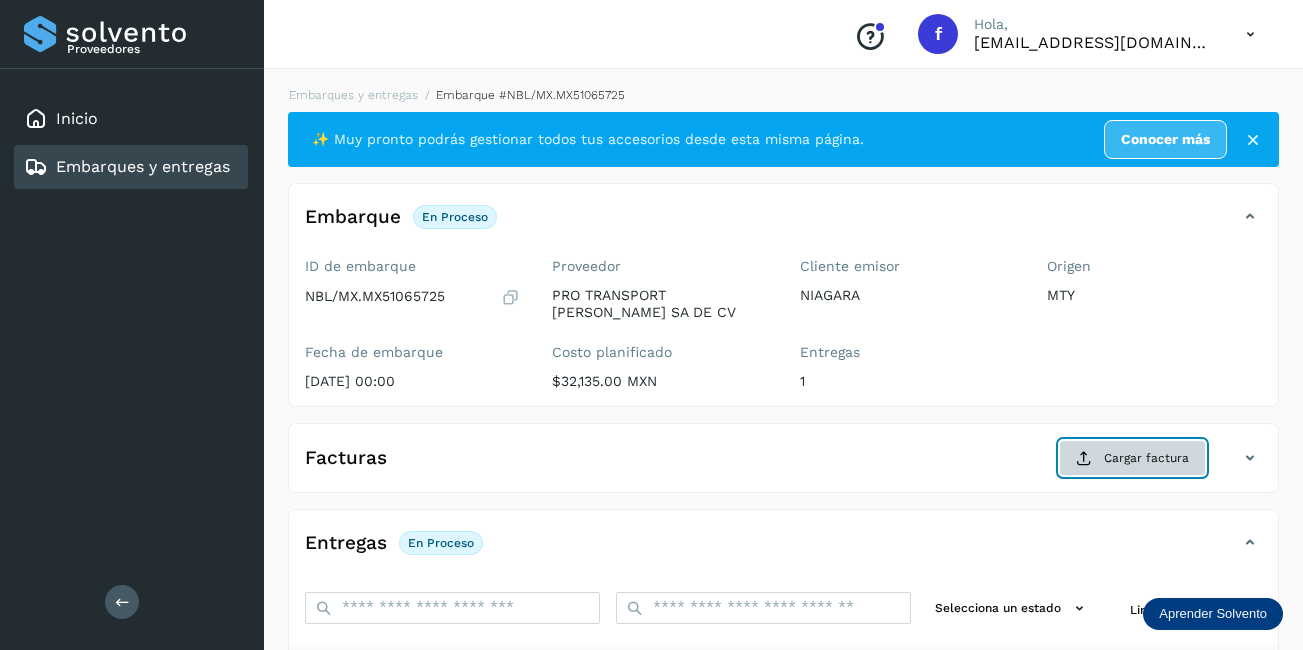 click on "Cargar factura" 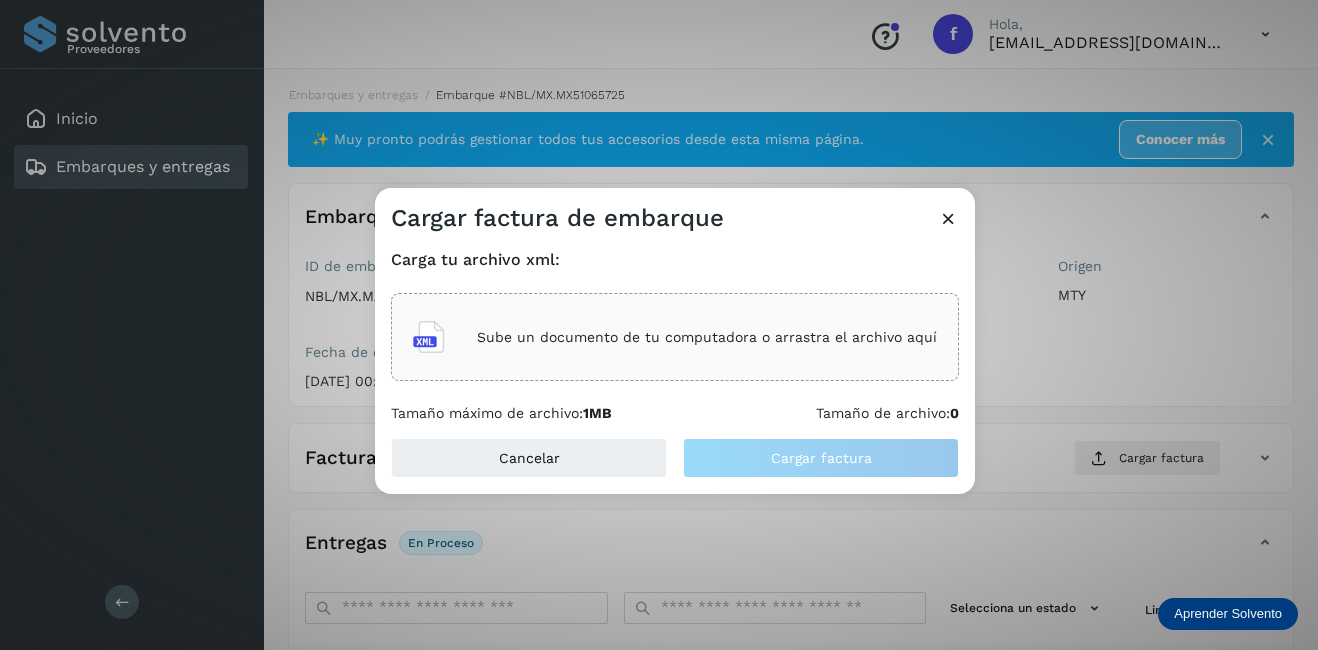 click on "Sube un documento de tu computadora o arrastra el archivo aquí" 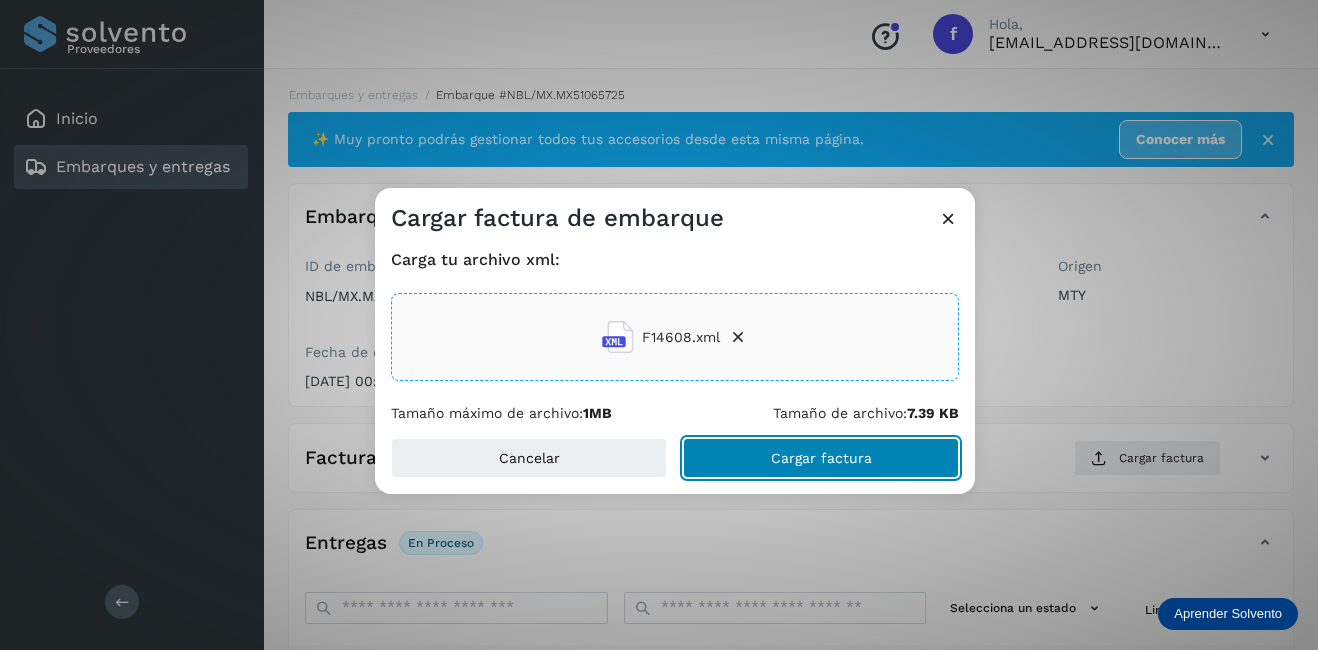 click on "Cargar factura" 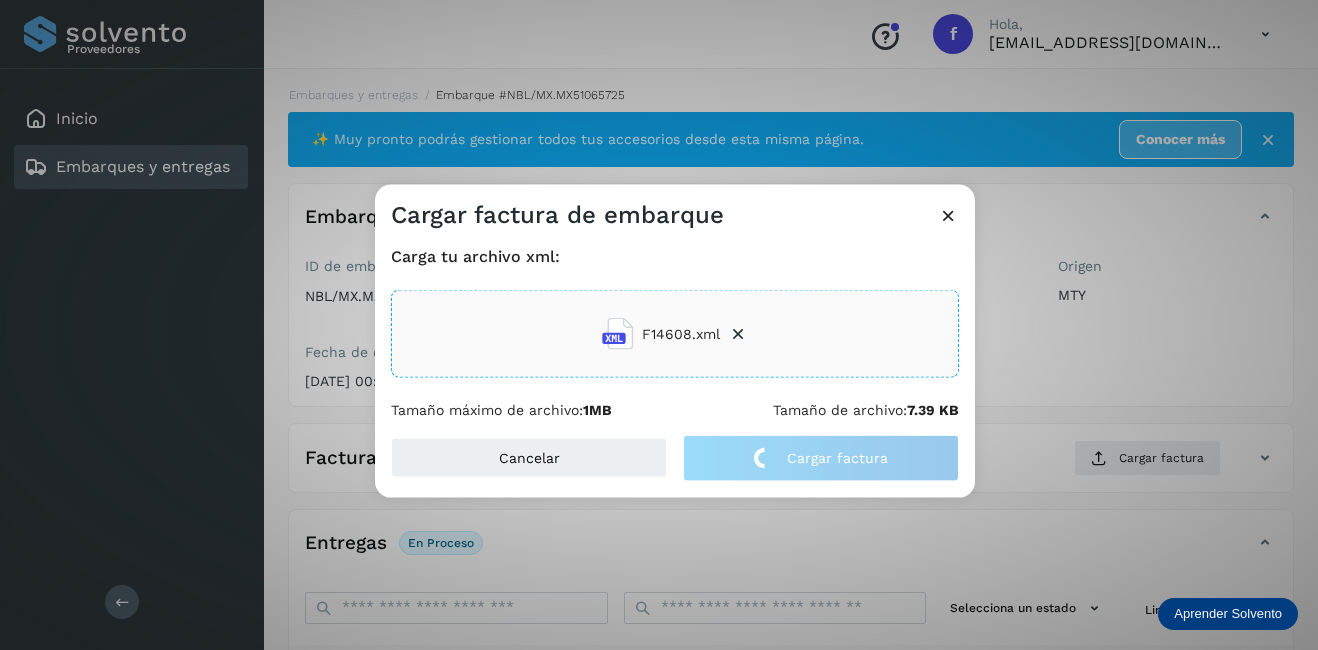 click on "Cargar factura de embarque Carga tu archivo xml: F14608.xml Tamaño máximo de archivo:  1MB Tamaño de archivo:  7.39 KB Cancelar Cargar factura" 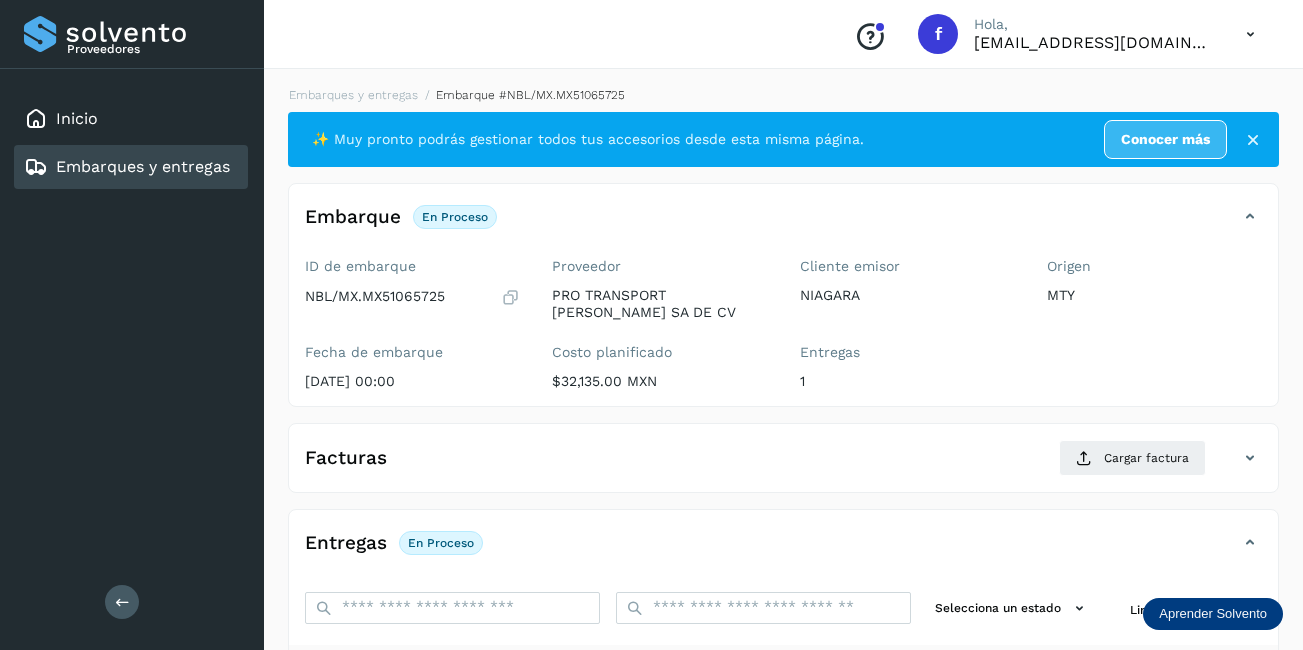 scroll, scrollTop: 313, scrollLeft: 0, axis: vertical 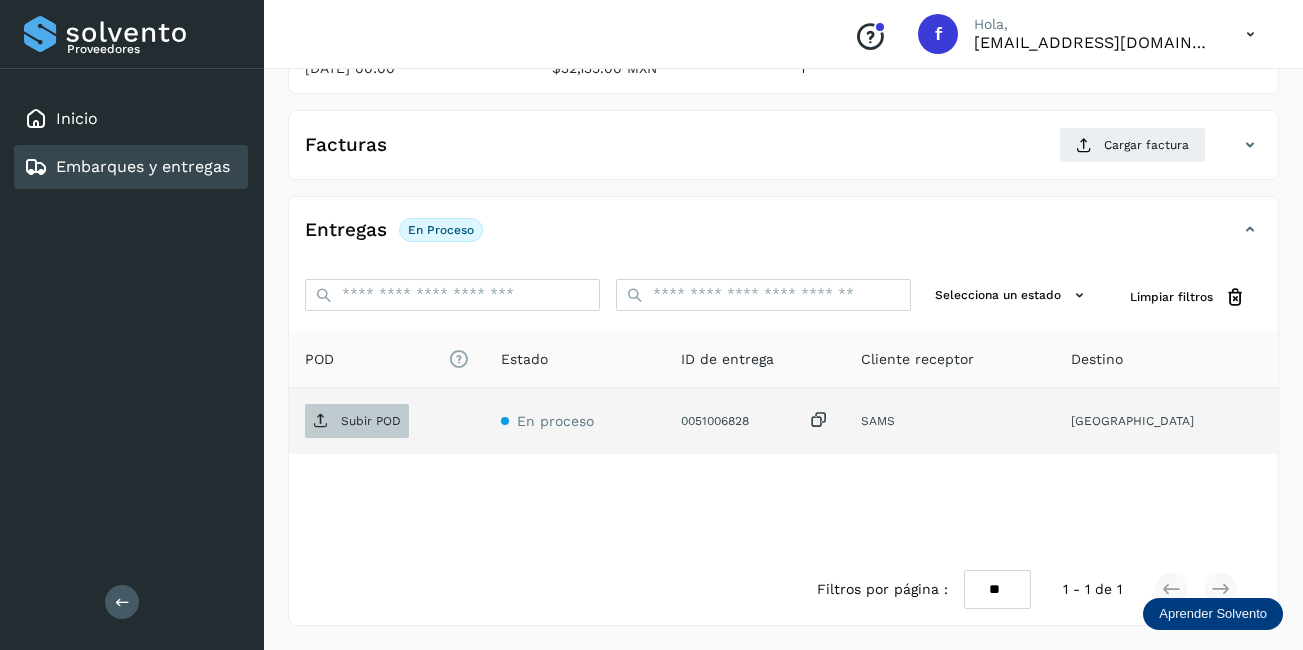 click on "Subir POD" at bounding box center [357, 421] 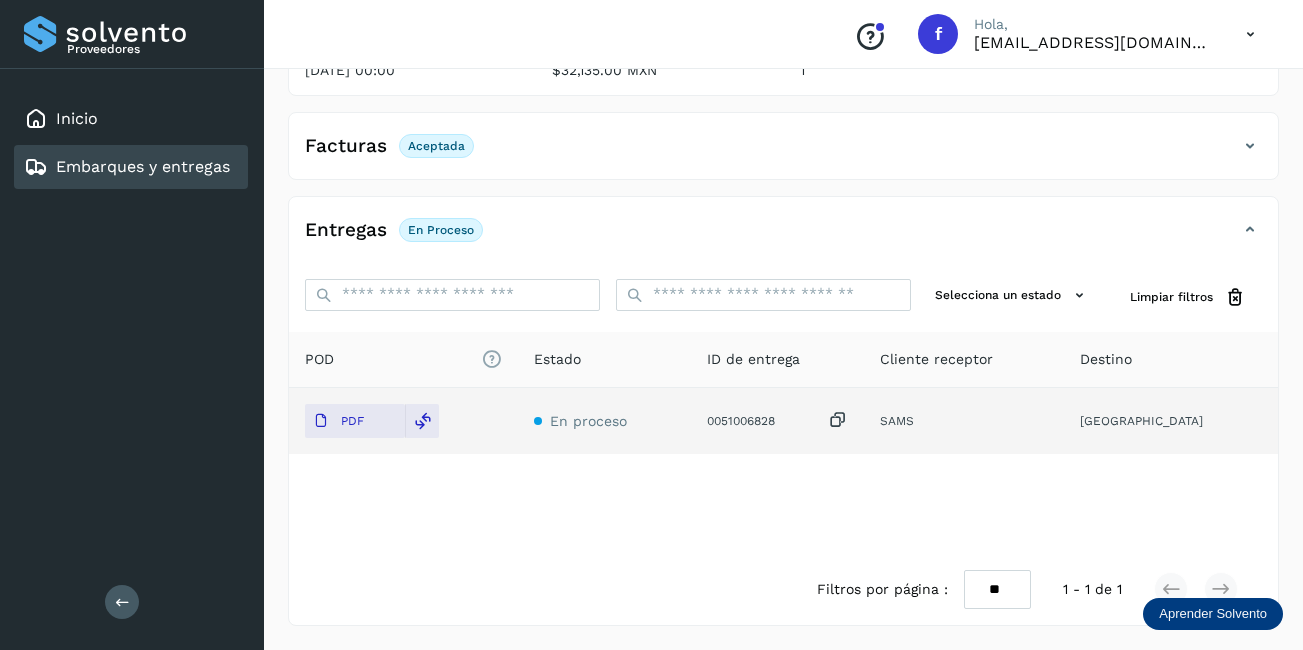 scroll, scrollTop: 111, scrollLeft: 0, axis: vertical 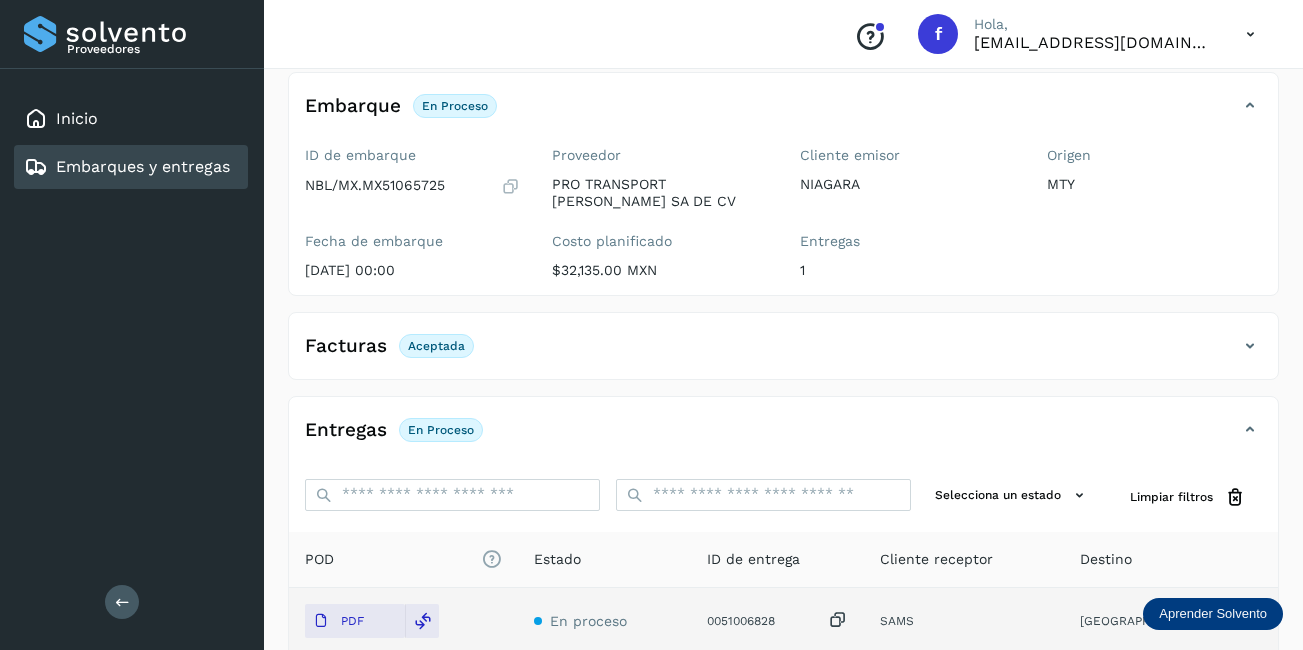 click on "Embarques y entregas" at bounding box center (143, 166) 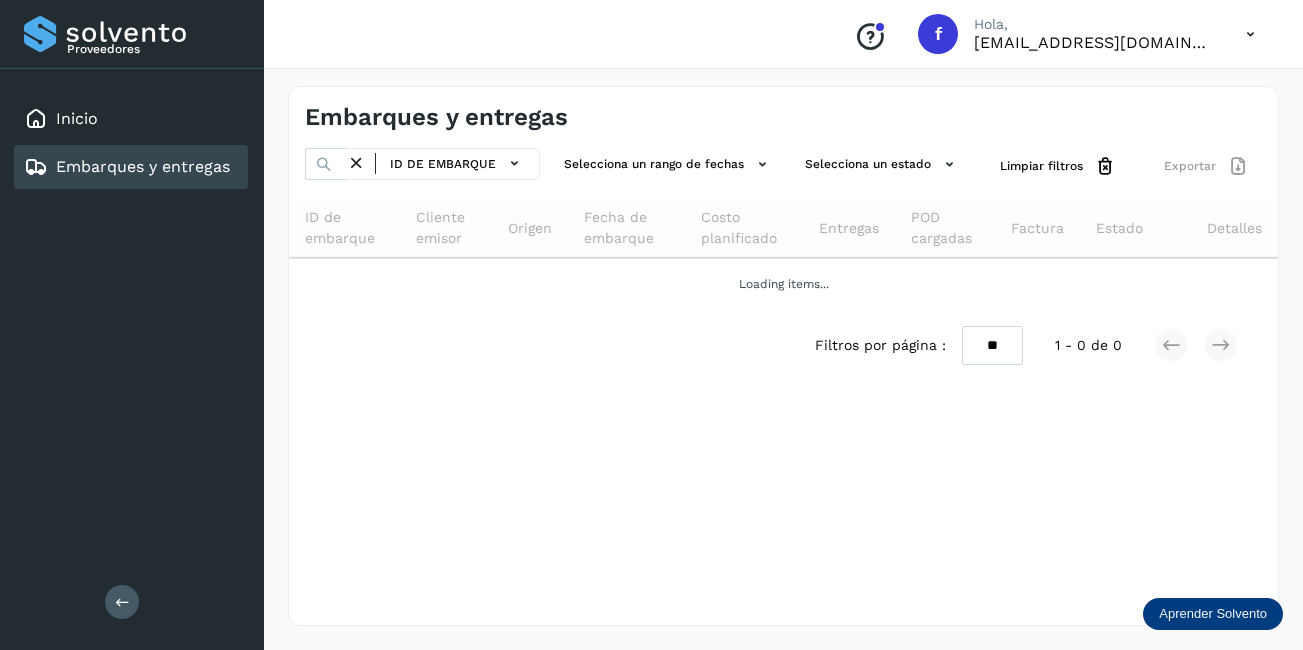 scroll, scrollTop: 0, scrollLeft: 0, axis: both 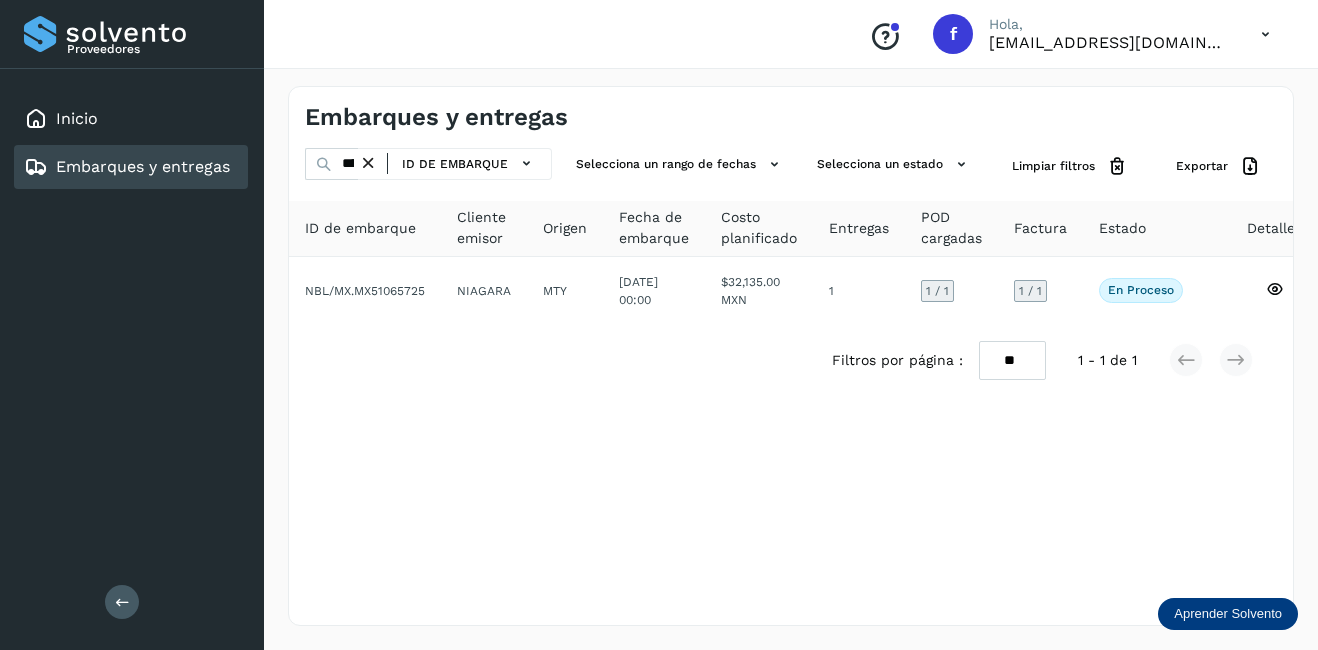 click at bounding box center [368, 163] 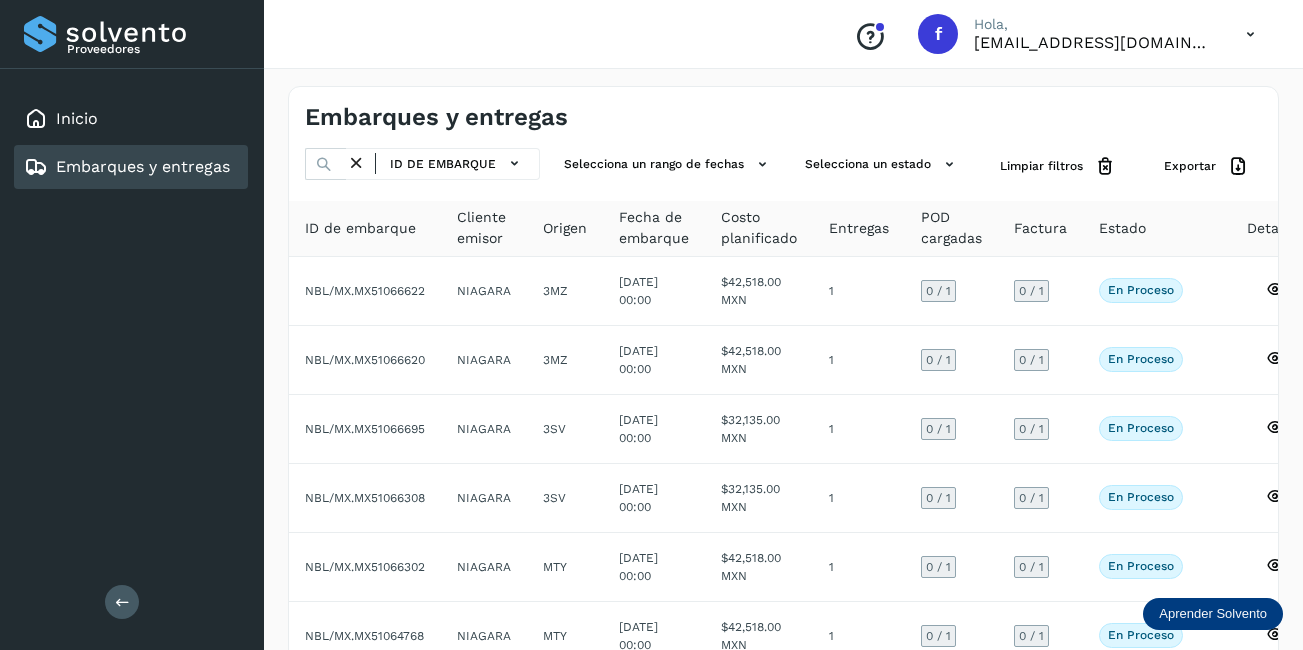 click at bounding box center [356, 163] 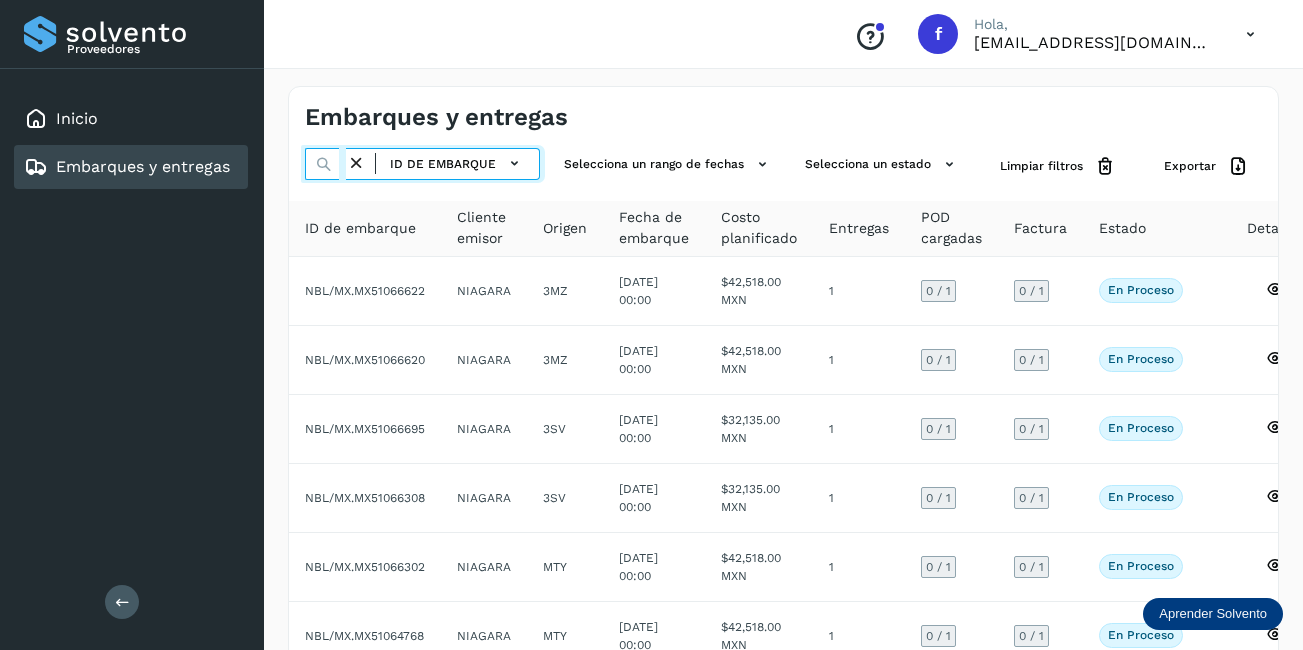 click at bounding box center [325, 164] 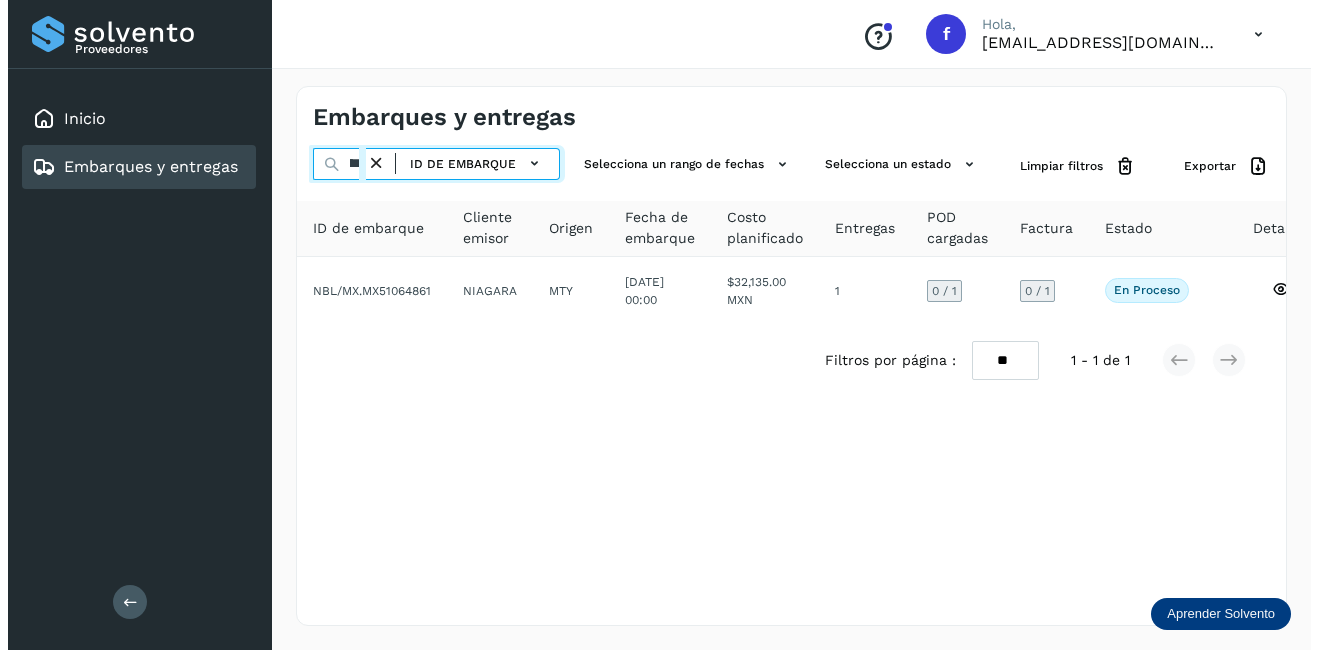 scroll, scrollTop: 0, scrollLeft: 51, axis: horizontal 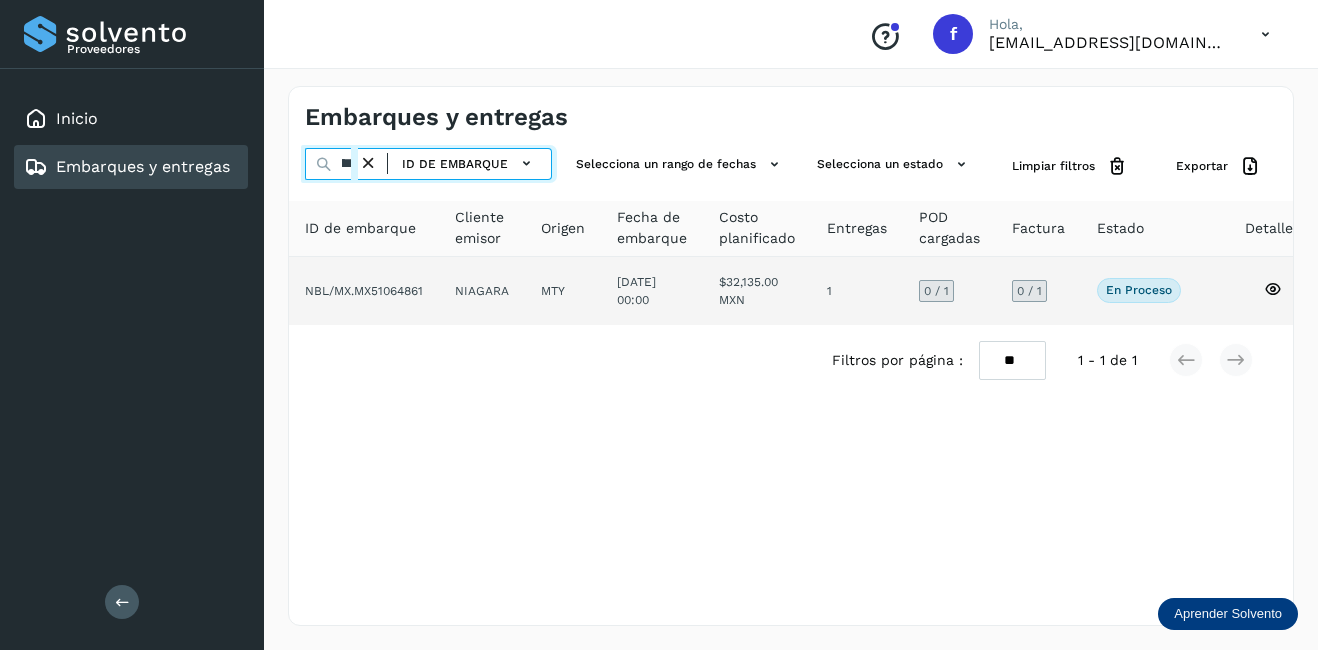 type on "********" 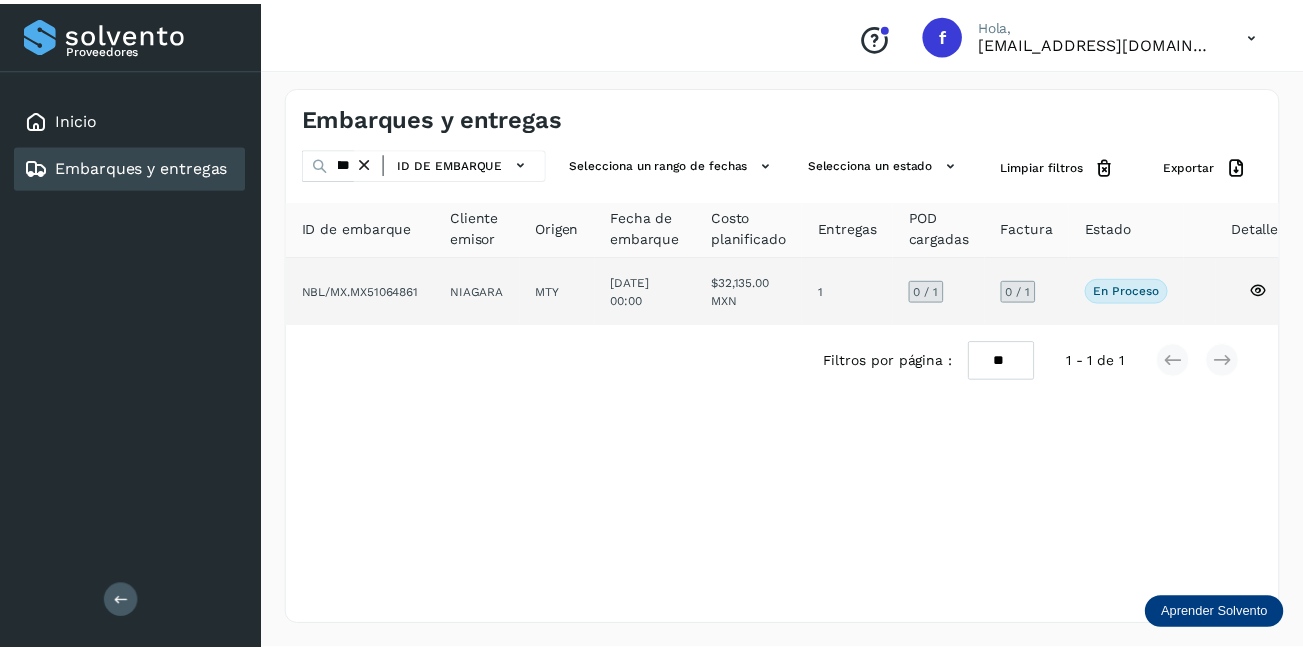 scroll, scrollTop: 0, scrollLeft: 0, axis: both 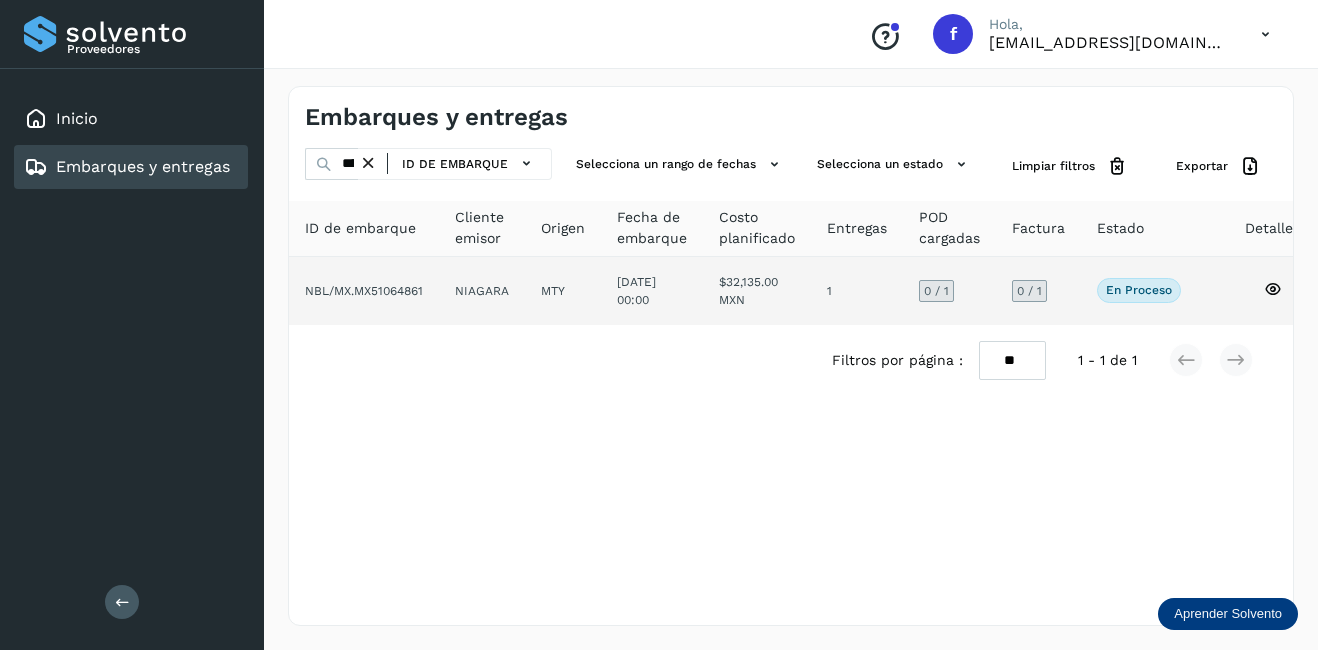 click 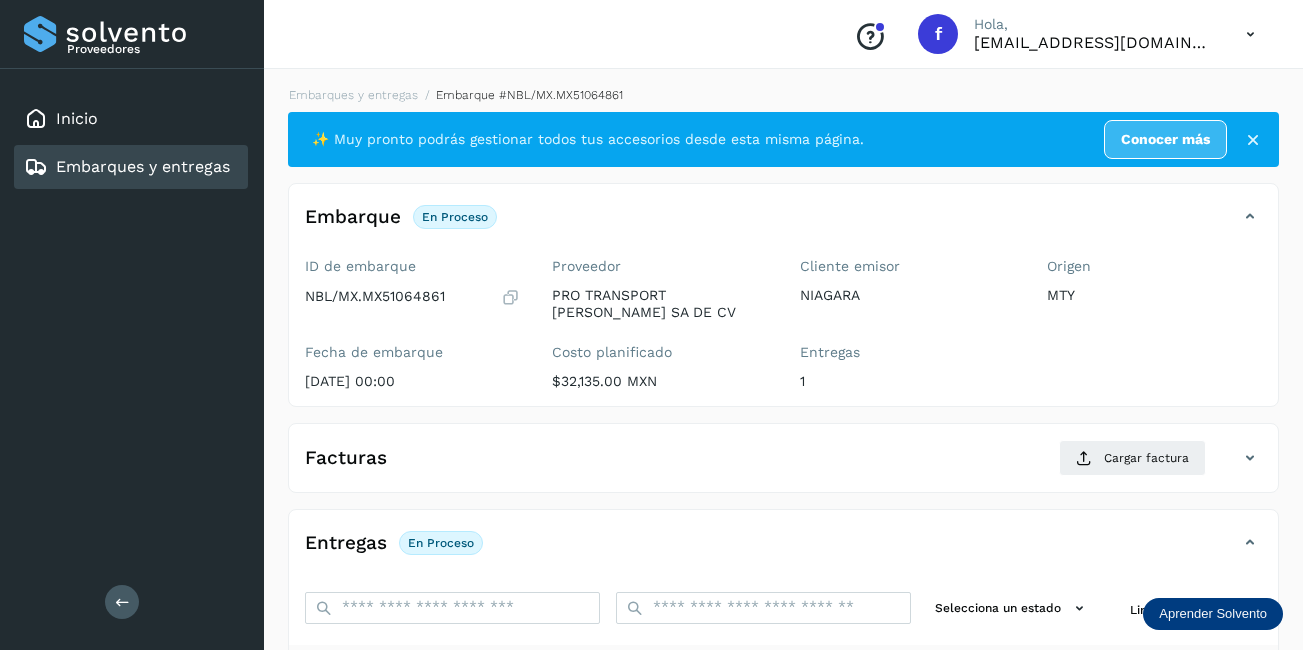 scroll, scrollTop: 300, scrollLeft: 0, axis: vertical 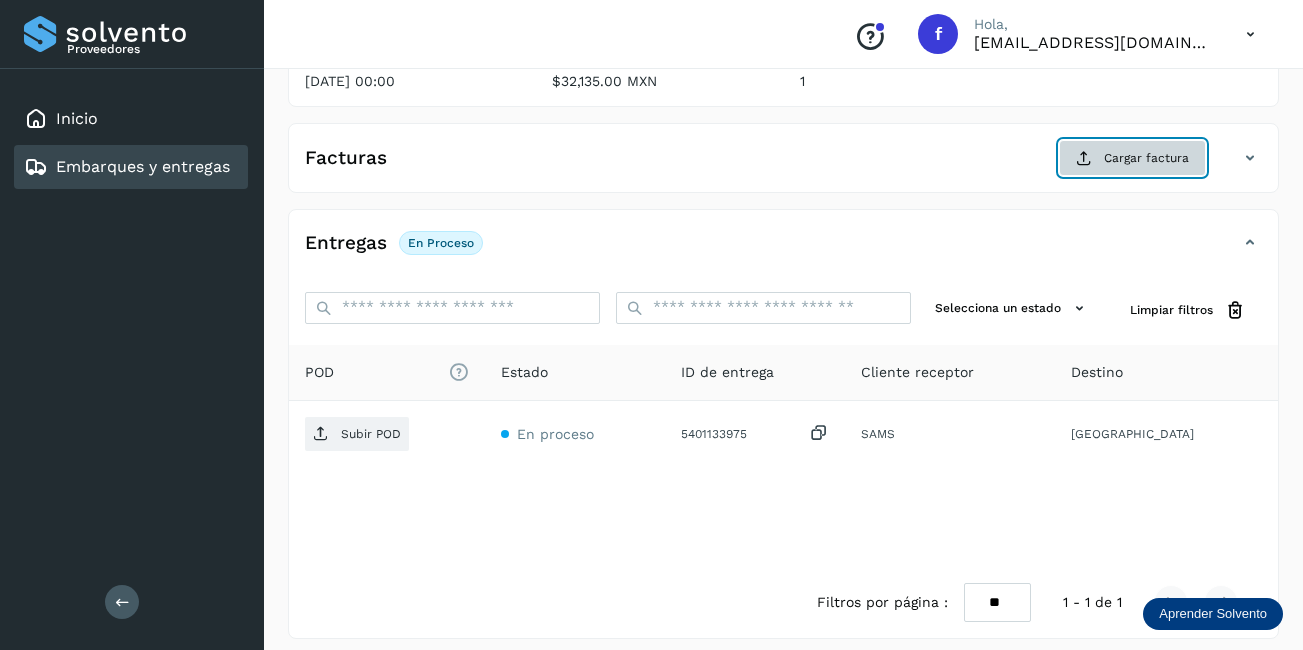 click on "Cargar factura" at bounding box center (1132, 158) 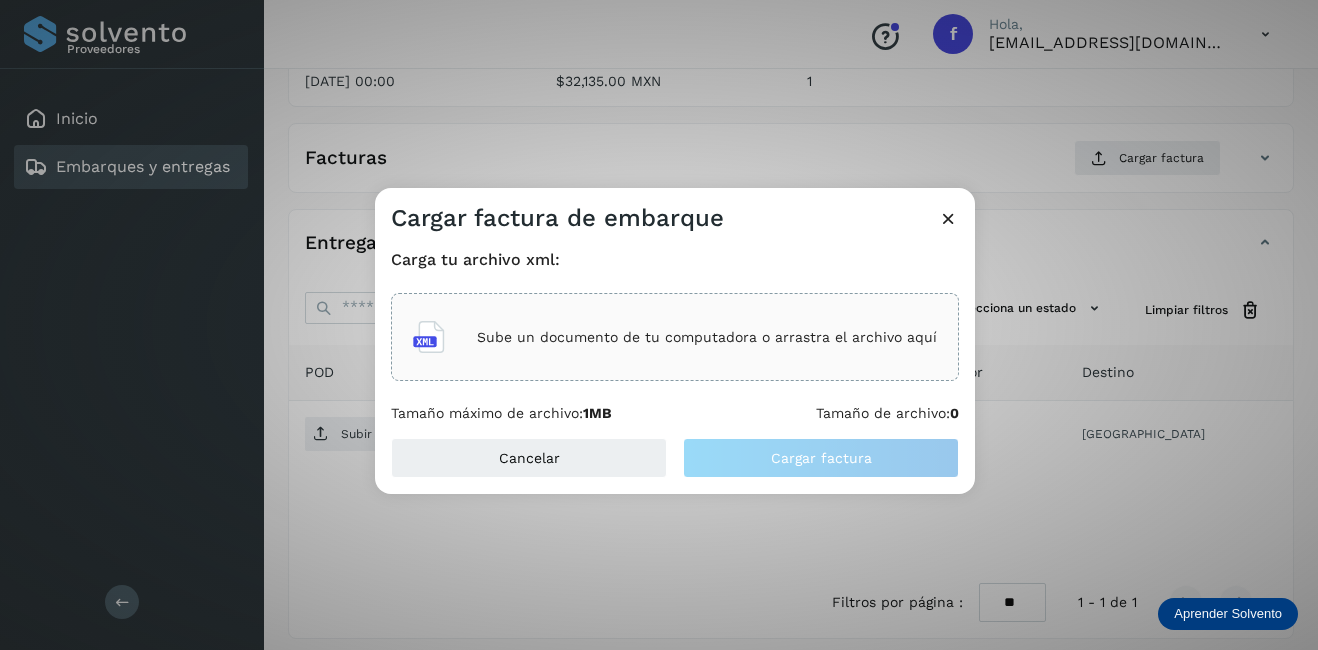 click on "Sube un documento de tu computadora o arrastra el archivo aquí" 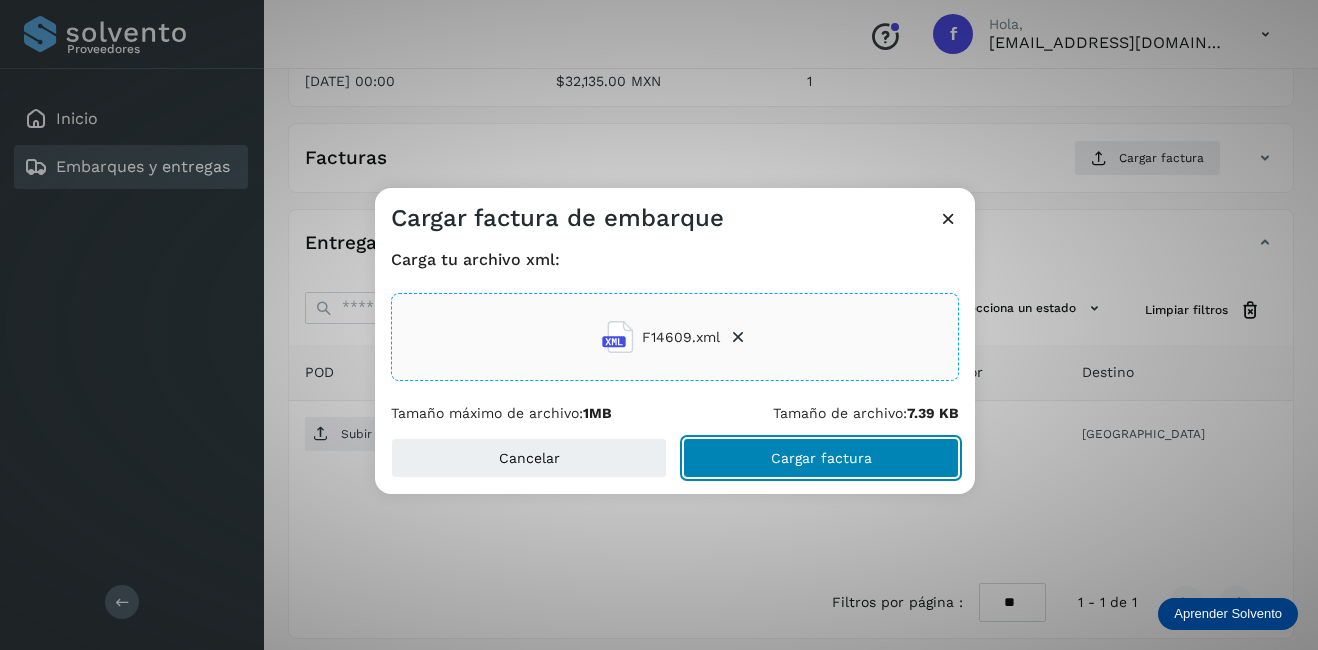 click on "Cargar factura" 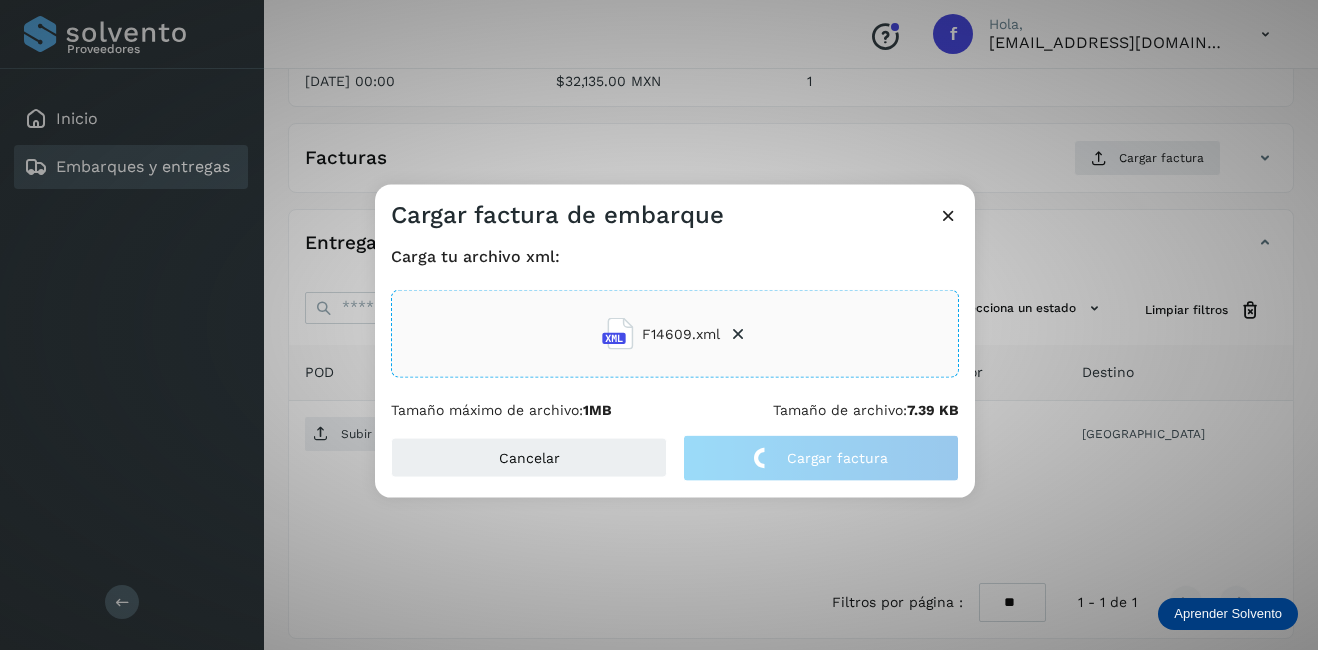 click on "Cargar factura de embarque Carga tu archivo xml: F14609.xml Tamaño máximo de archivo:  1MB Tamaño de archivo:  7.39 KB Cancelar Cargar factura" 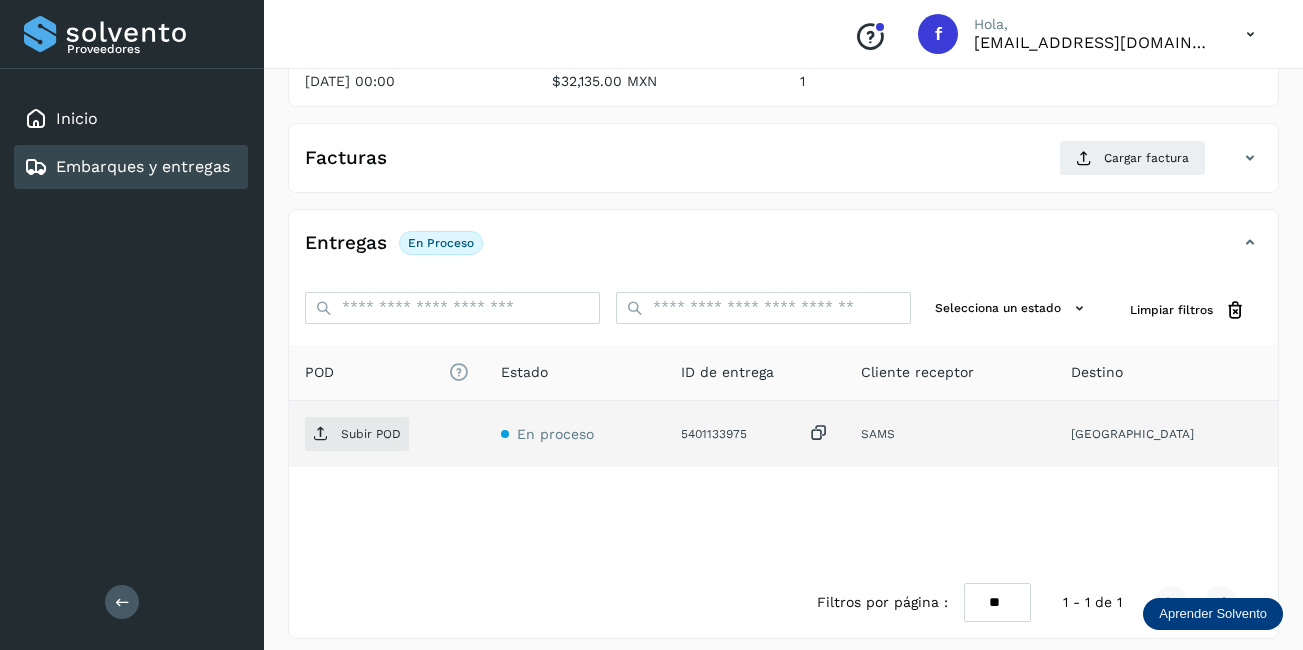 click on "Subir POD" 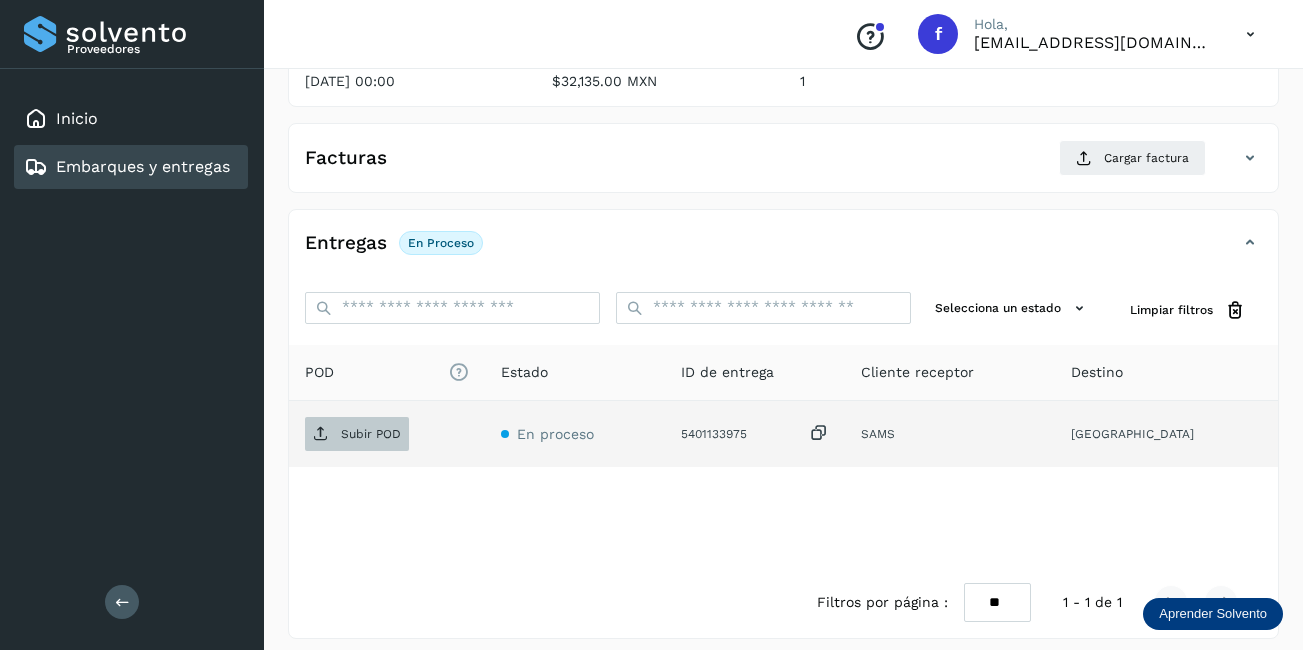 click on "Subir POD" at bounding box center [371, 434] 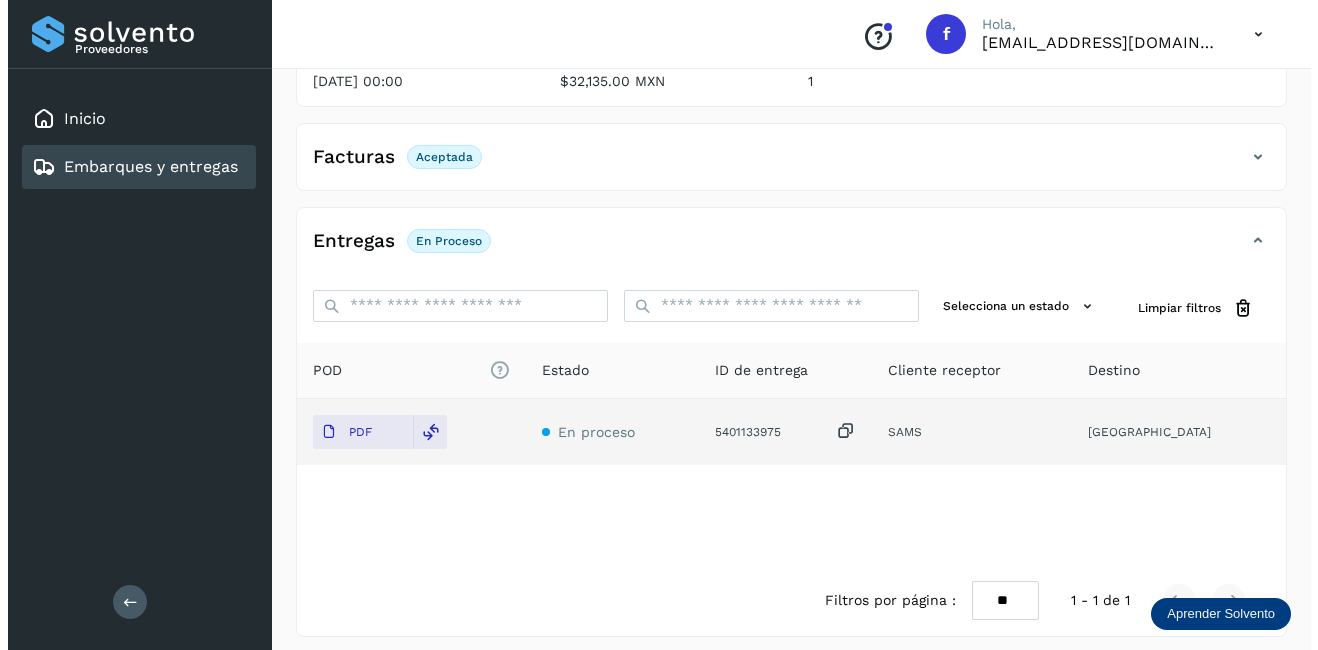 scroll, scrollTop: 0, scrollLeft: 0, axis: both 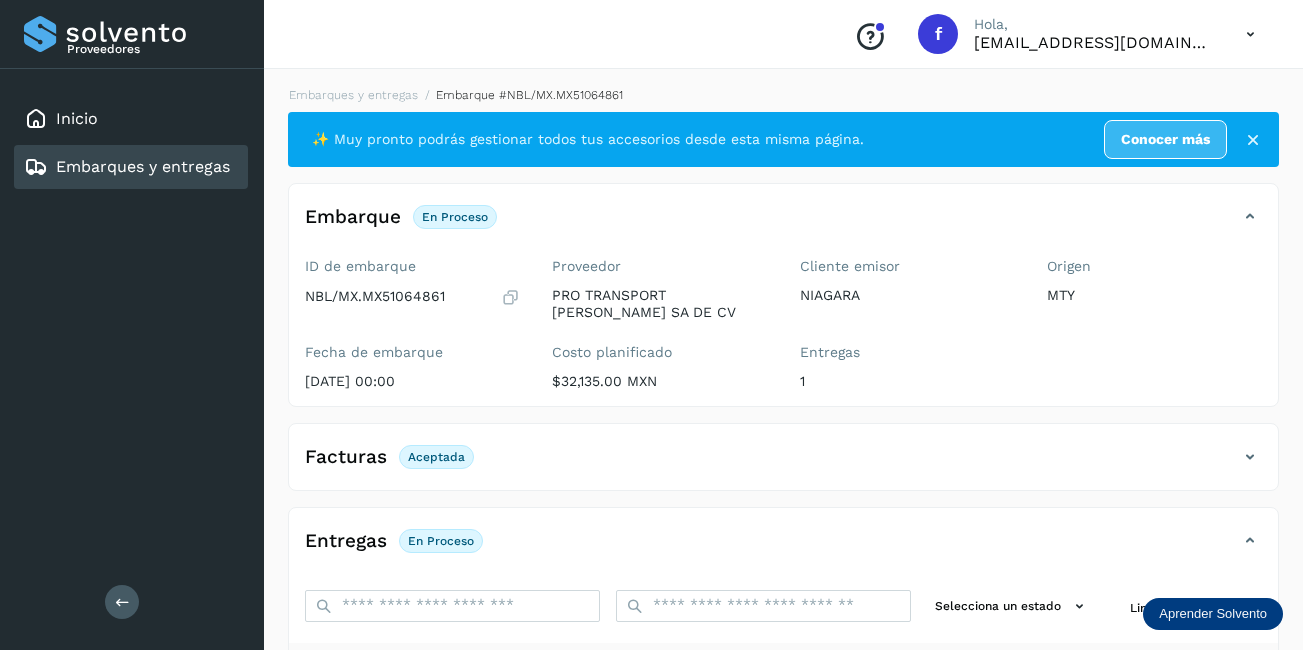 click on "Embarques y entregas" at bounding box center (143, 166) 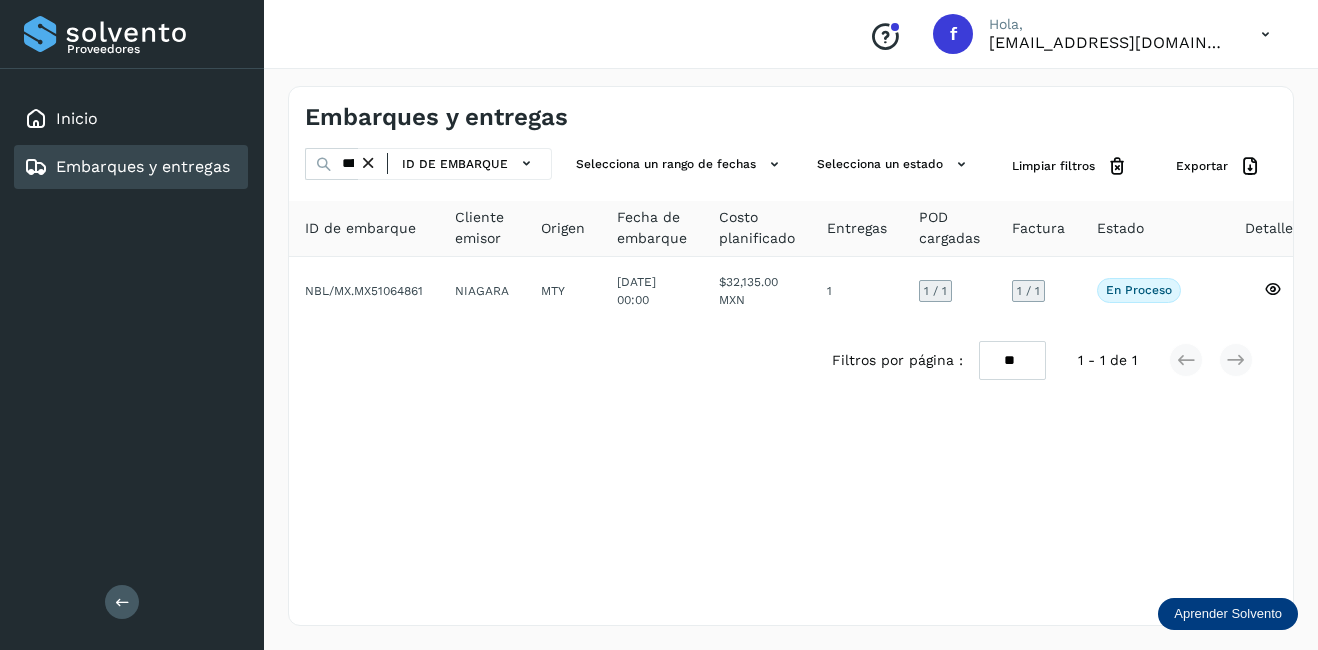 click at bounding box center [368, 163] 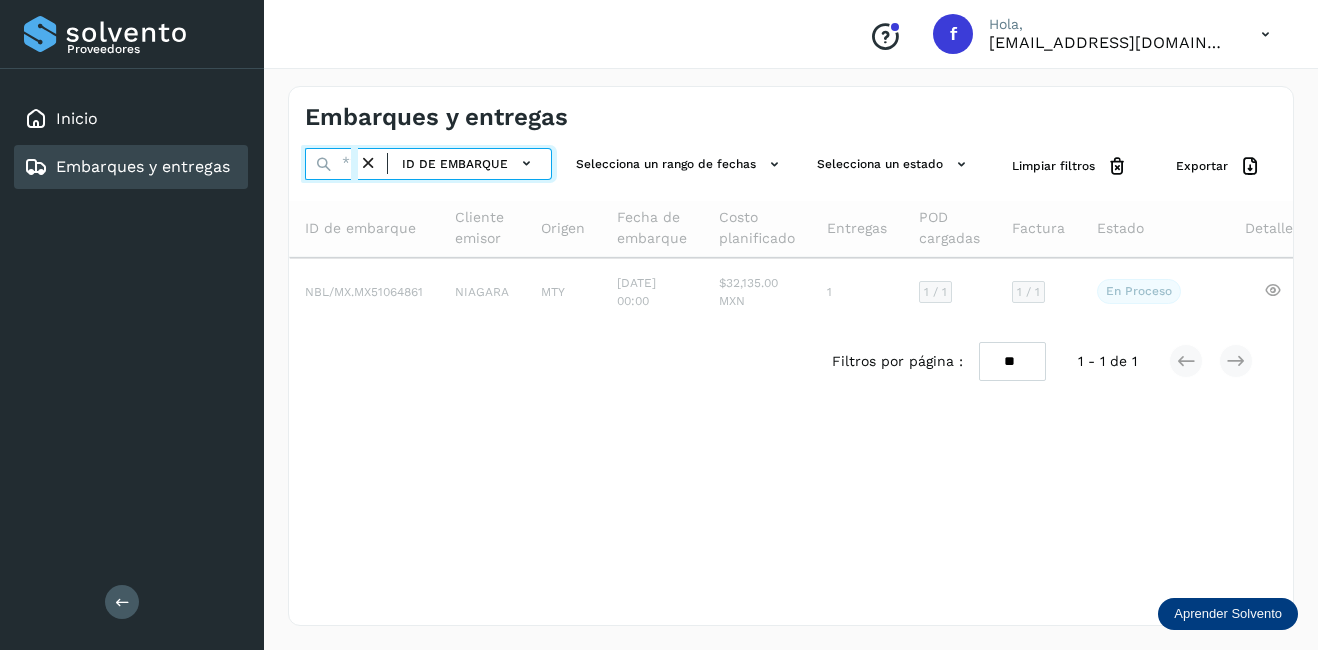 click at bounding box center (331, 164) 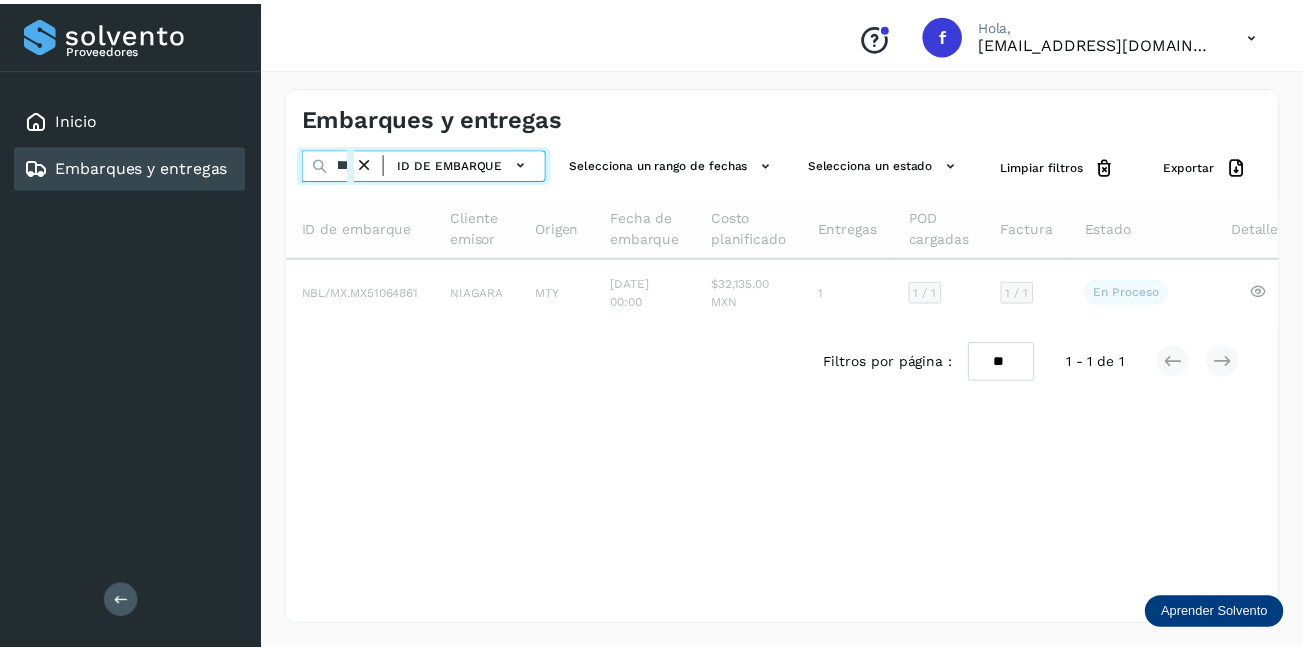 scroll, scrollTop: 0, scrollLeft: 51, axis: horizontal 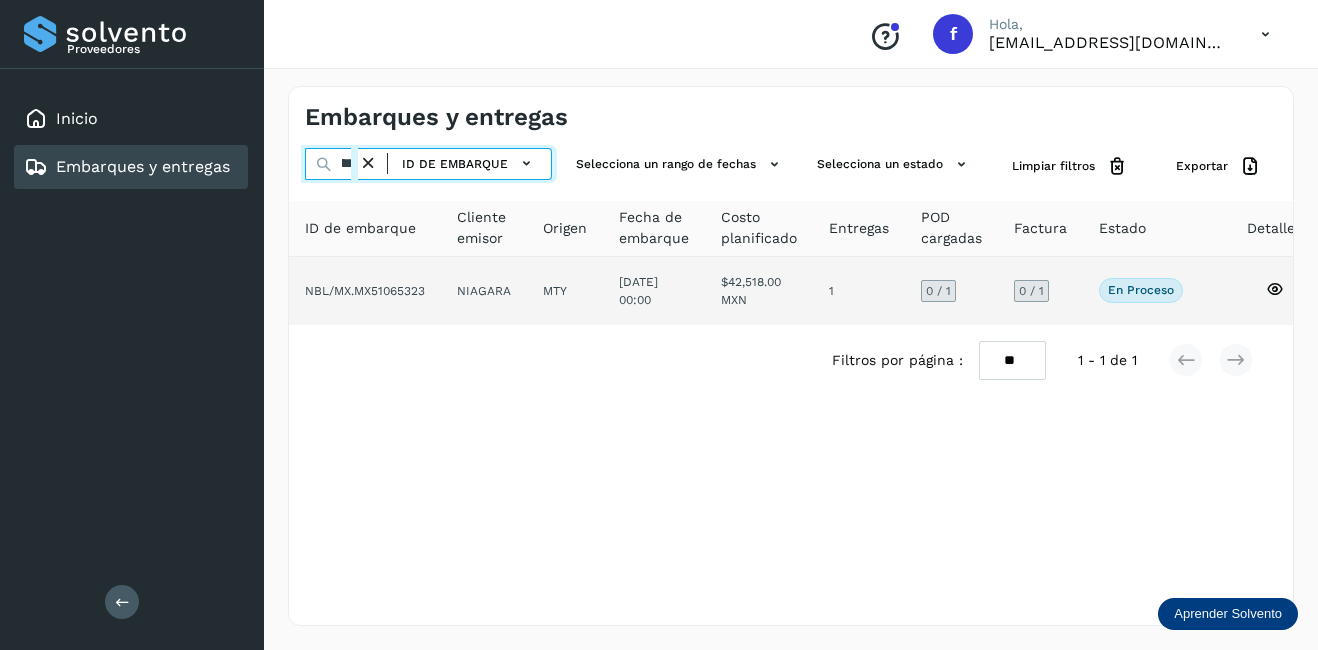 type on "********" 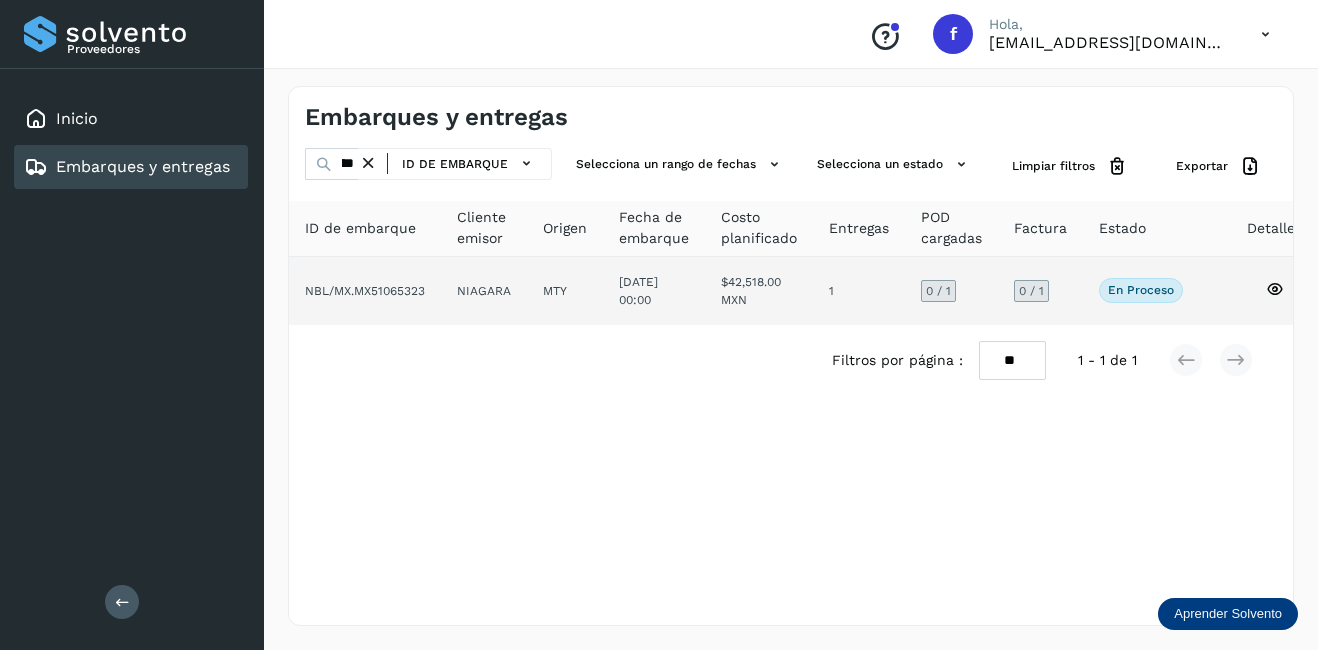 click on "NIAGARA" 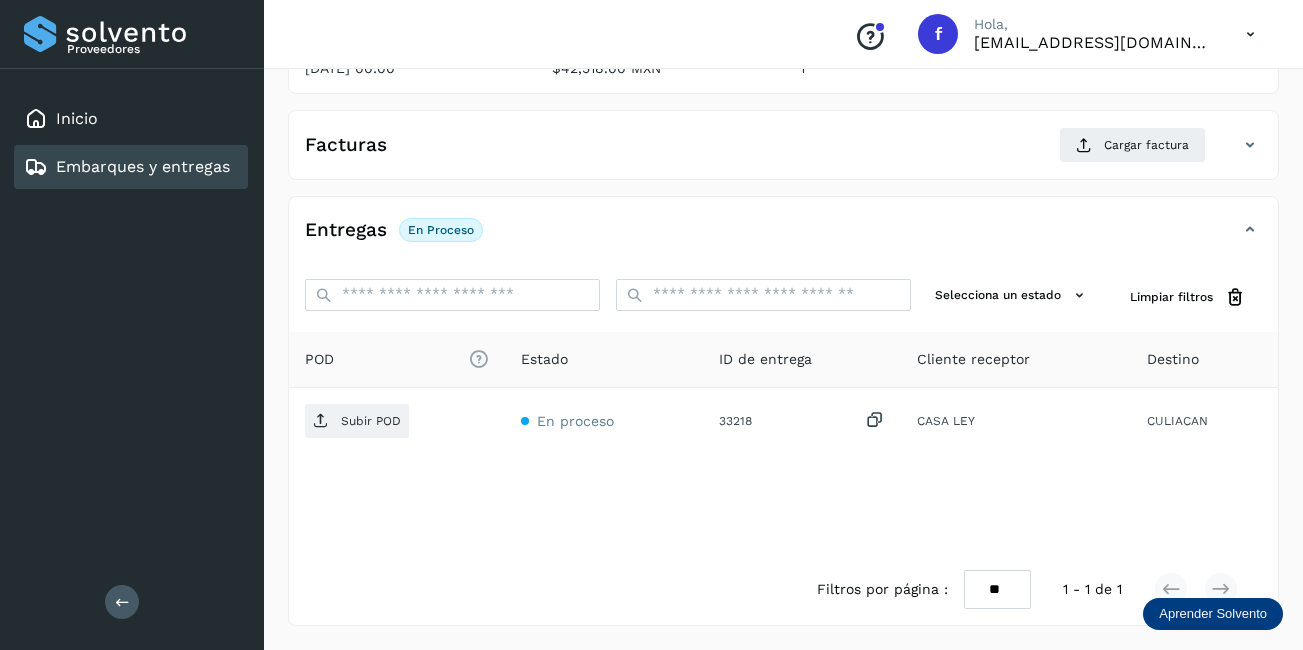 scroll, scrollTop: 13, scrollLeft: 0, axis: vertical 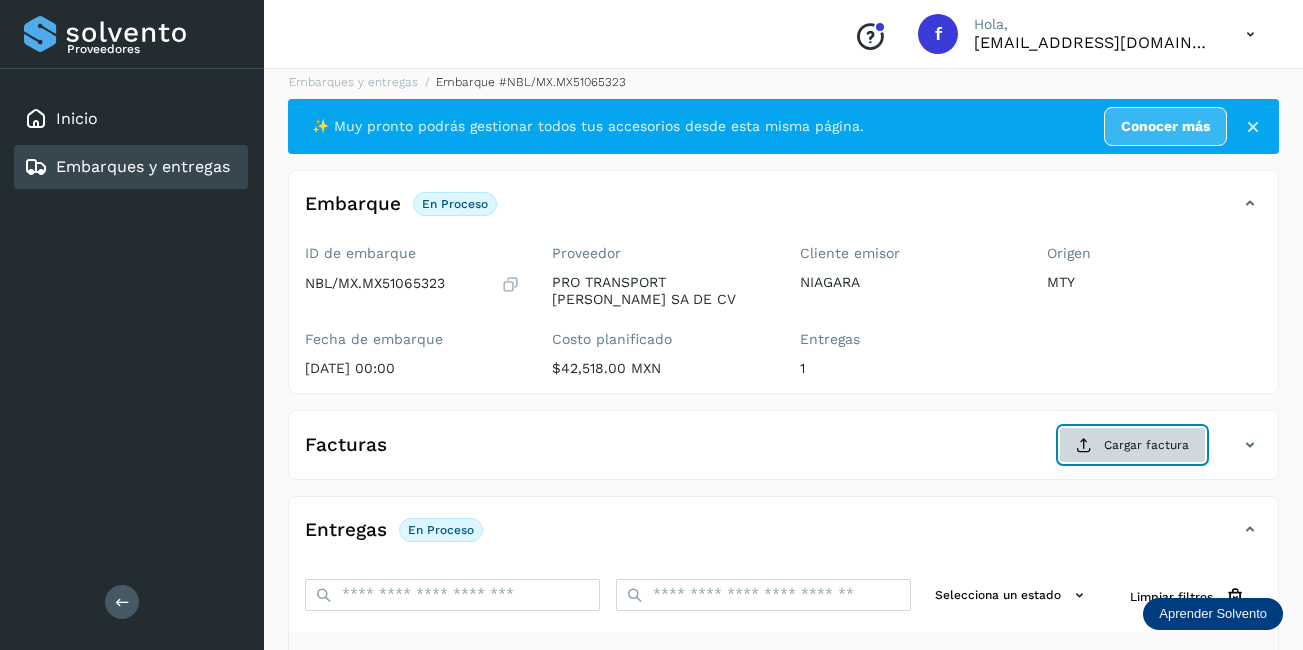 click on "Cargar factura" 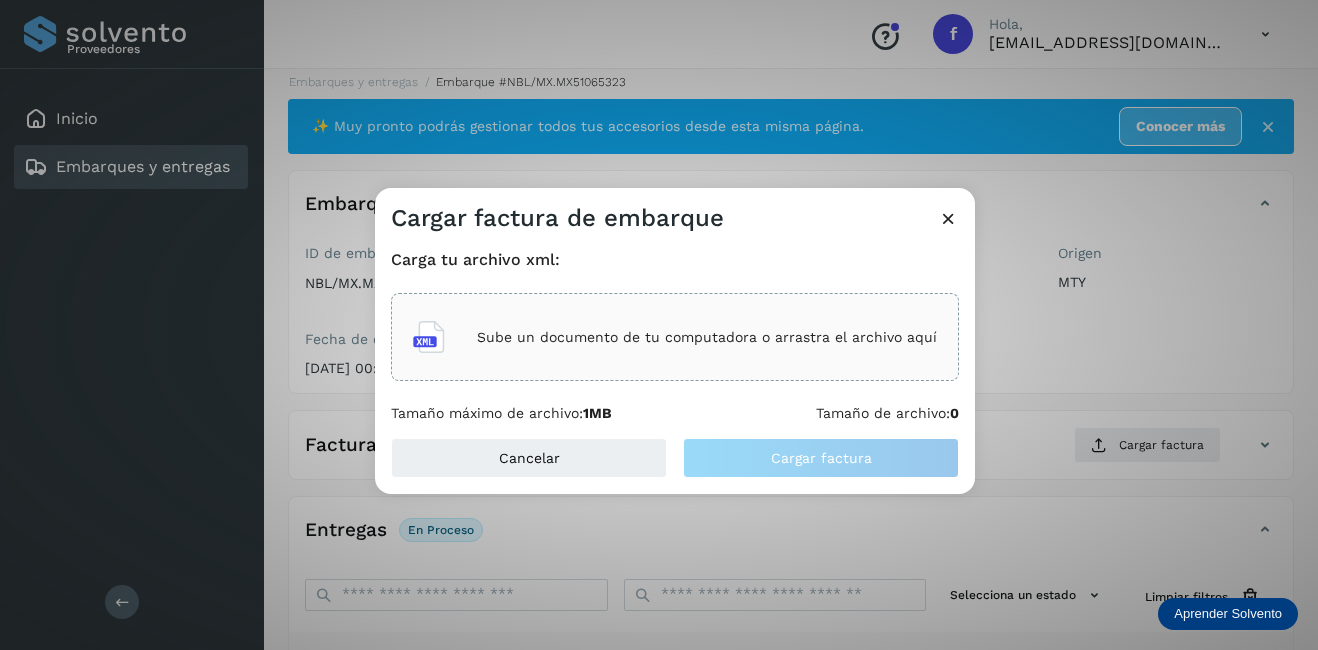 click on "Sube un documento de tu computadora o arrastra el archivo aquí" 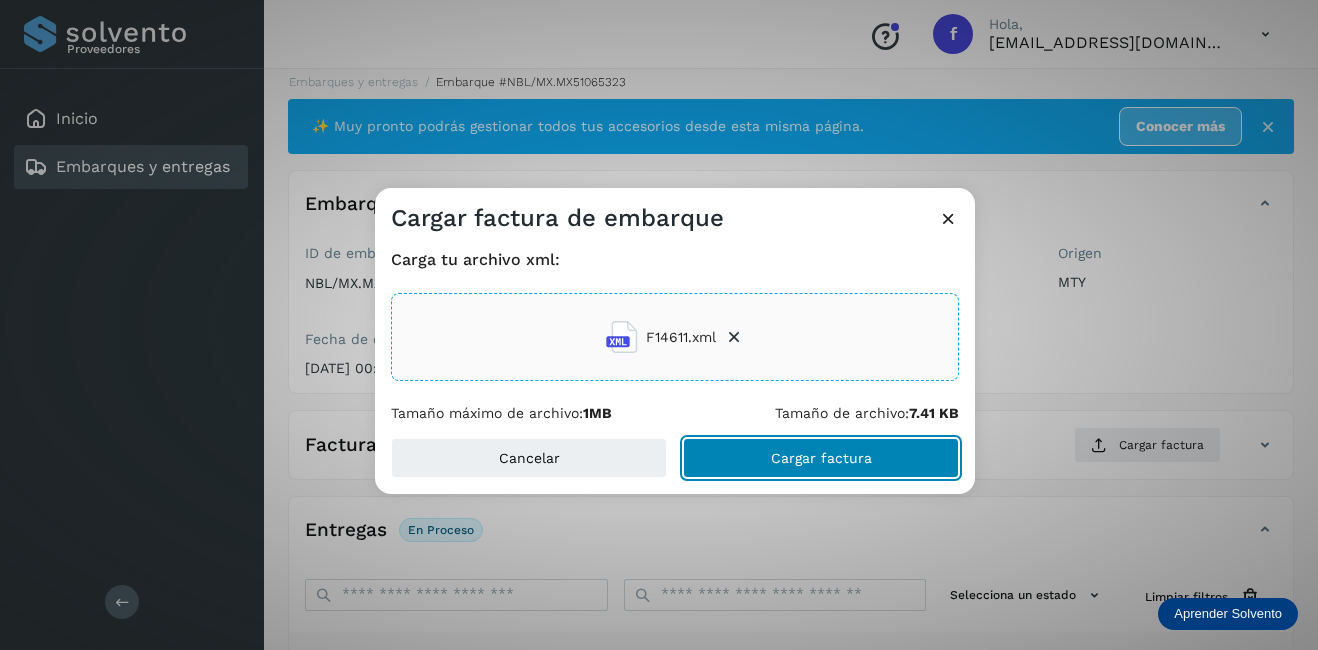click on "Cargar factura" 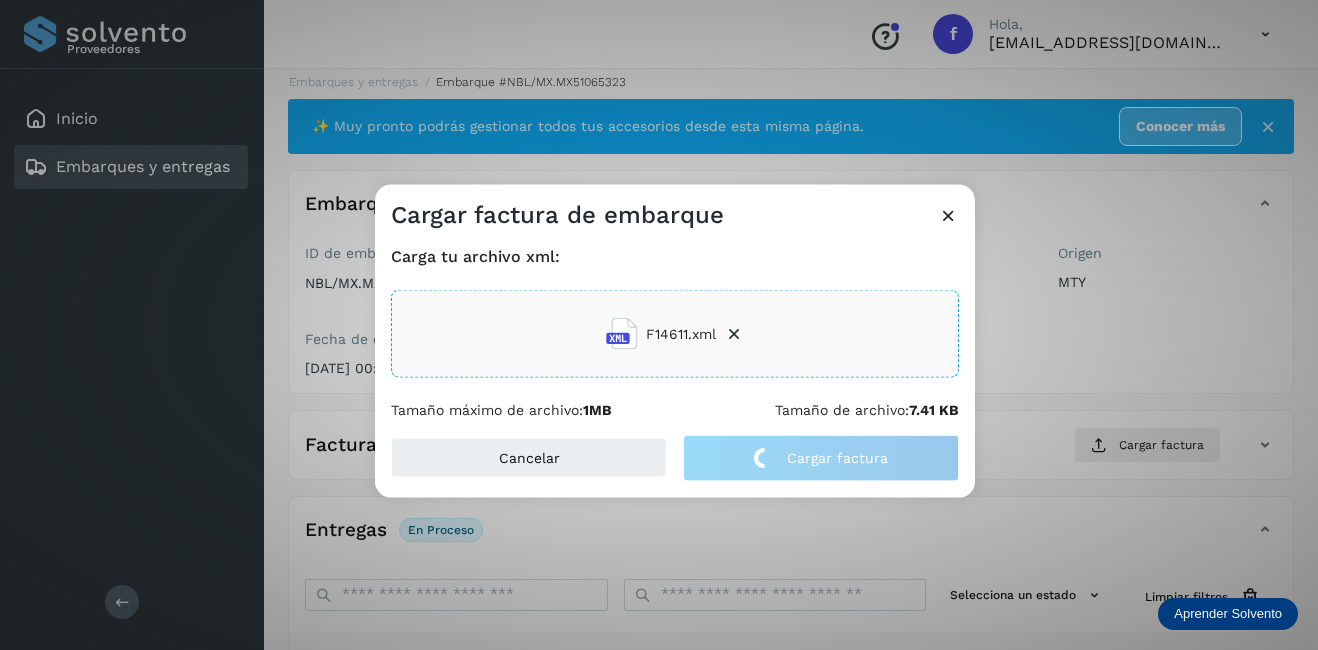 click on "Cargar factura de embarque Carga tu archivo xml: F14611.xml Tamaño máximo de archivo:  1MB Tamaño de archivo:  7.41 KB Cancelar Cargar factura" 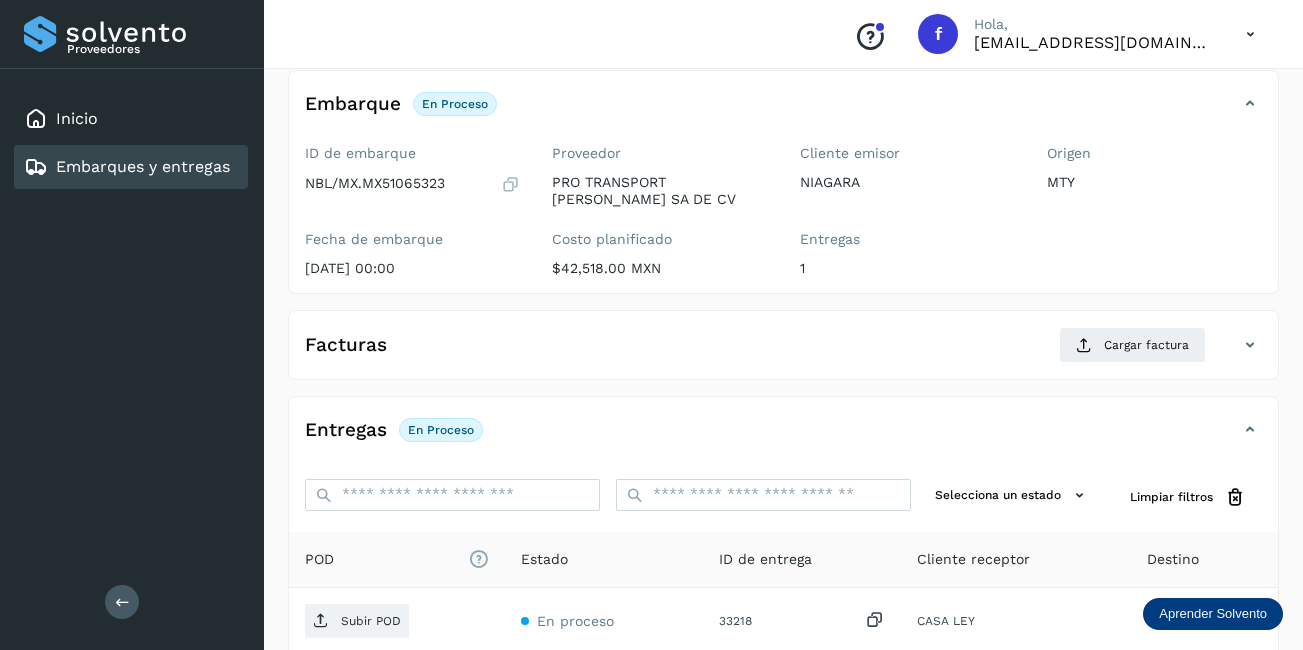scroll, scrollTop: 313, scrollLeft: 0, axis: vertical 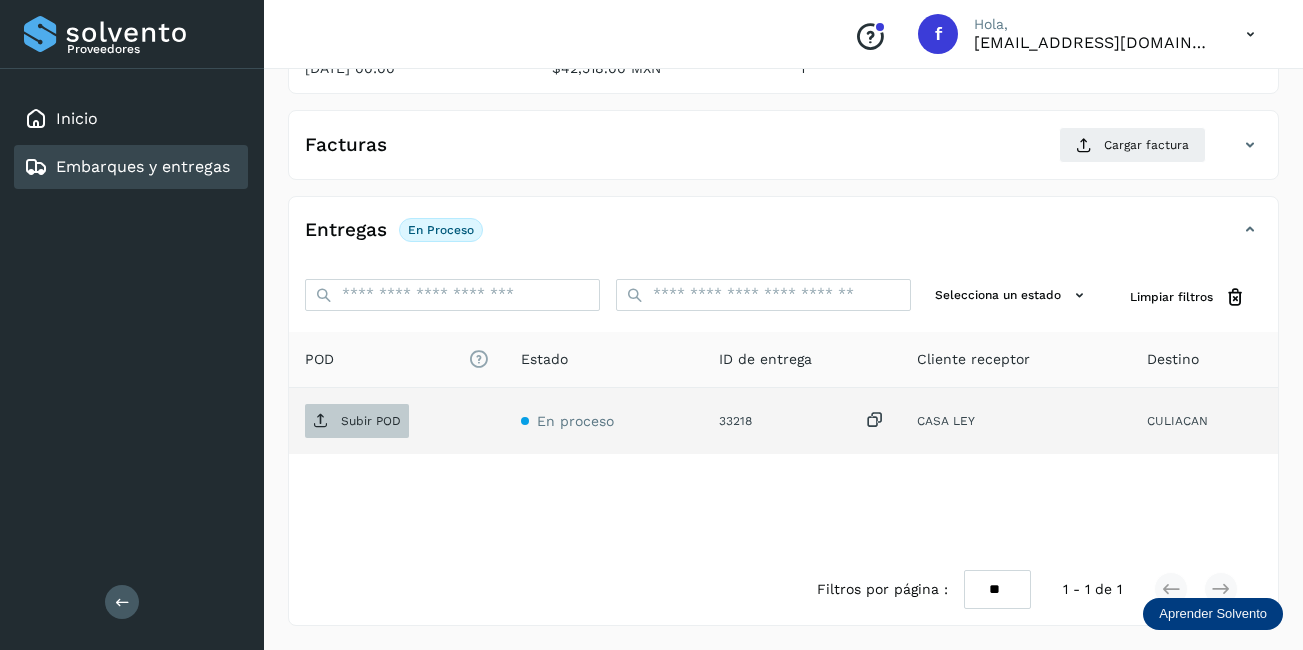 click on "Subir POD" at bounding box center [371, 421] 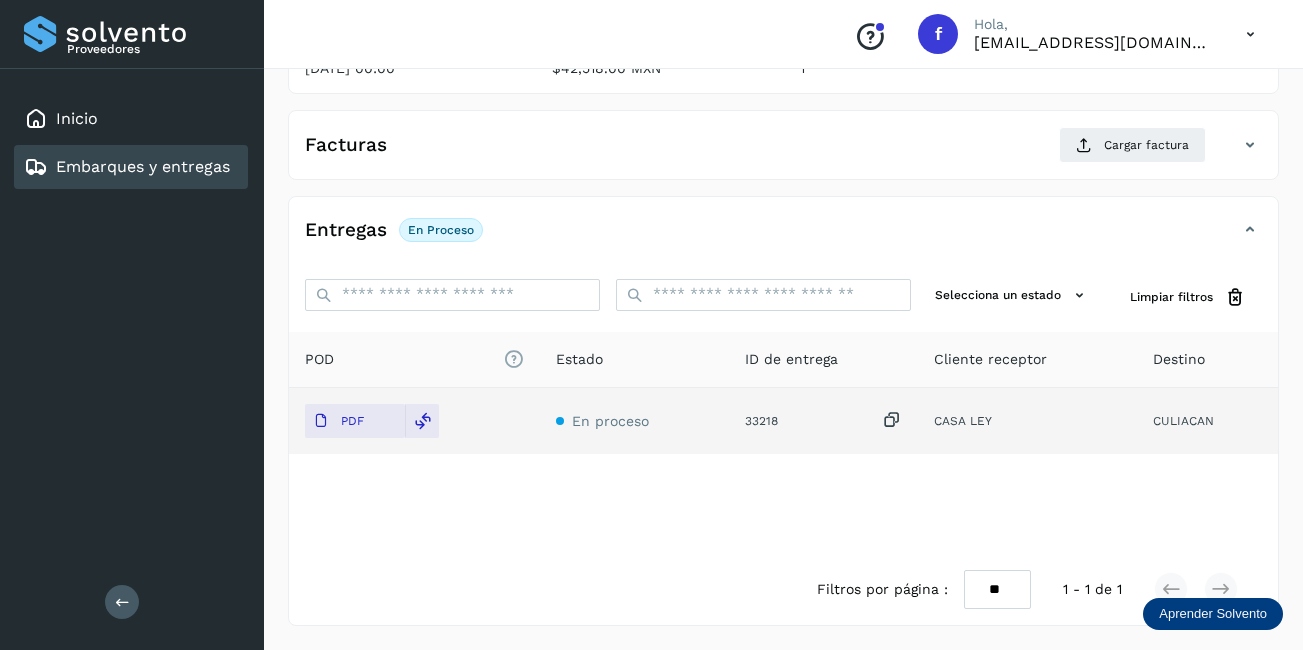 click on "Embarques y entregas" at bounding box center [143, 166] 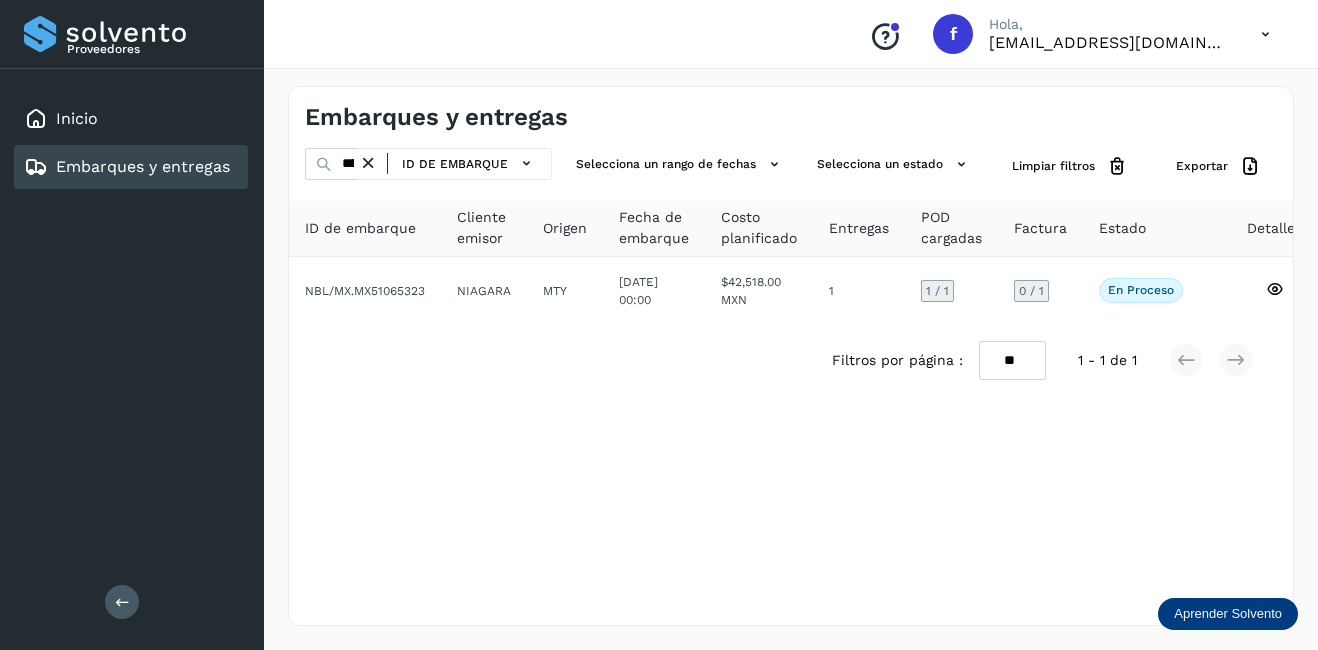 click at bounding box center [368, 163] 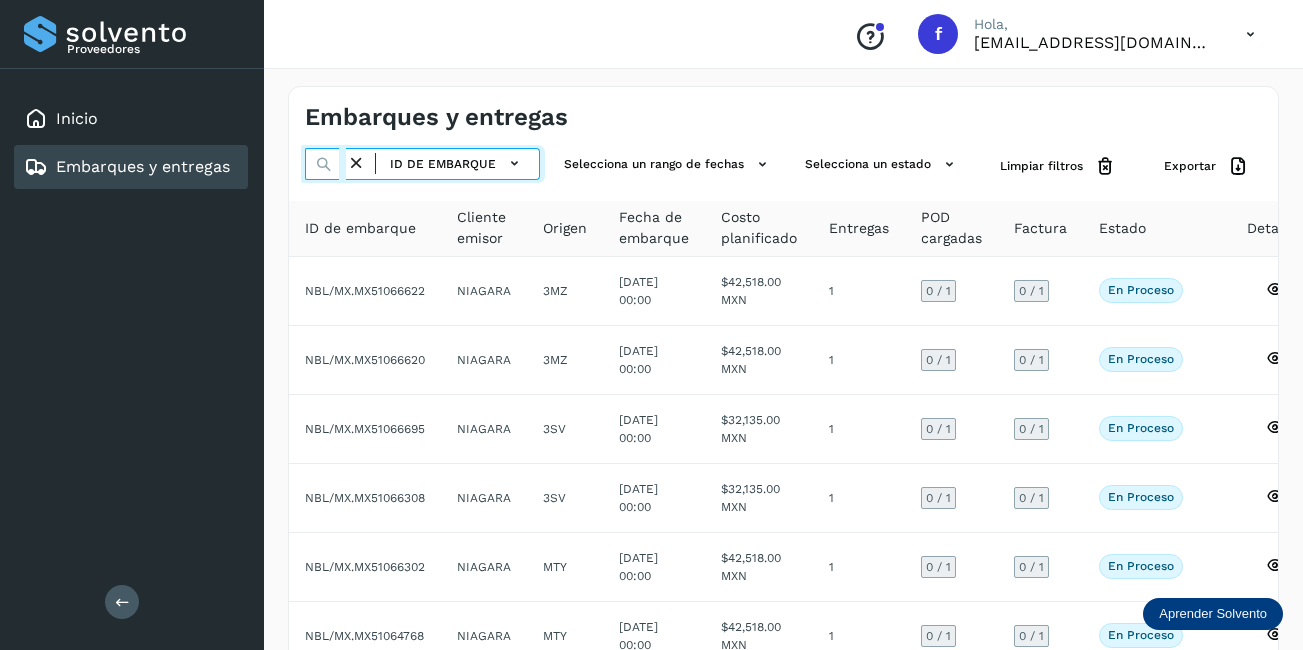 click at bounding box center (325, 164) 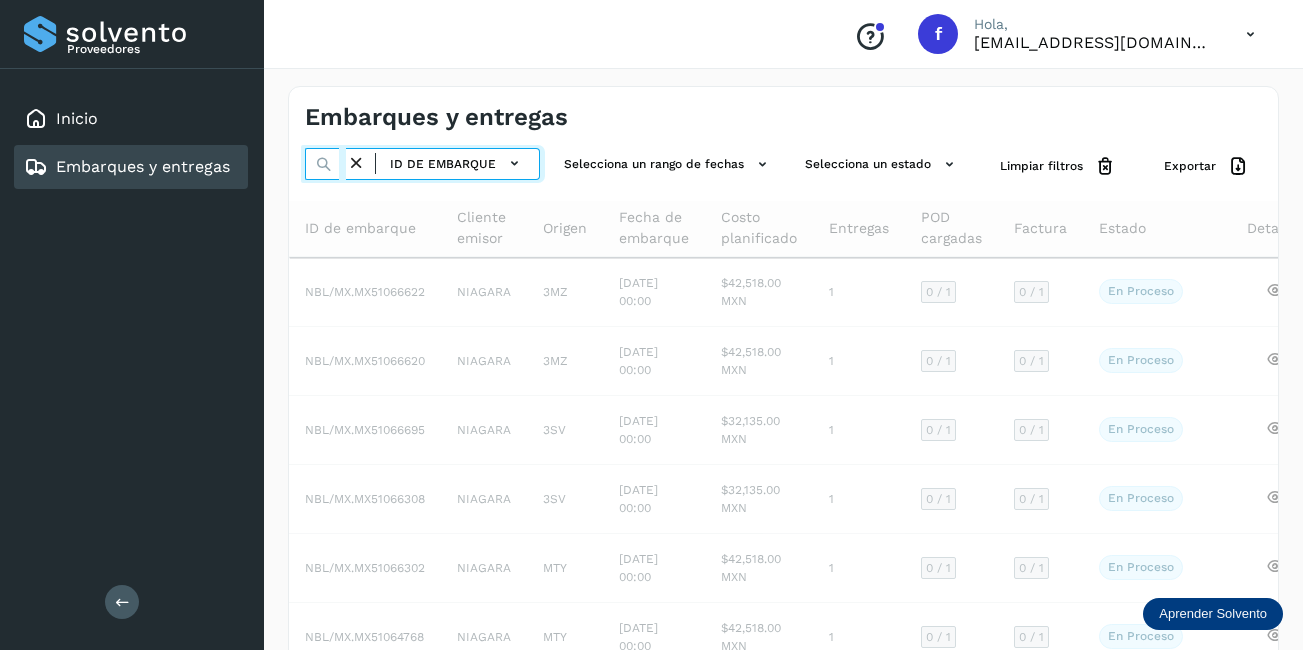 scroll, scrollTop: 0, scrollLeft: 53, axis: horizontal 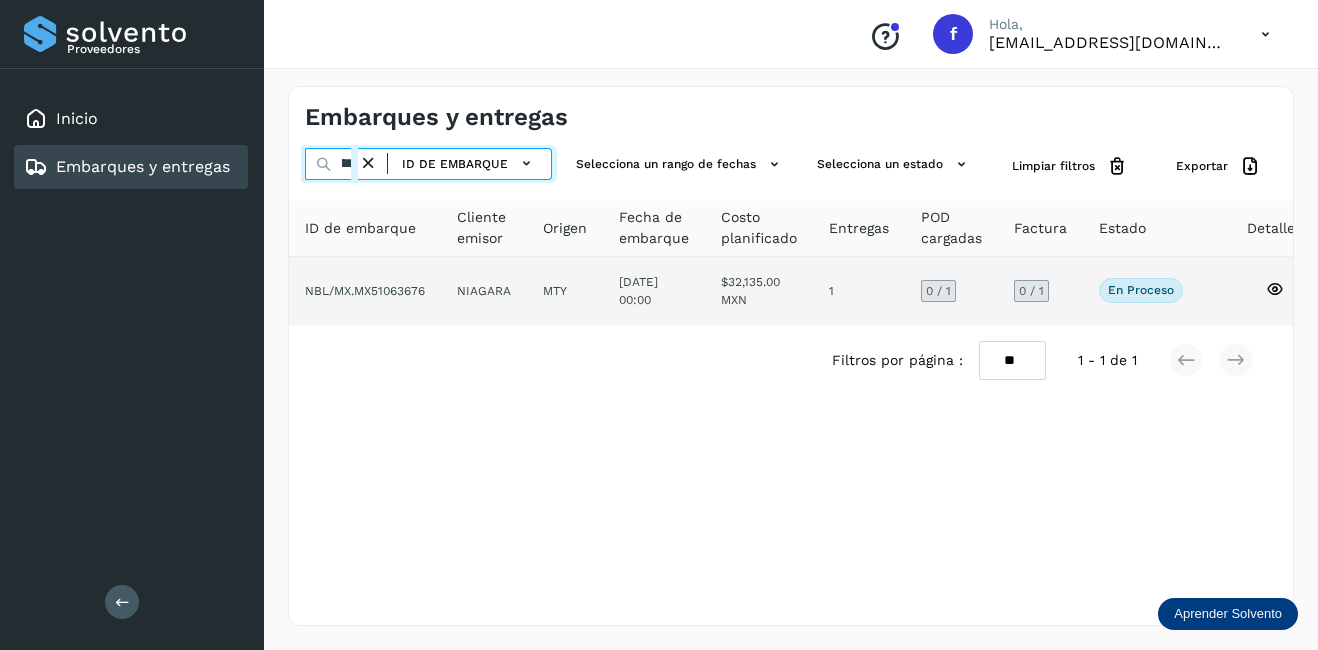 type on "********" 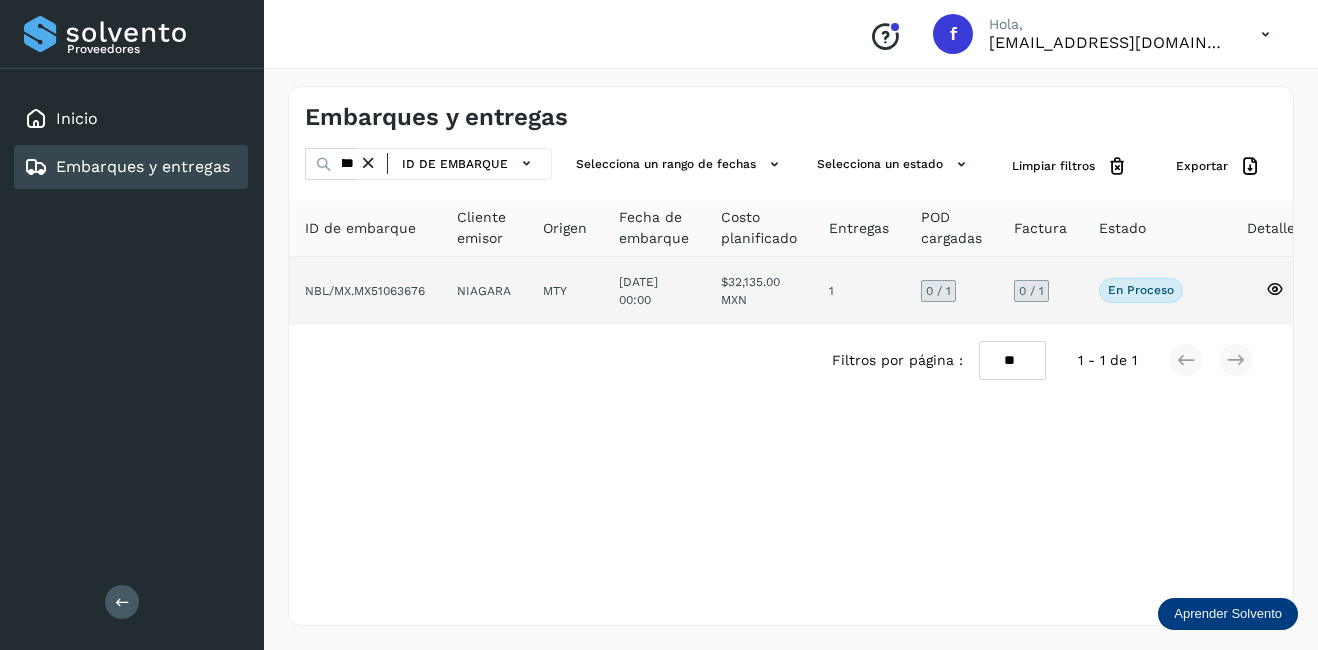 click on "NIAGARA" 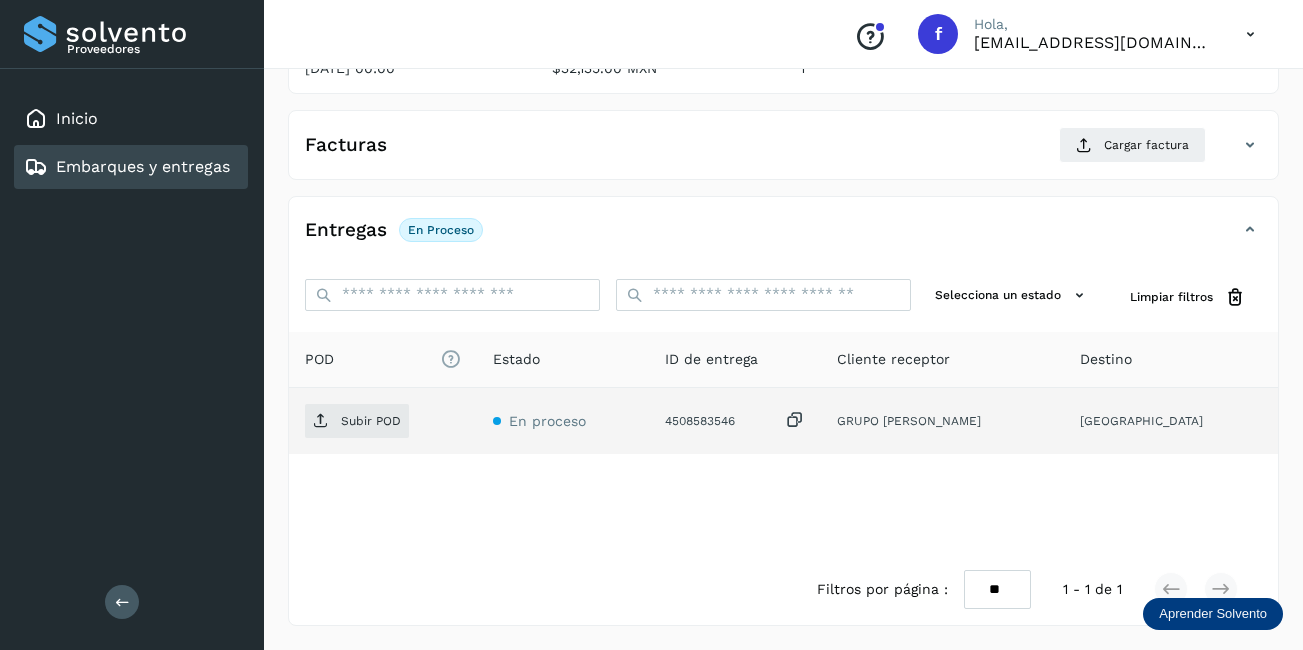scroll, scrollTop: 113, scrollLeft: 0, axis: vertical 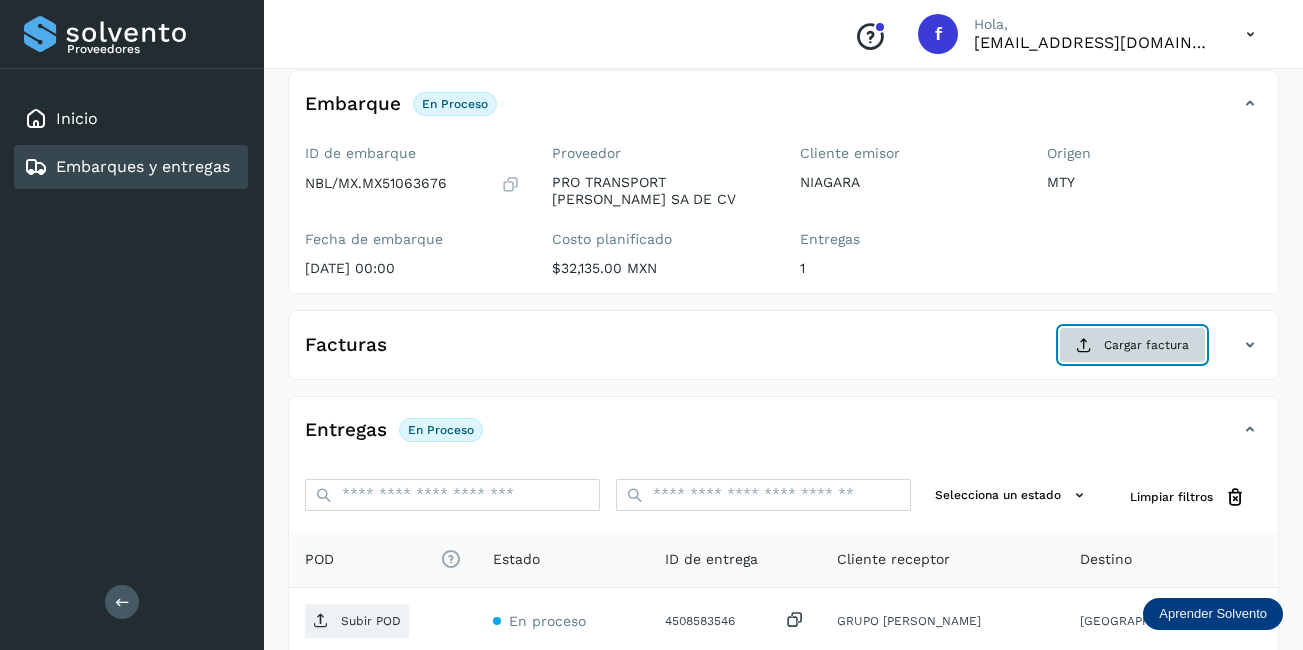 click on "Cargar factura" 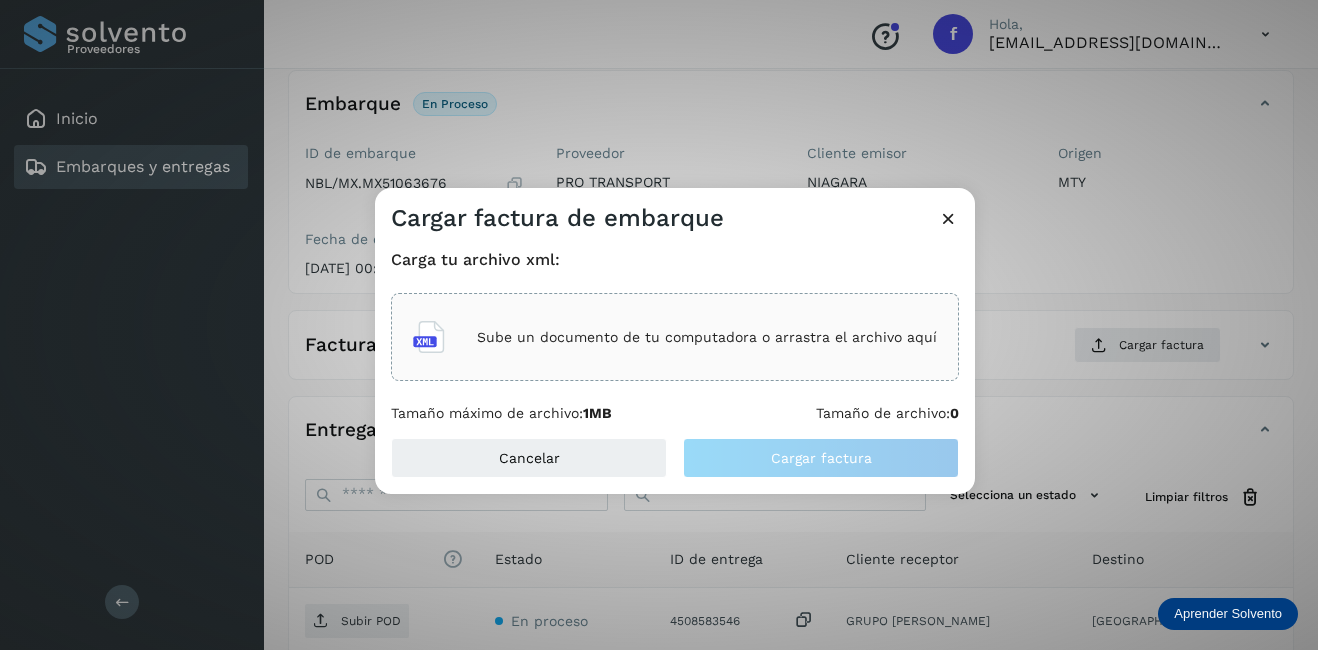 click on "Sube un documento de tu computadora o arrastra el archivo aquí" 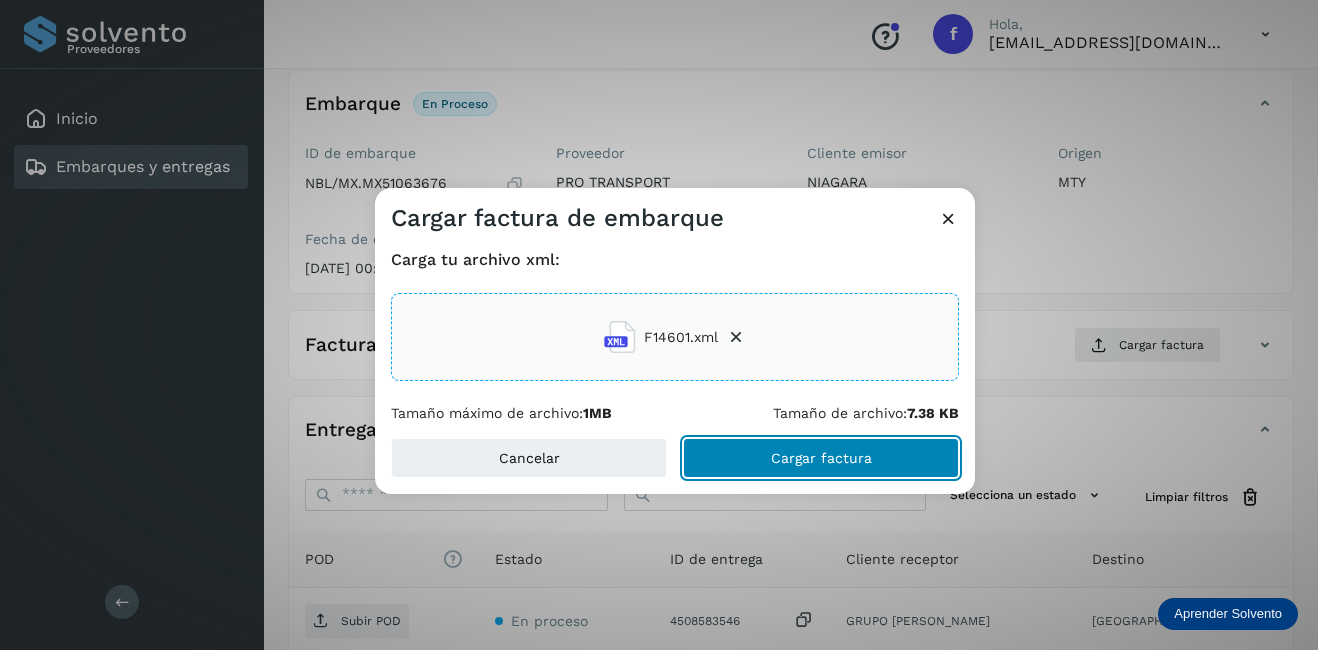 click on "Cargar factura" 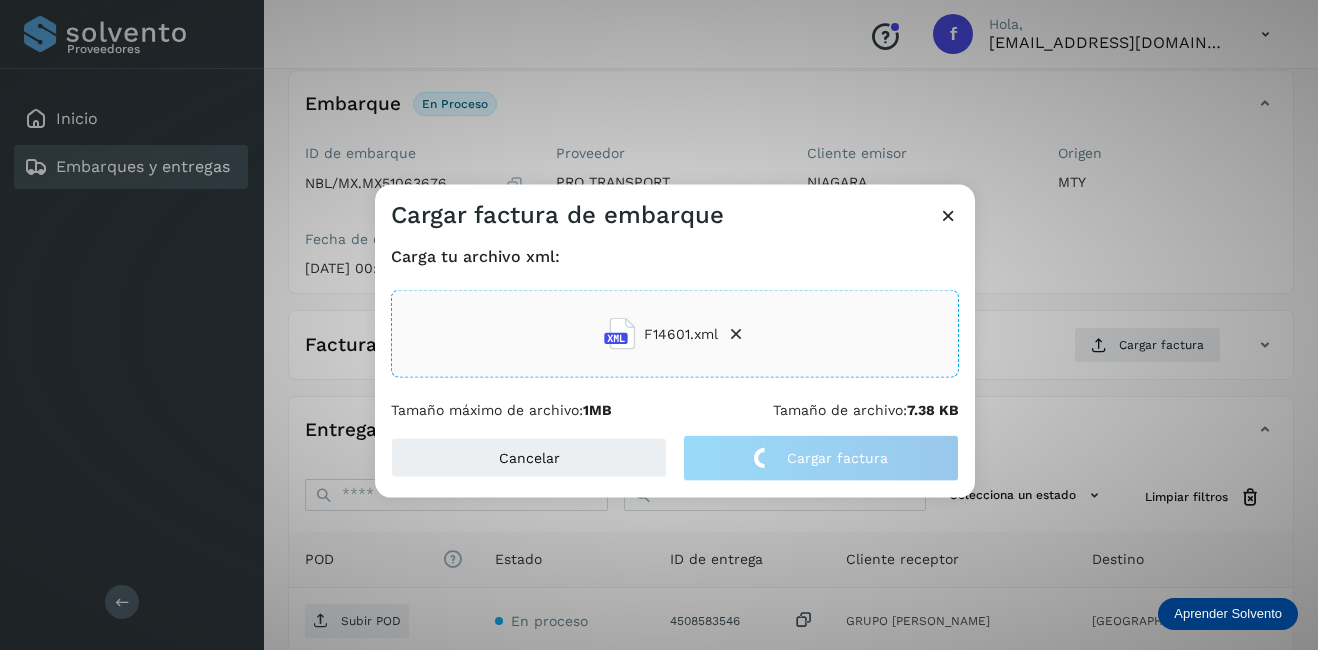 click on "Cargar factura de embarque Carga tu archivo xml: F14601.xml Tamaño máximo de archivo:  1MB Tamaño de archivo:  7.38 KB Cancelar Cargar factura" 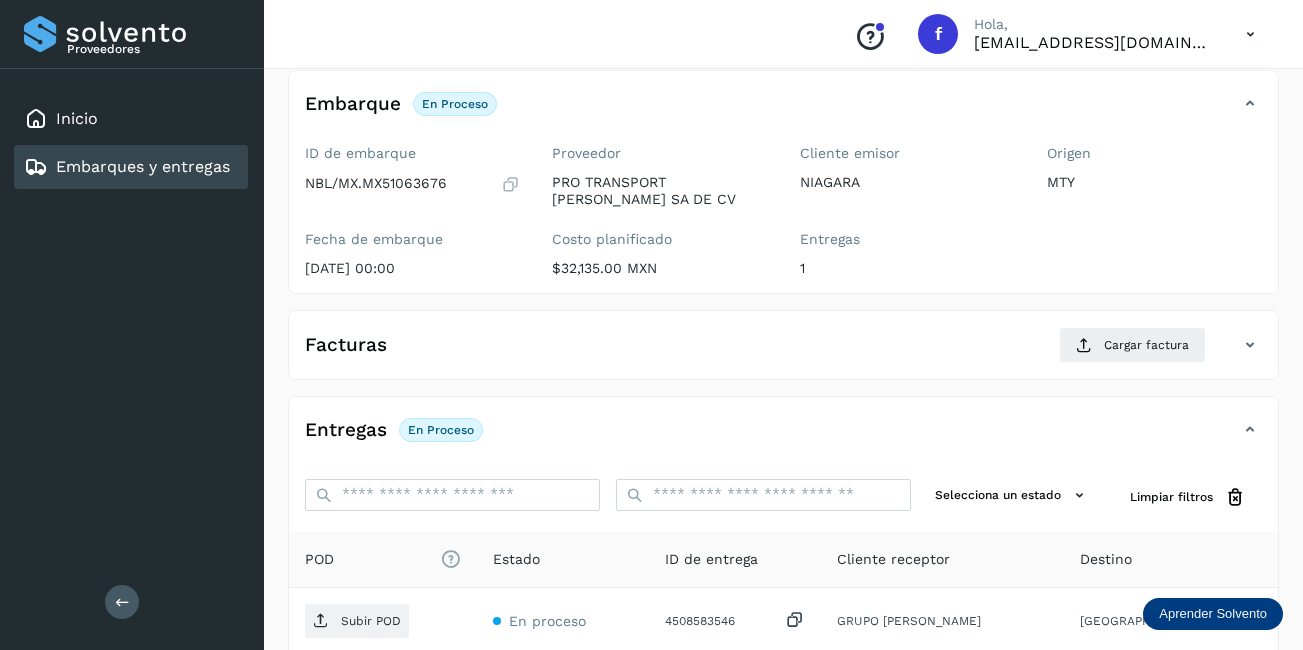 scroll, scrollTop: 313, scrollLeft: 0, axis: vertical 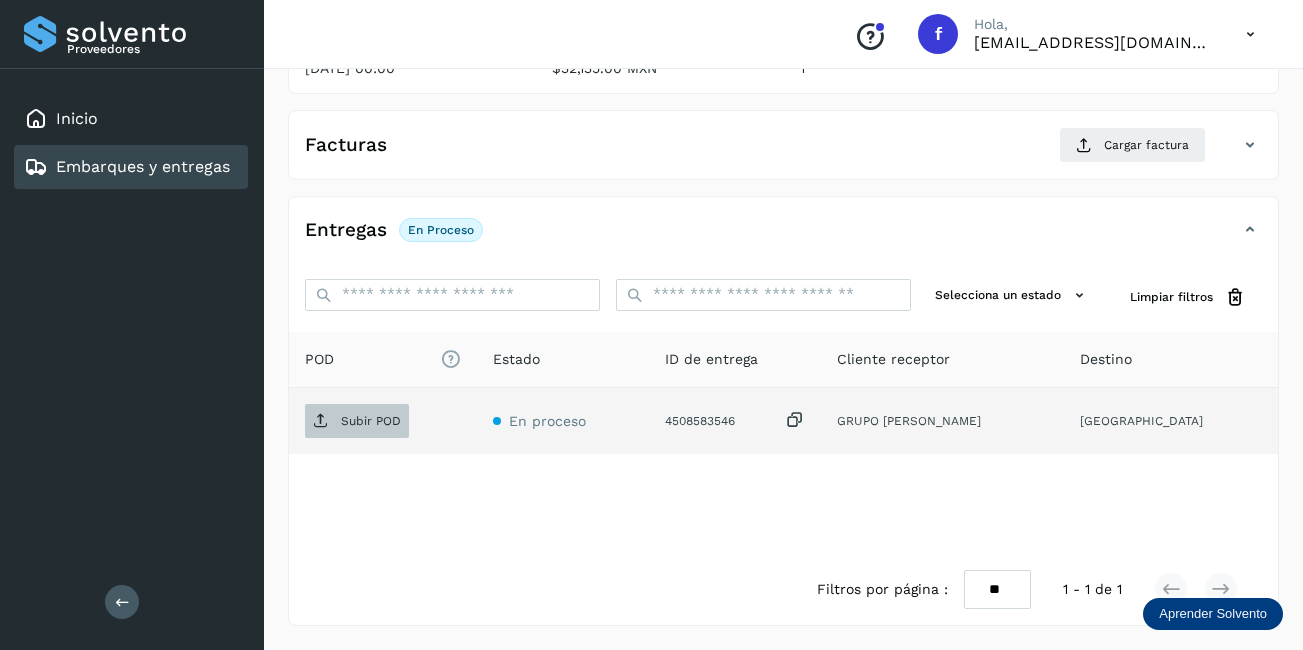 click on "Subir POD" at bounding box center (357, 421) 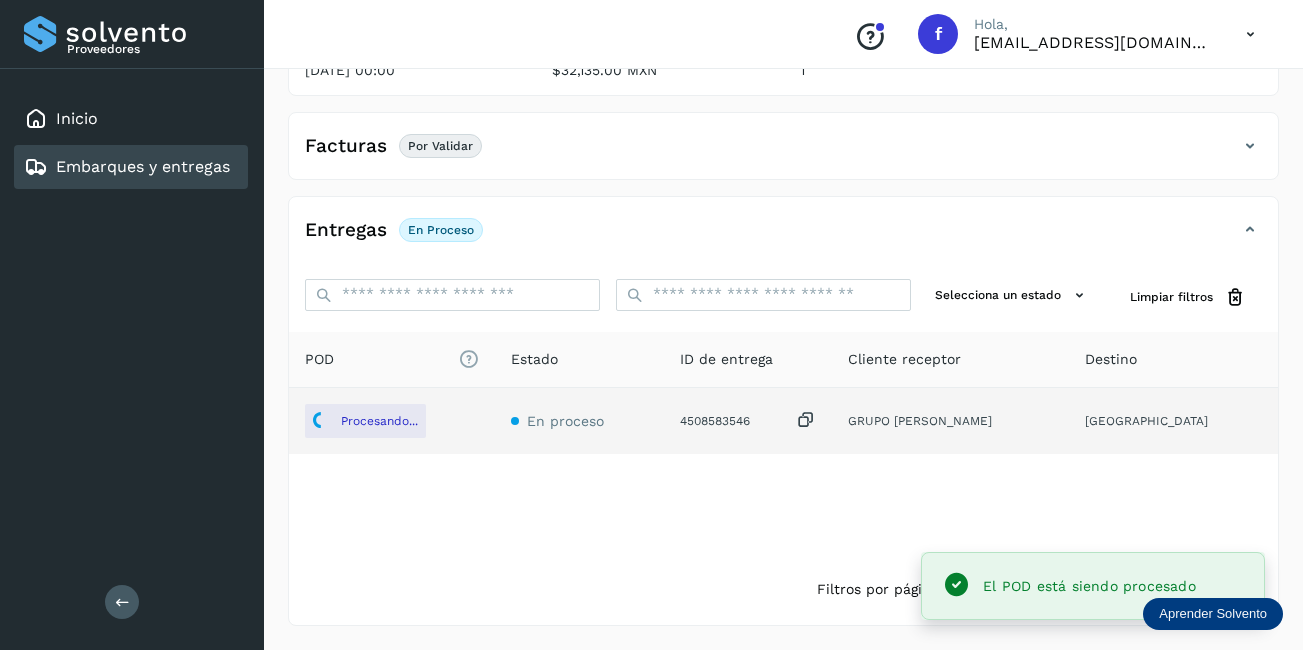 scroll, scrollTop: 311, scrollLeft: 0, axis: vertical 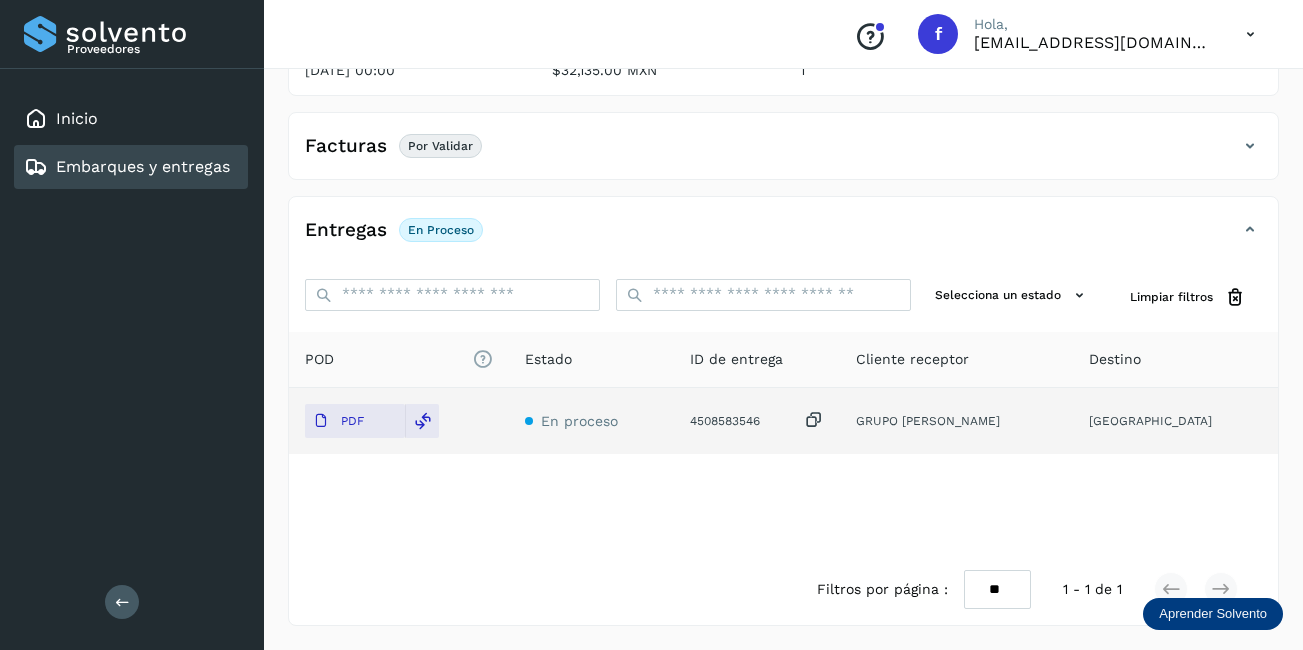 click on "Embarques y entregas" at bounding box center [143, 166] 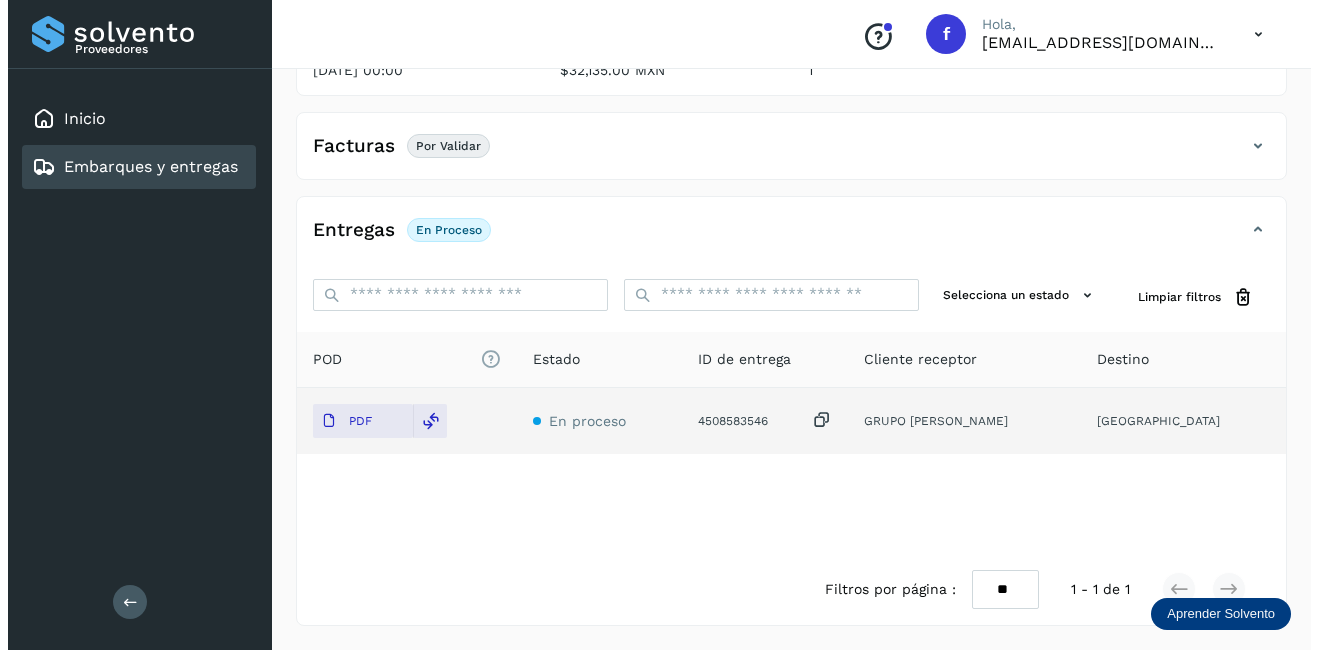 scroll, scrollTop: 0, scrollLeft: 0, axis: both 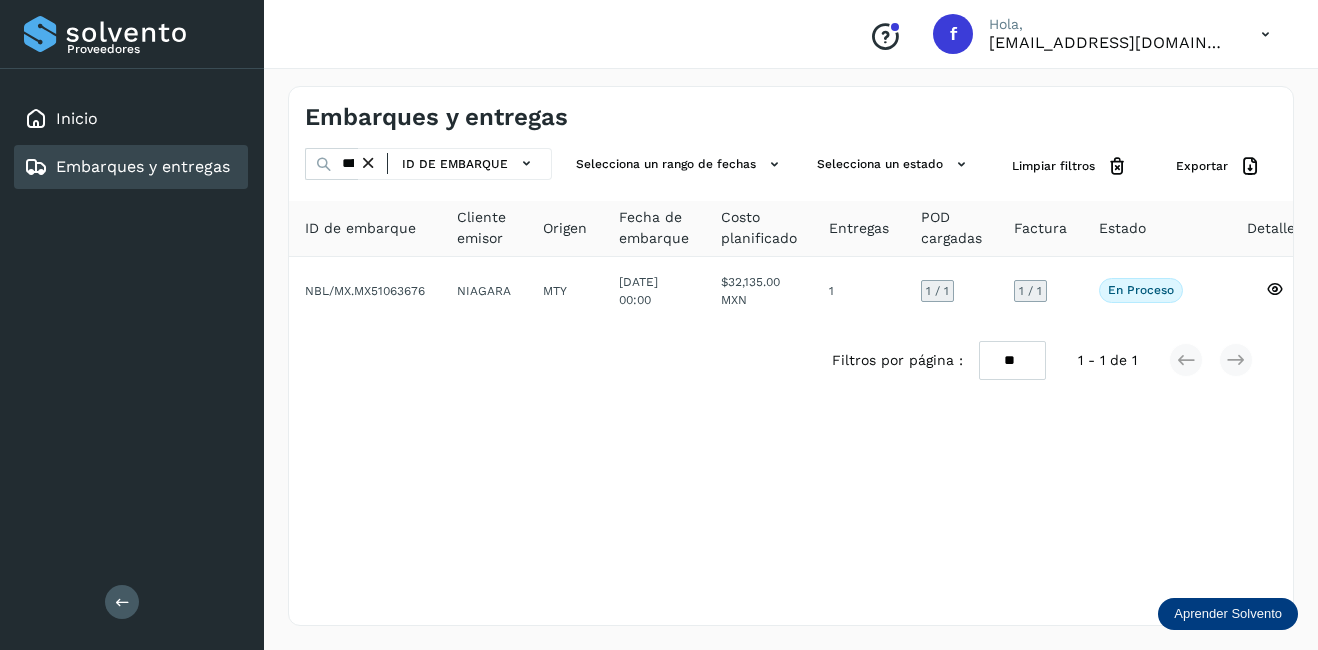 click at bounding box center [368, 163] 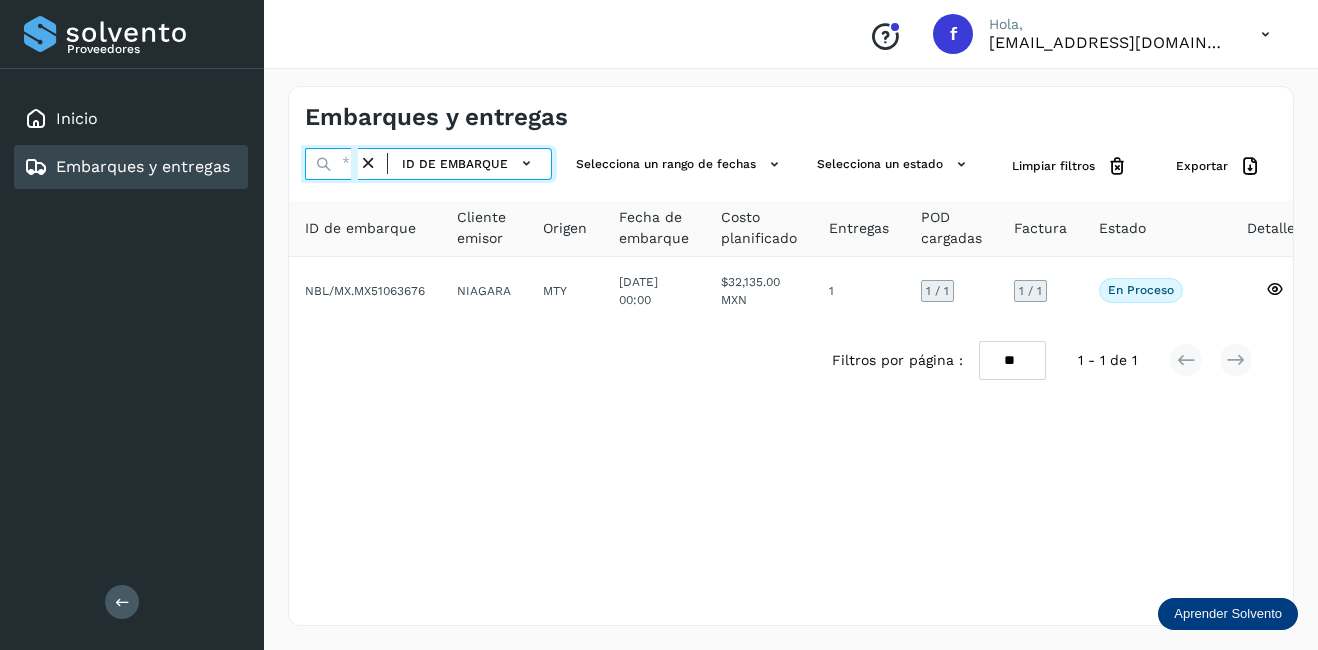 click at bounding box center [331, 164] 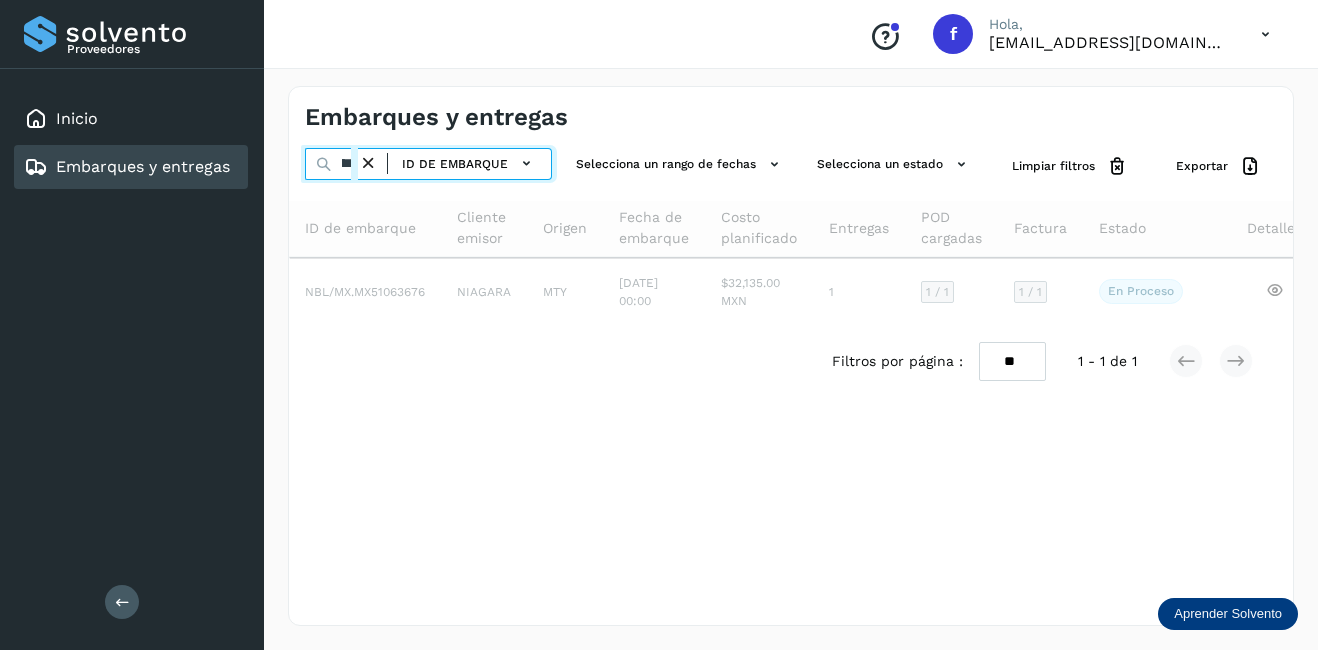 scroll, scrollTop: 0, scrollLeft: 53, axis: horizontal 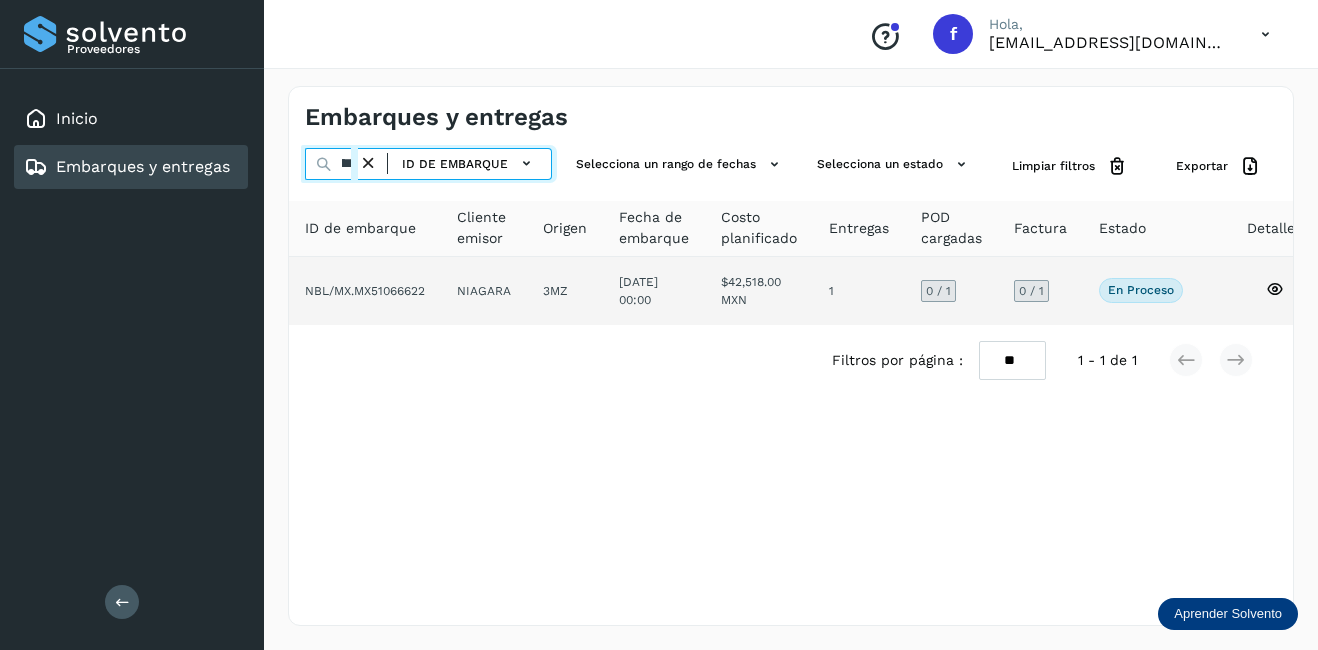 type on "********" 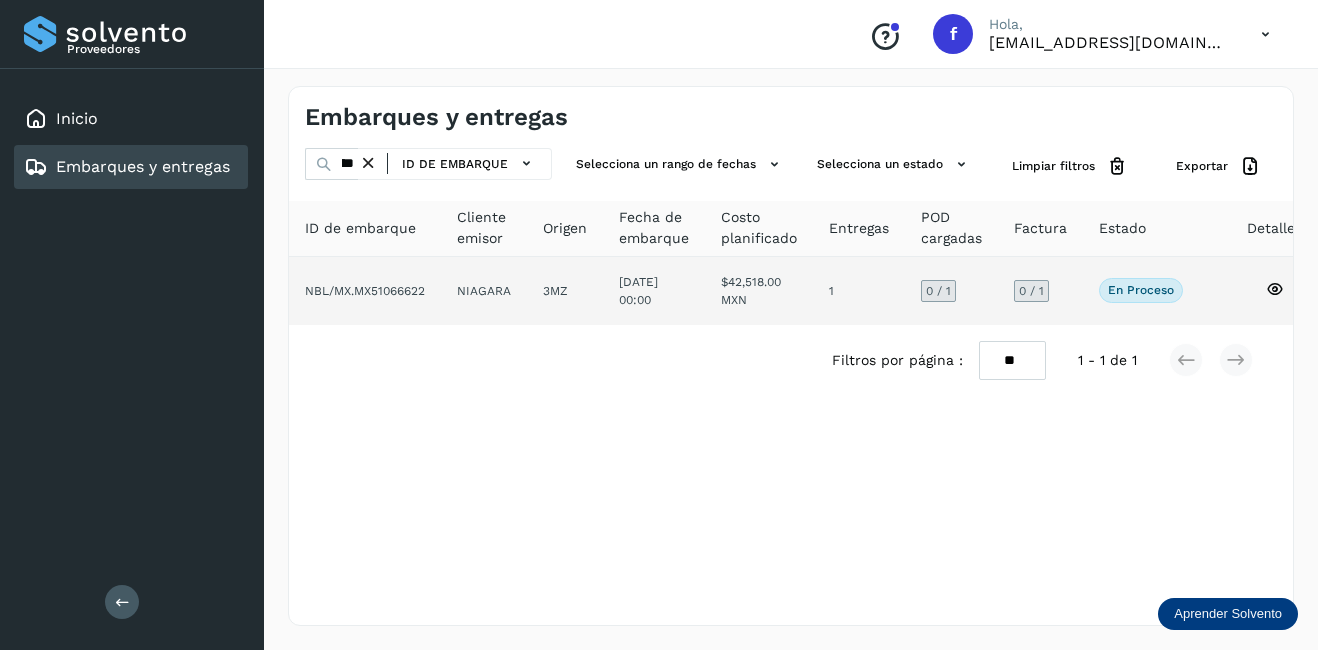 click 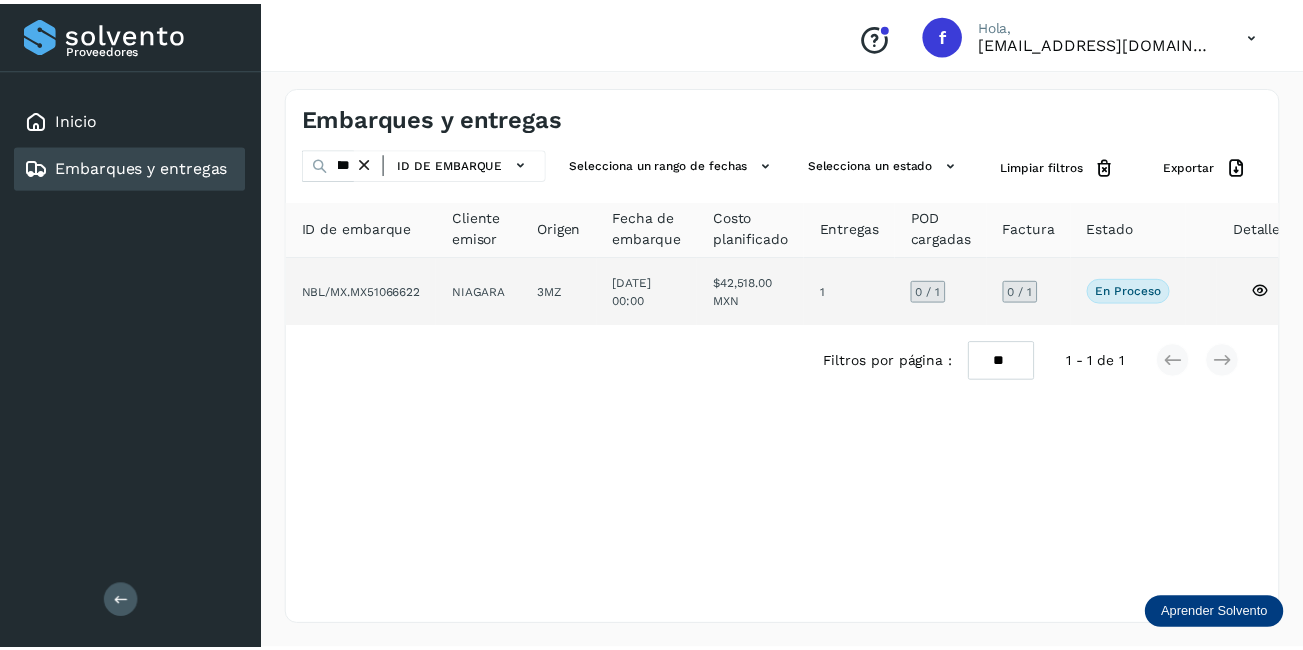 scroll, scrollTop: 0, scrollLeft: 0, axis: both 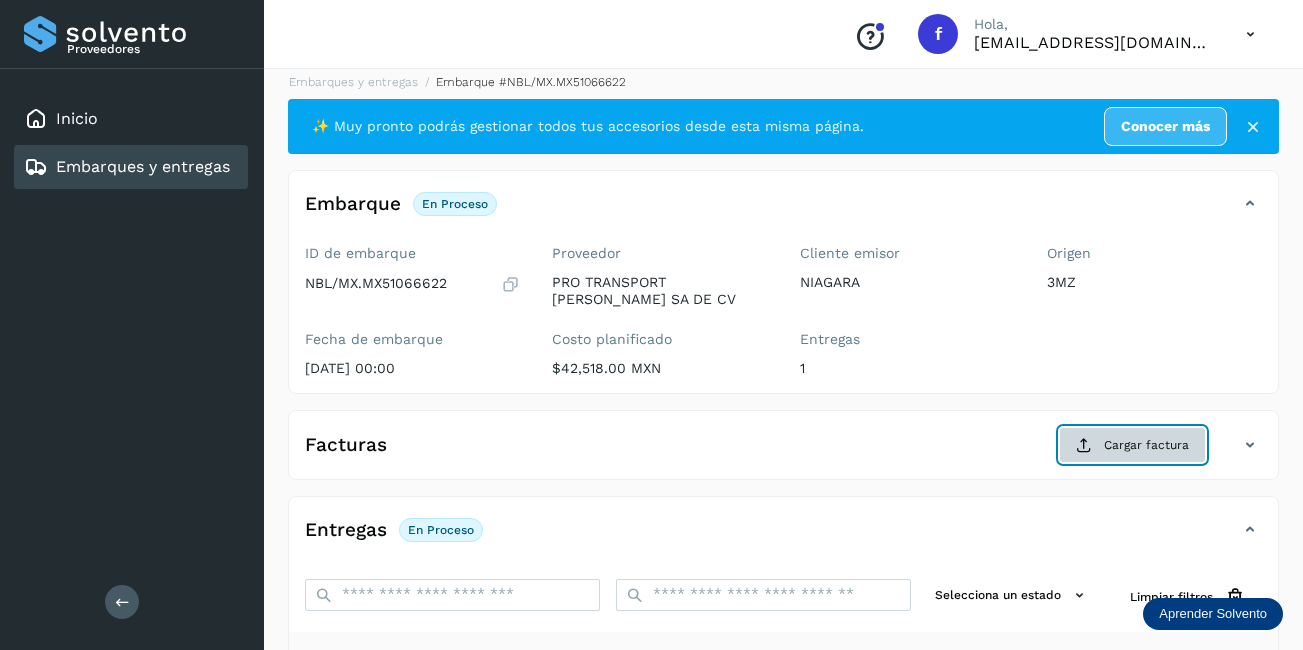 click on "Cargar factura" 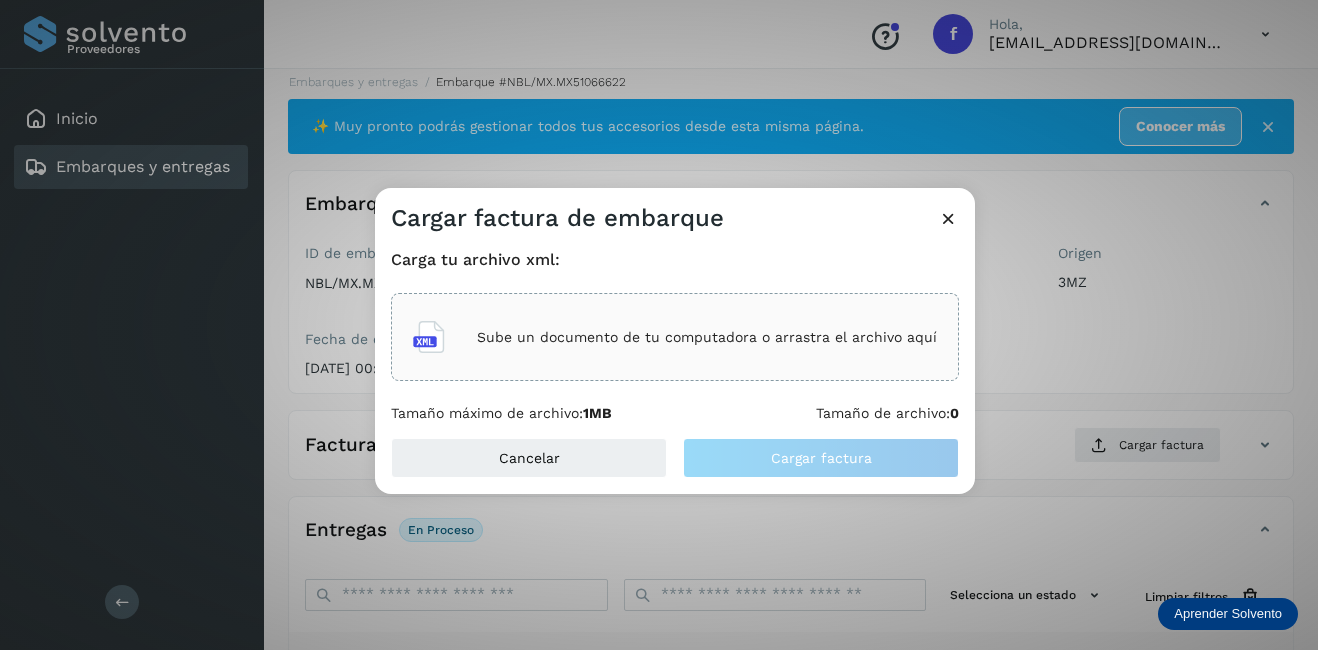 click on "Sube un documento de tu computadora o arrastra el archivo aquí" 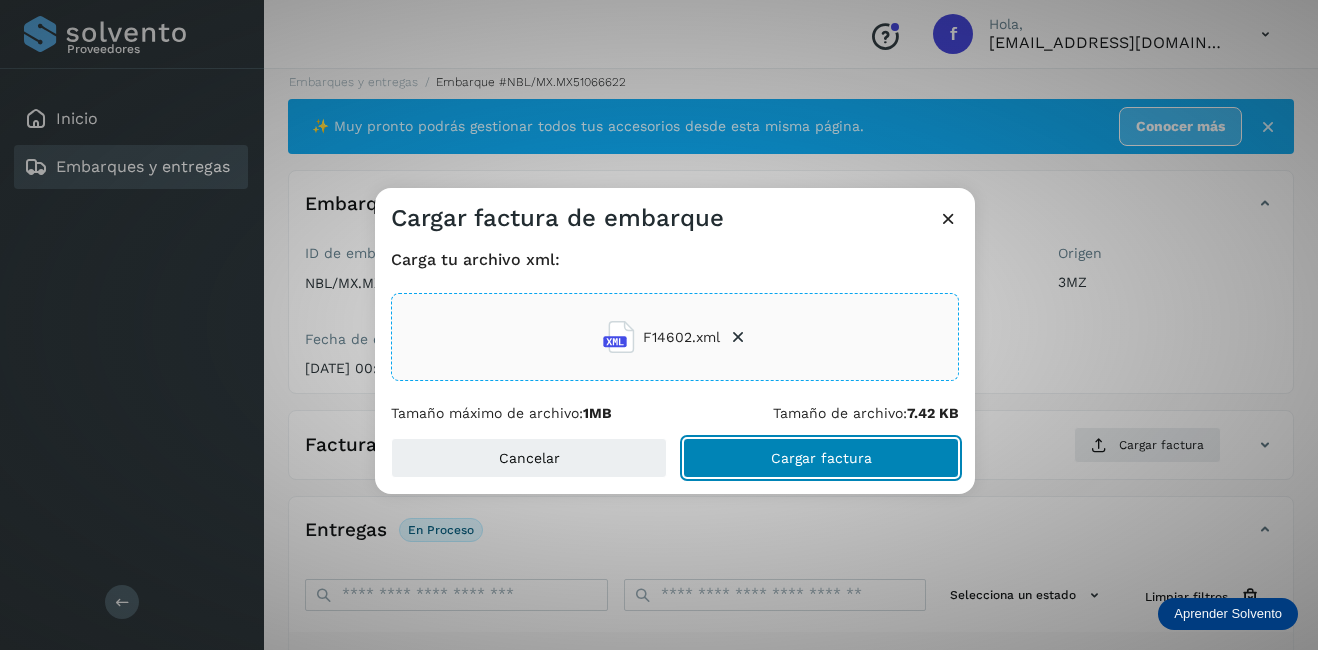 click on "Cargar factura" 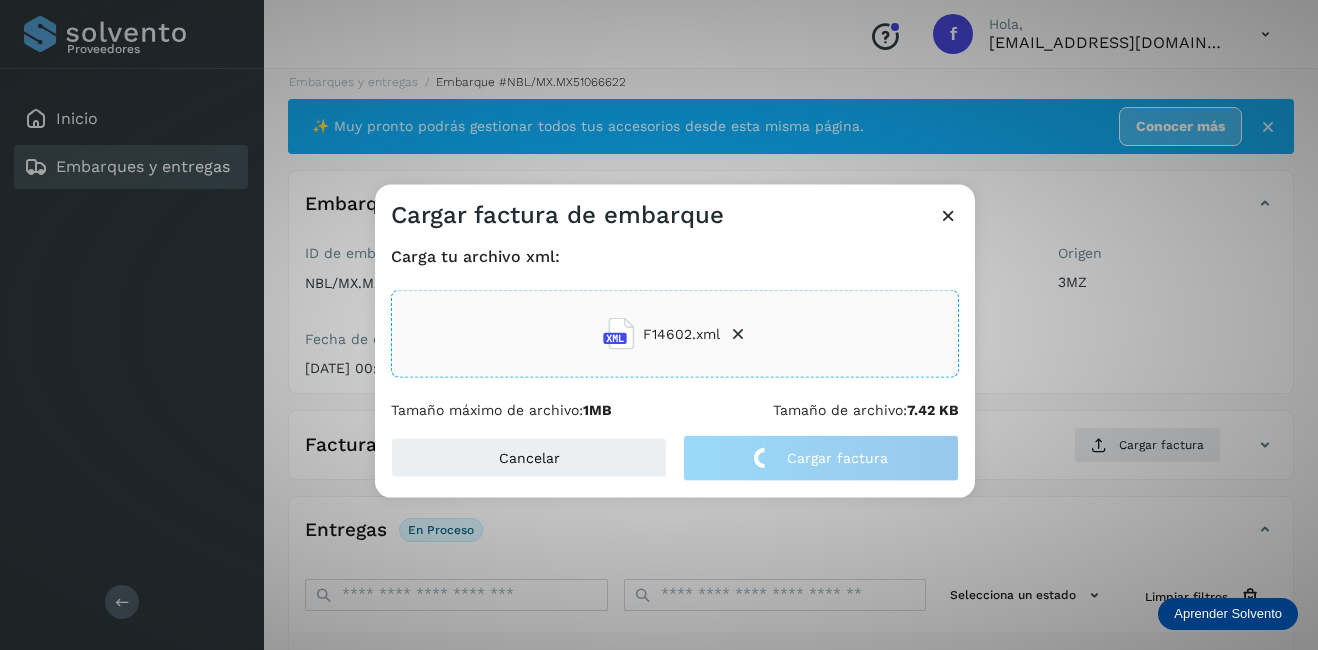 click on "Cargar factura de embarque Carga tu archivo xml: F14602.xml Tamaño máximo de archivo:  1MB Tamaño de archivo:  7.42 KB Cancelar Cargar factura" 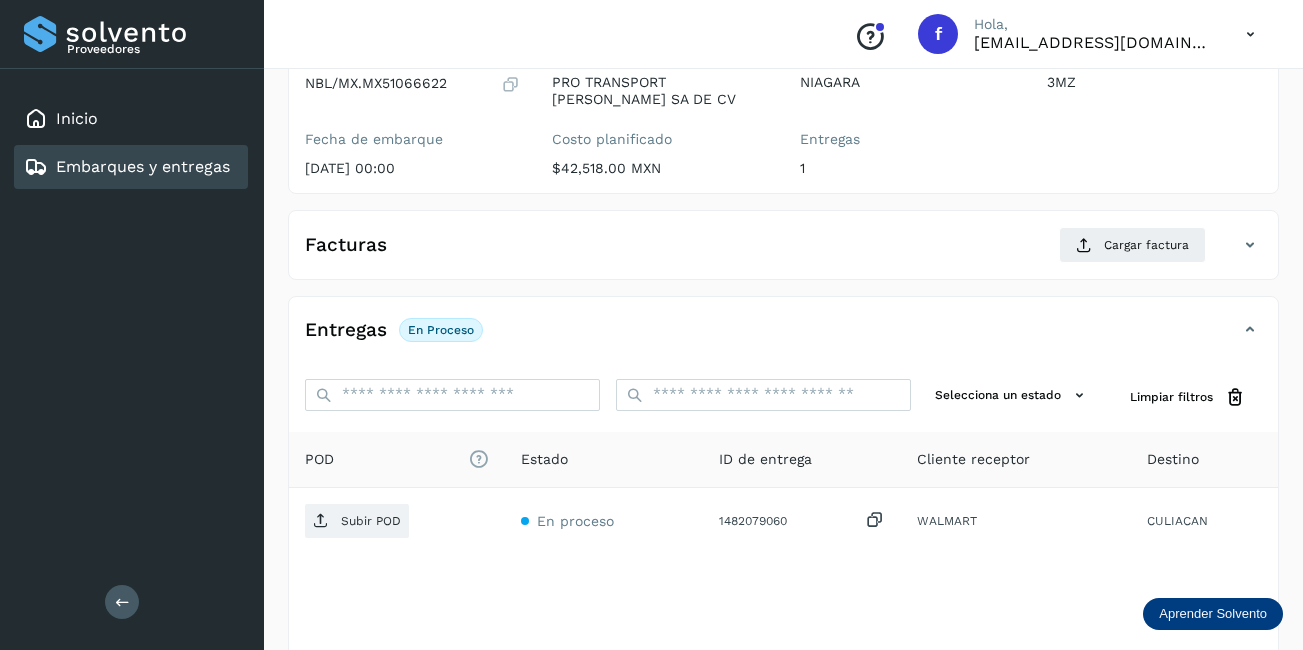 scroll, scrollTop: 313, scrollLeft: 0, axis: vertical 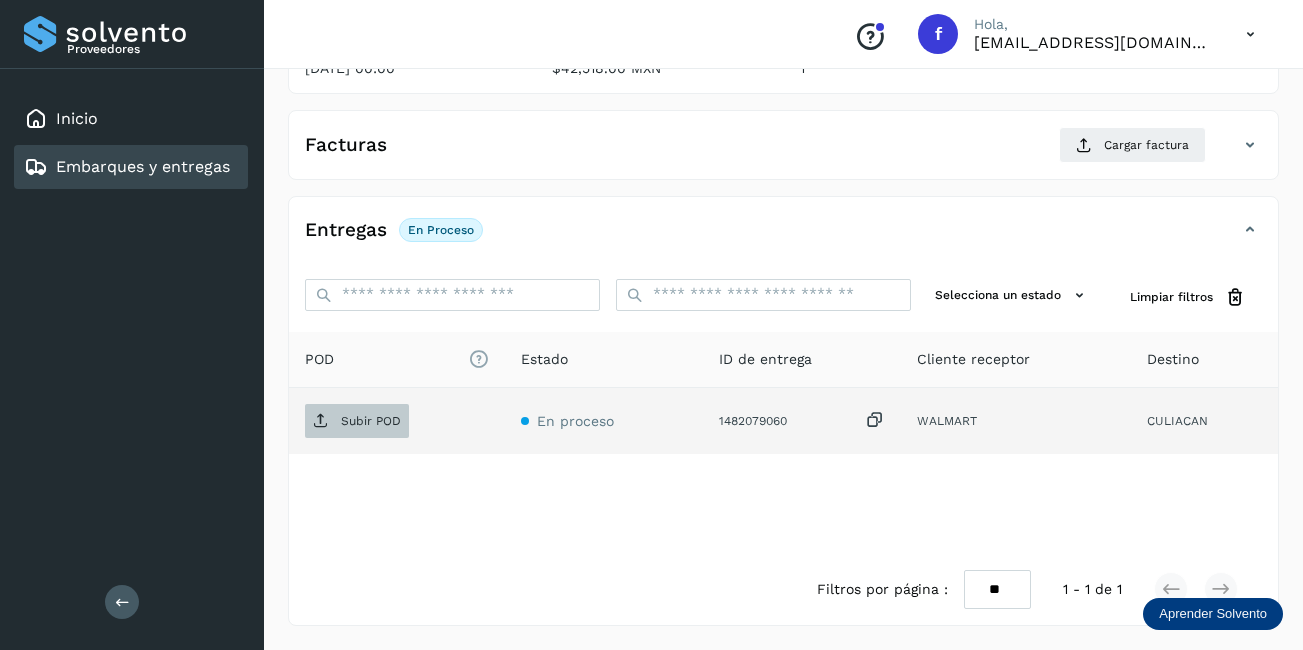click on "Subir POD" at bounding box center (371, 421) 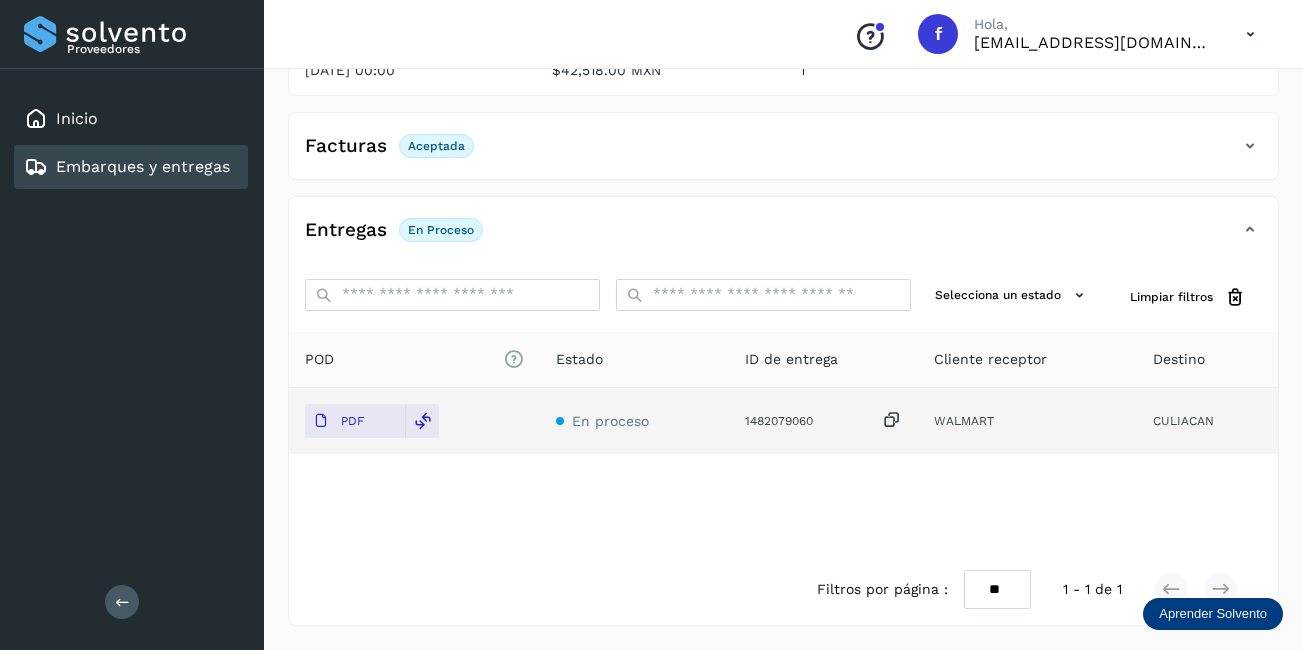 scroll, scrollTop: 111, scrollLeft: 0, axis: vertical 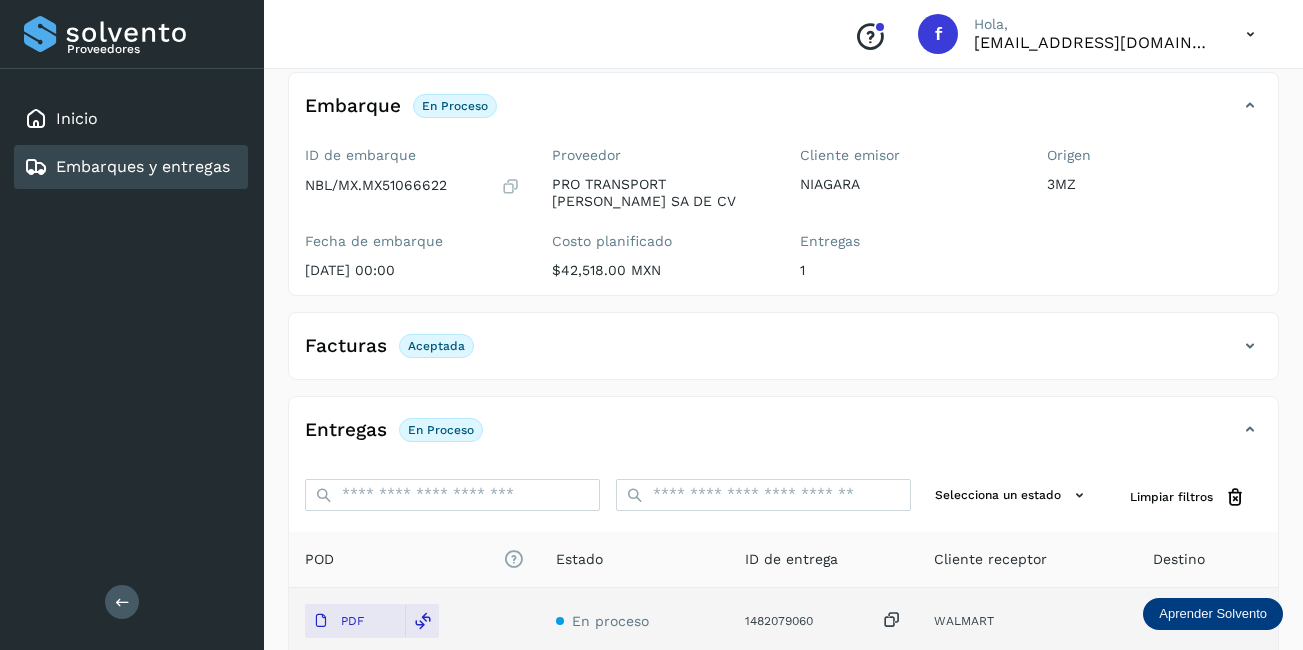 click on "Embarques y entregas" 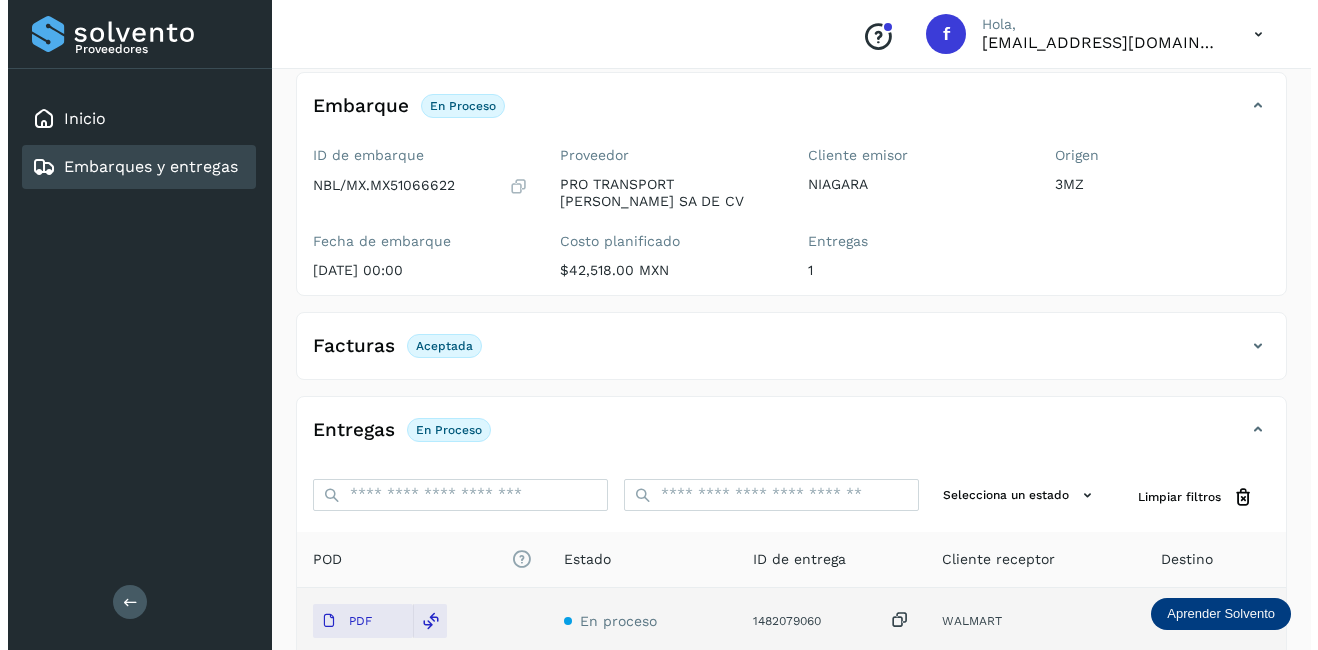 scroll, scrollTop: 0, scrollLeft: 0, axis: both 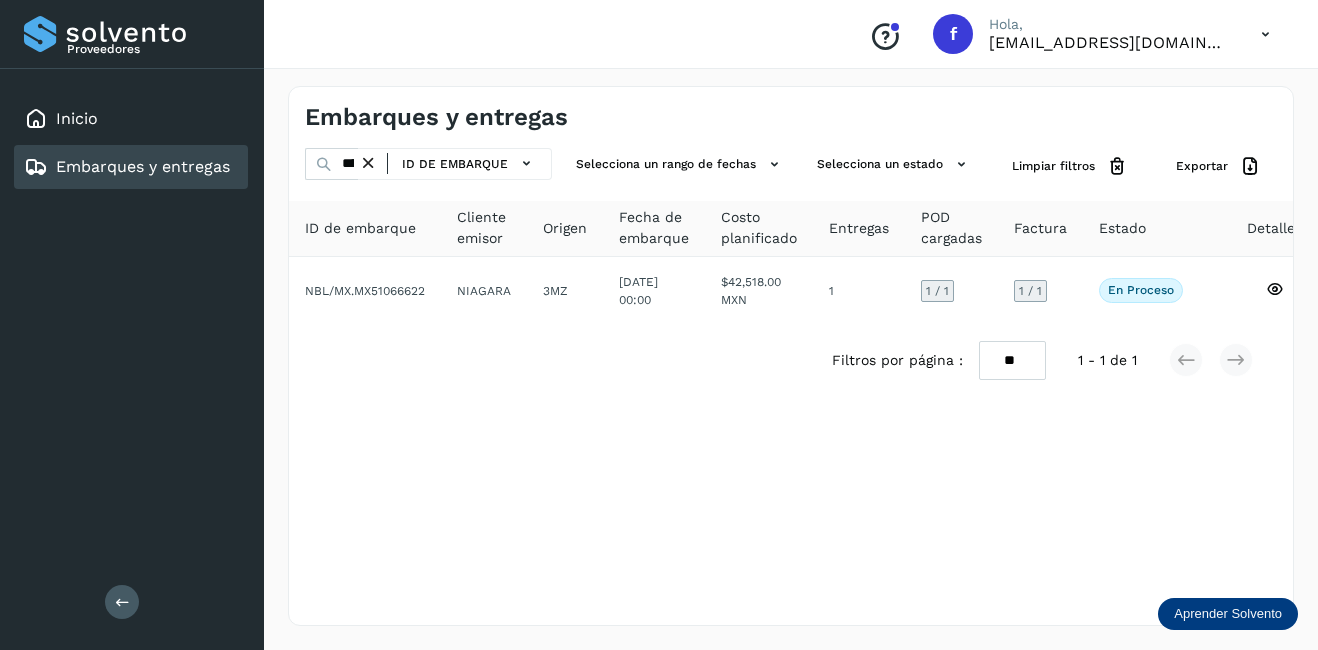 click at bounding box center [368, 163] 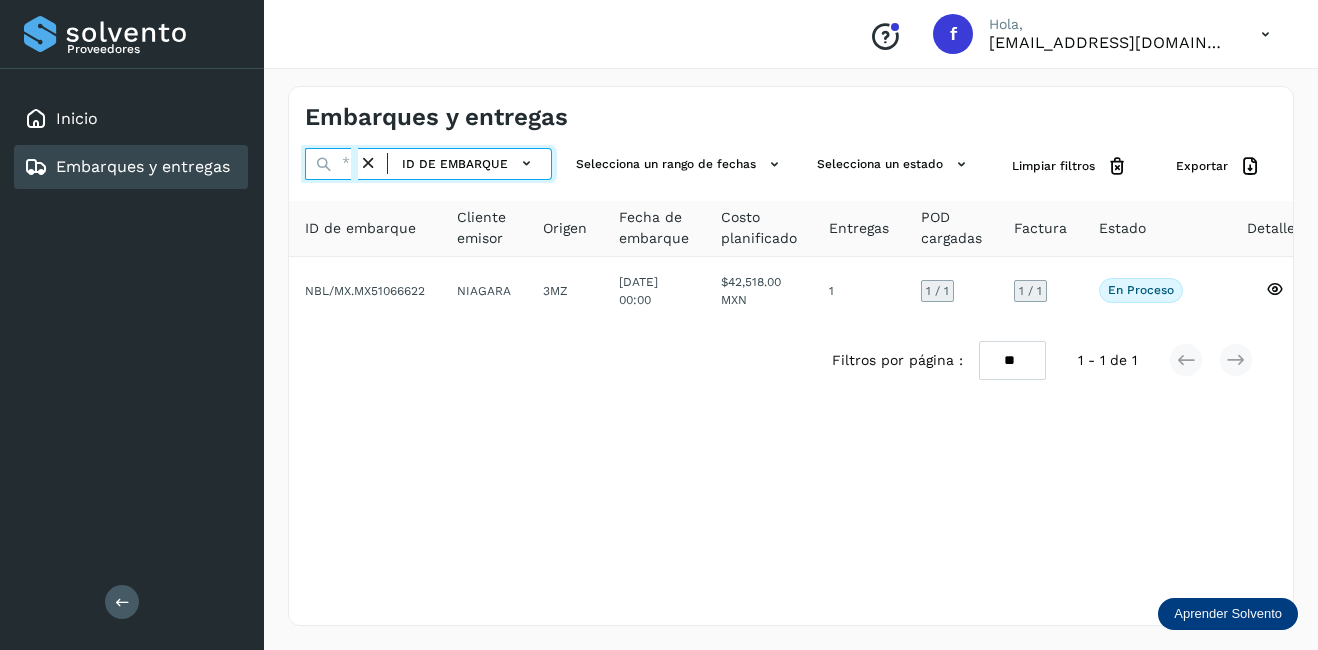 click at bounding box center (331, 164) 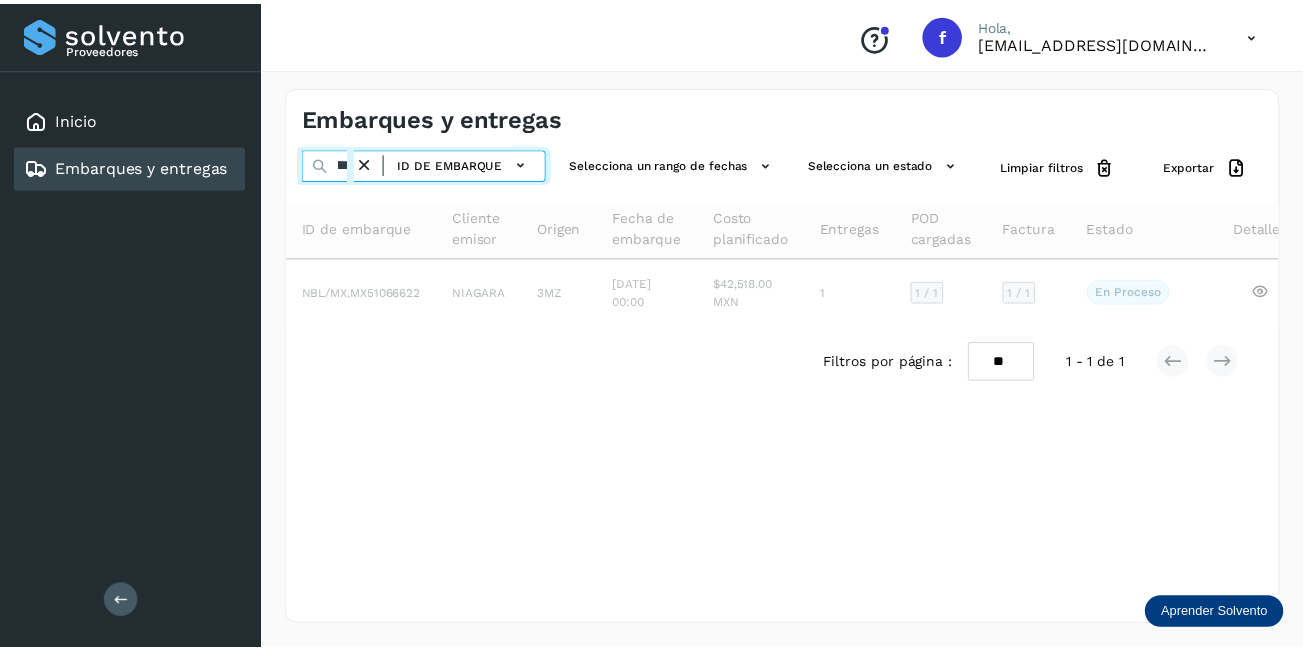 scroll, scrollTop: 0, scrollLeft: 54, axis: horizontal 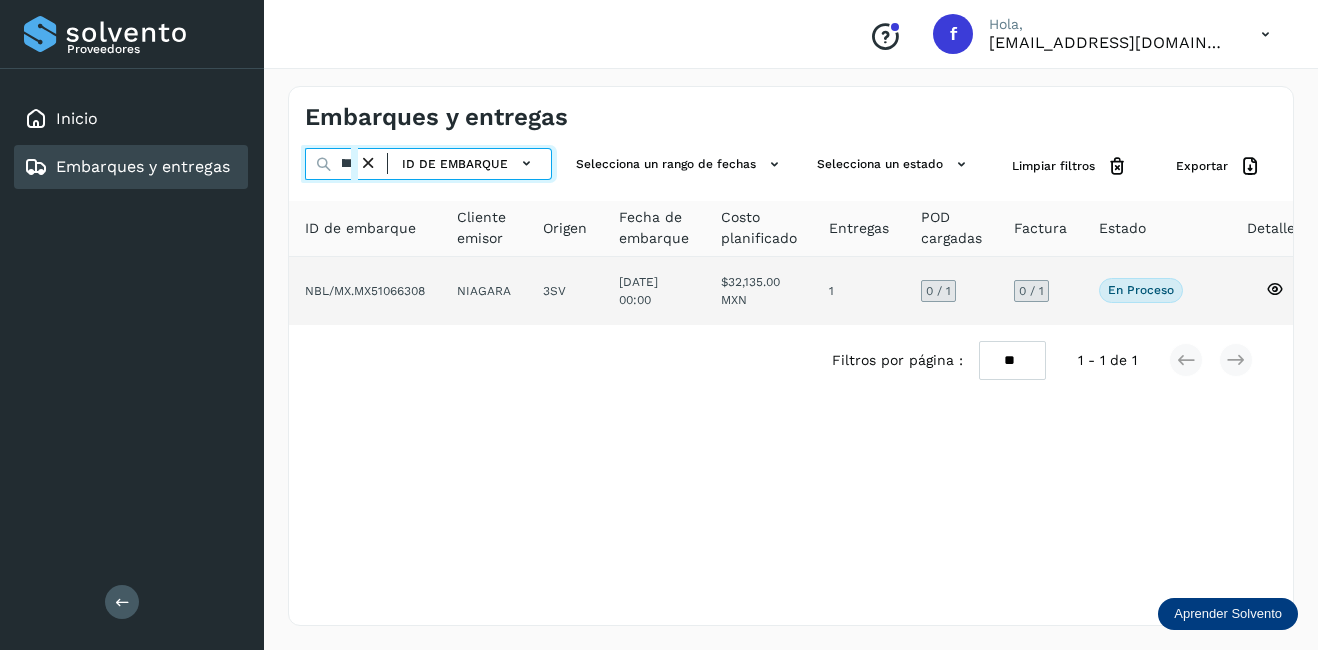 type on "********" 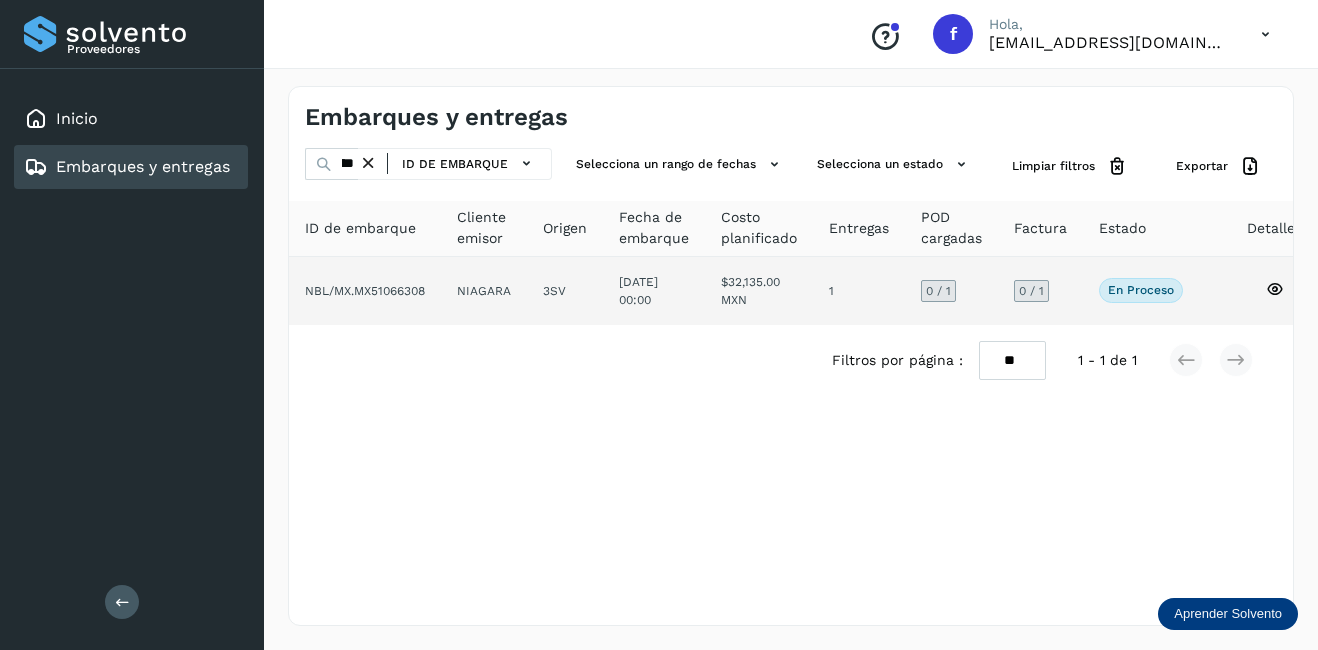 click on "NBL/MX.MX51066308" 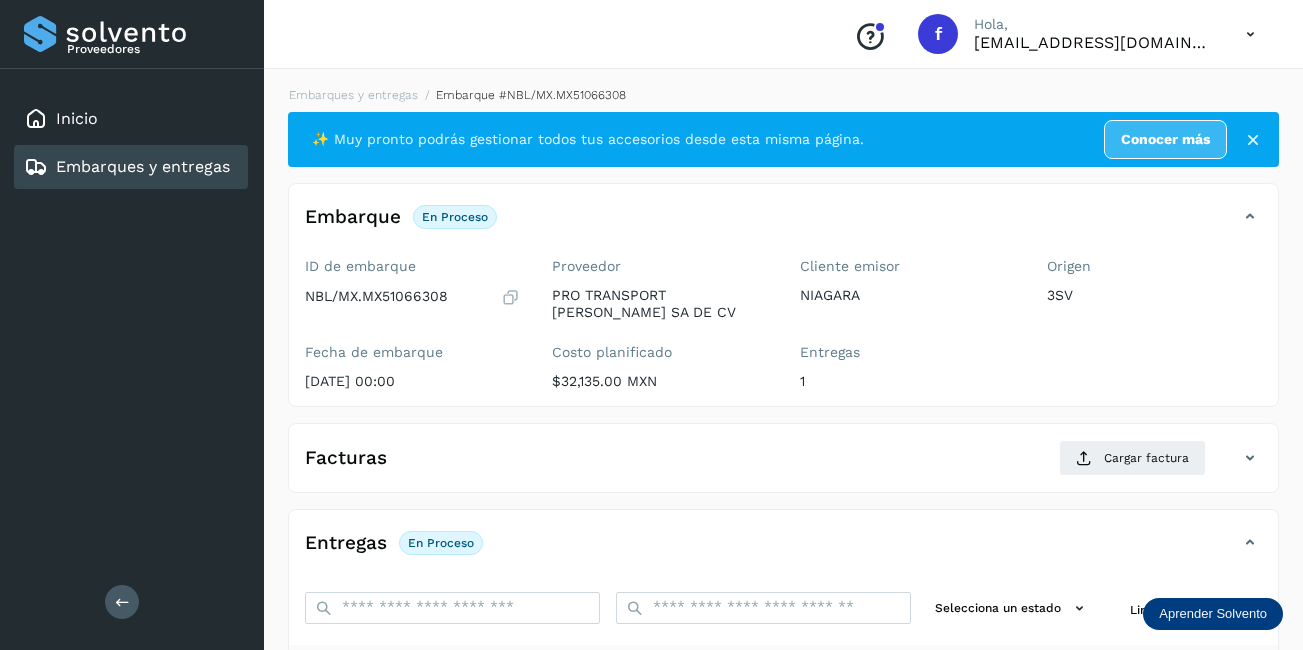 click on "Facturas Cargar factura" at bounding box center [783, 466] 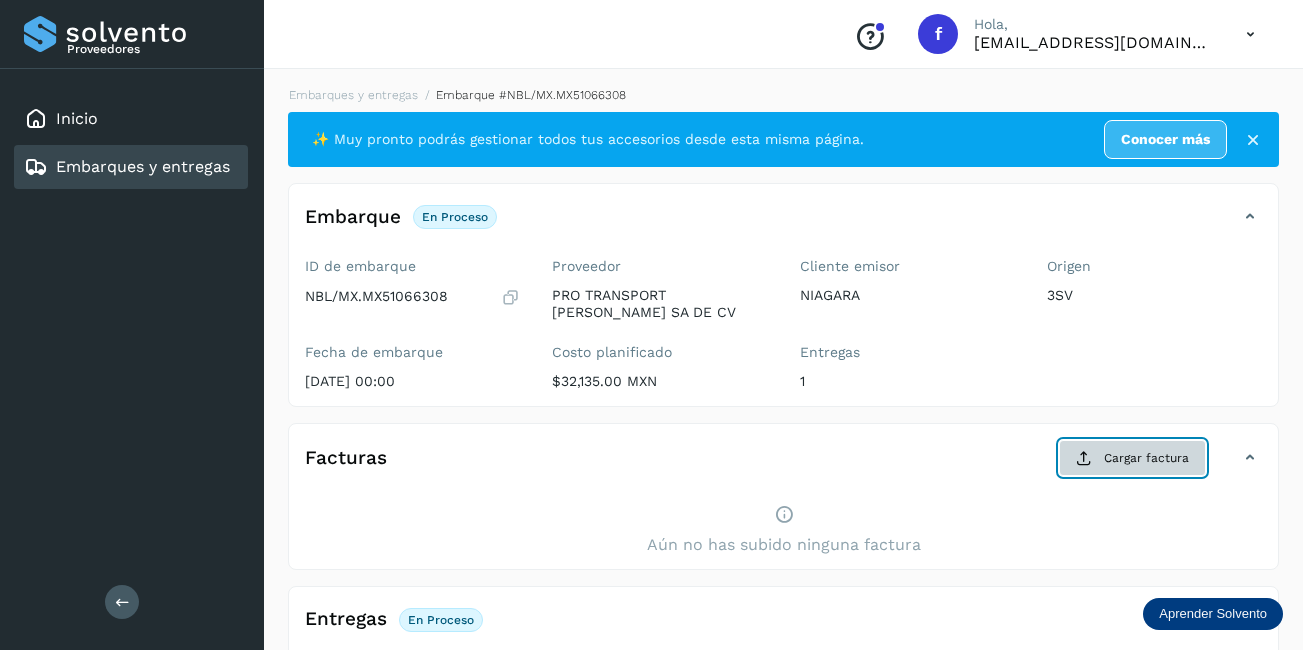 click on "Cargar factura" 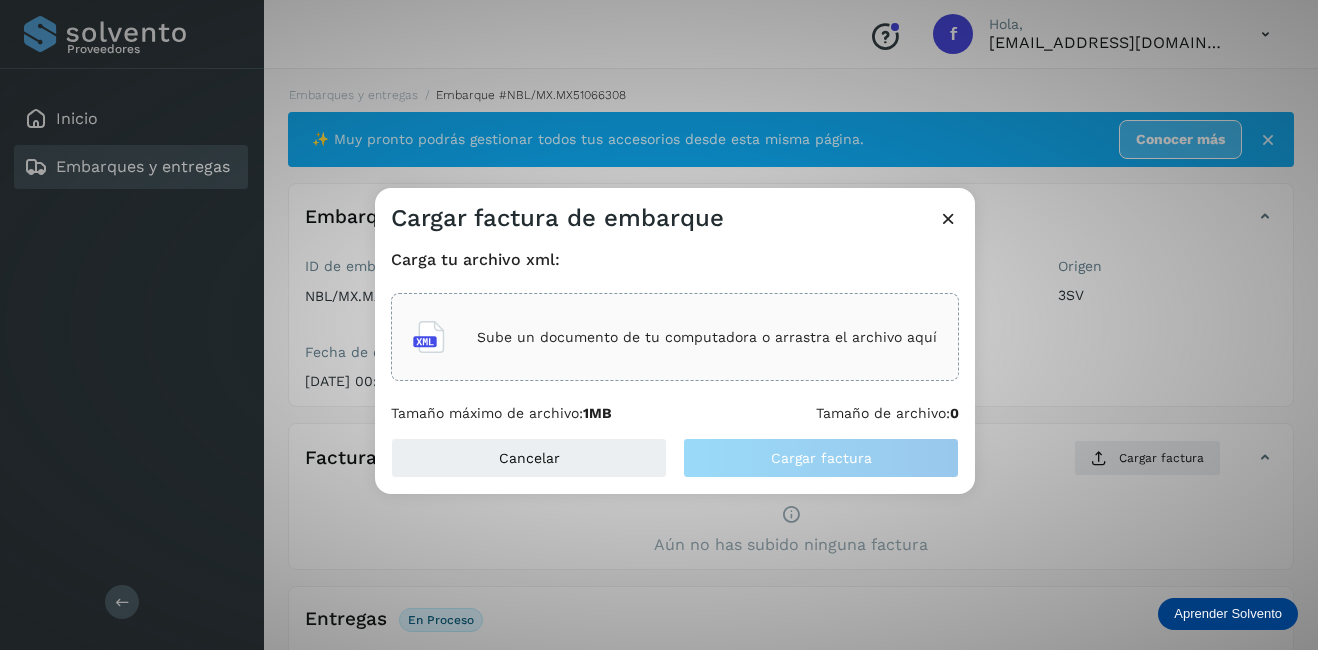 click on "Sube un documento de tu computadora o arrastra el archivo aquí" at bounding box center [707, 337] 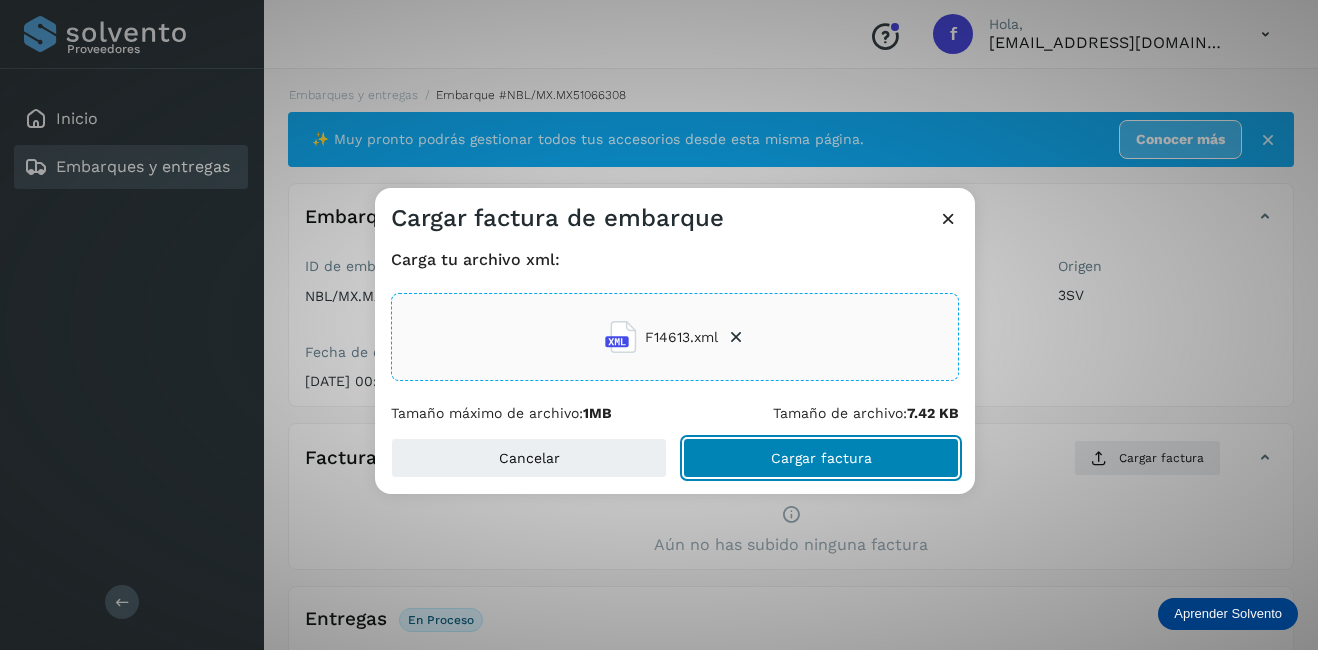 click on "Cargar factura" 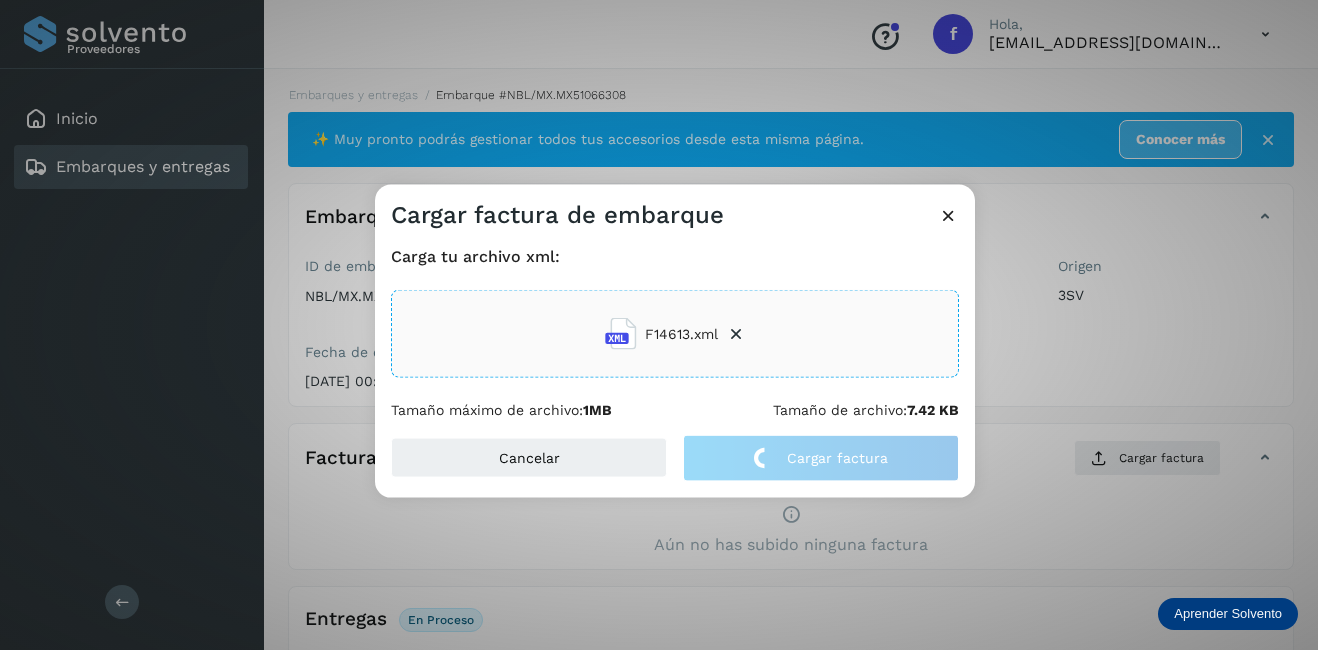 click on "Cargar factura de embarque Carga tu archivo xml: F14613.xml Tamaño máximo de archivo:  1MB Tamaño de archivo:  7.42 KB Cancelar Cargar factura" 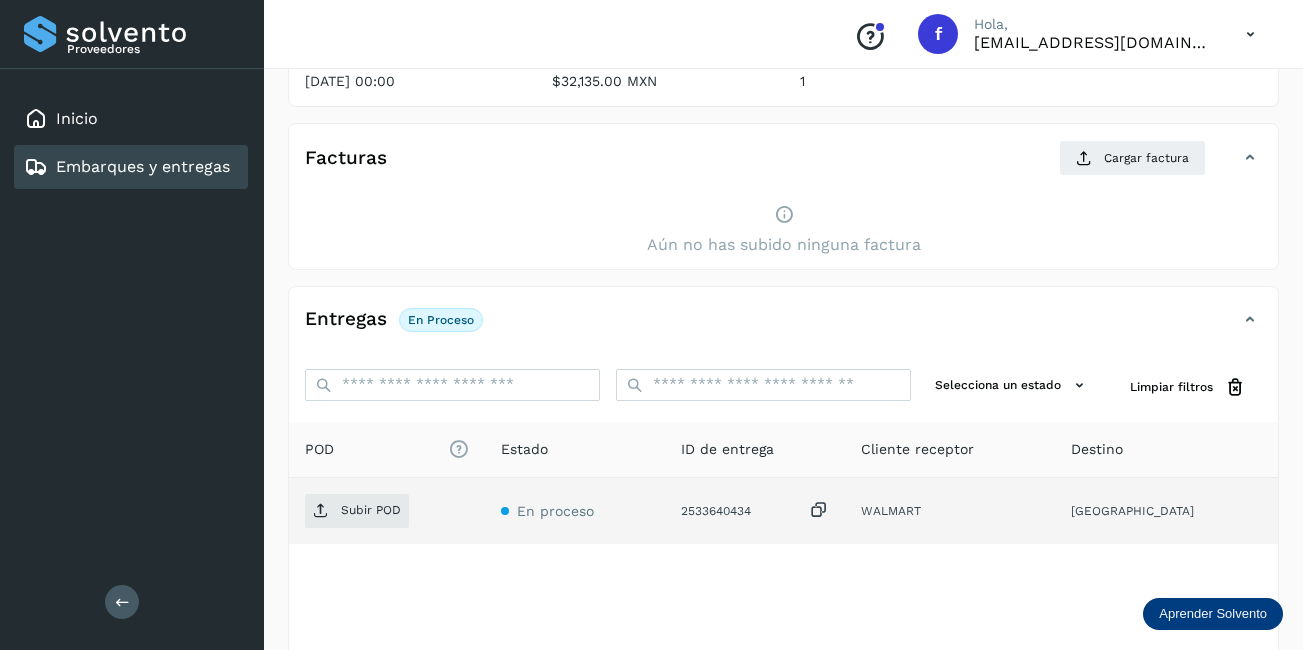 scroll, scrollTop: 390, scrollLeft: 0, axis: vertical 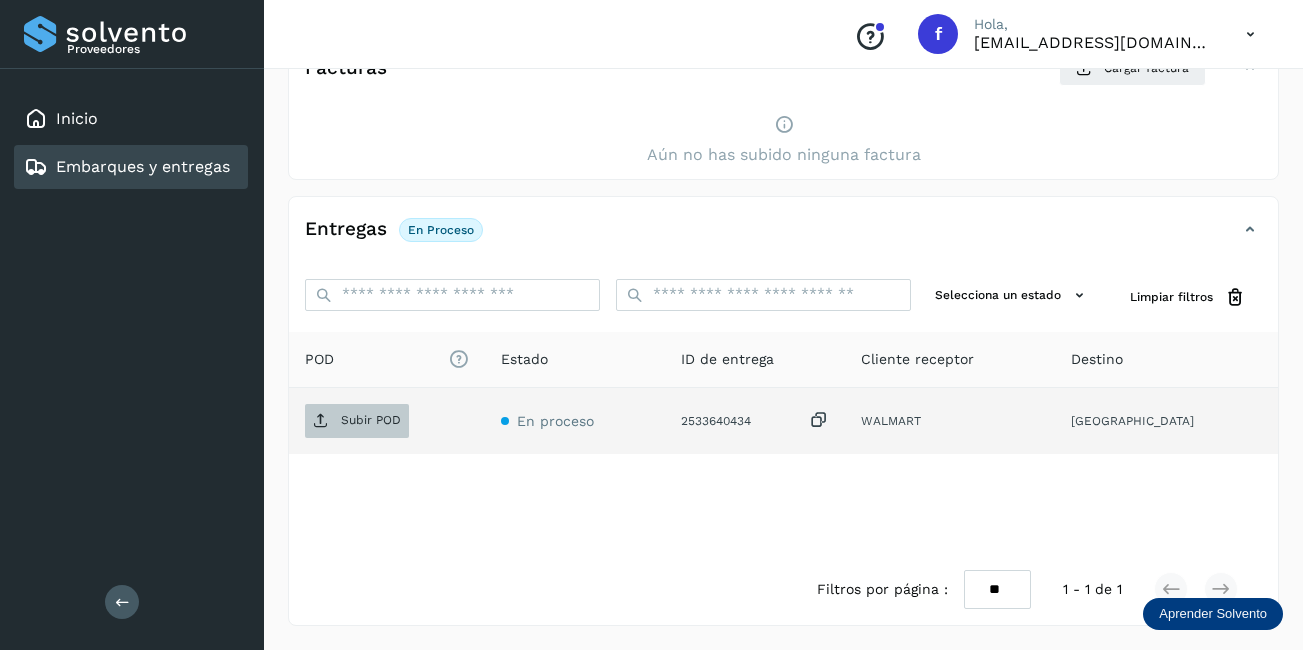 click on "Subir POD" at bounding box center (371, 420) 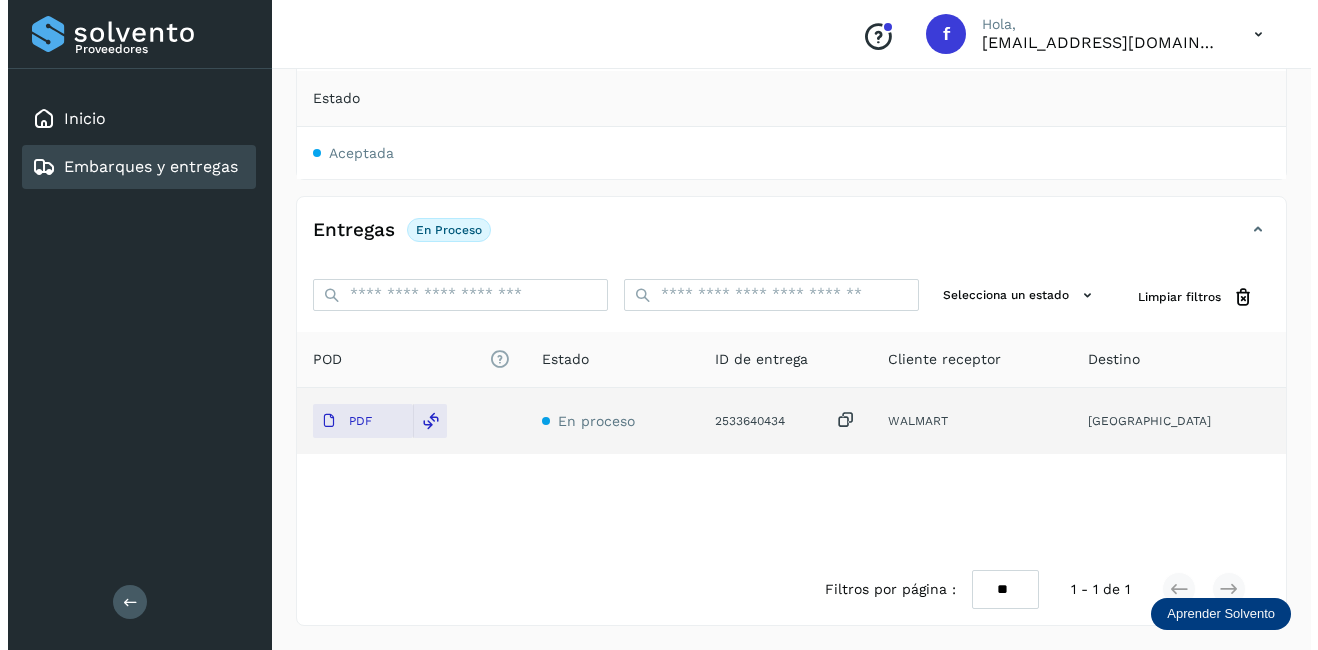 scroll, scrollTop: 0, scrollLeft: 0, axis: both 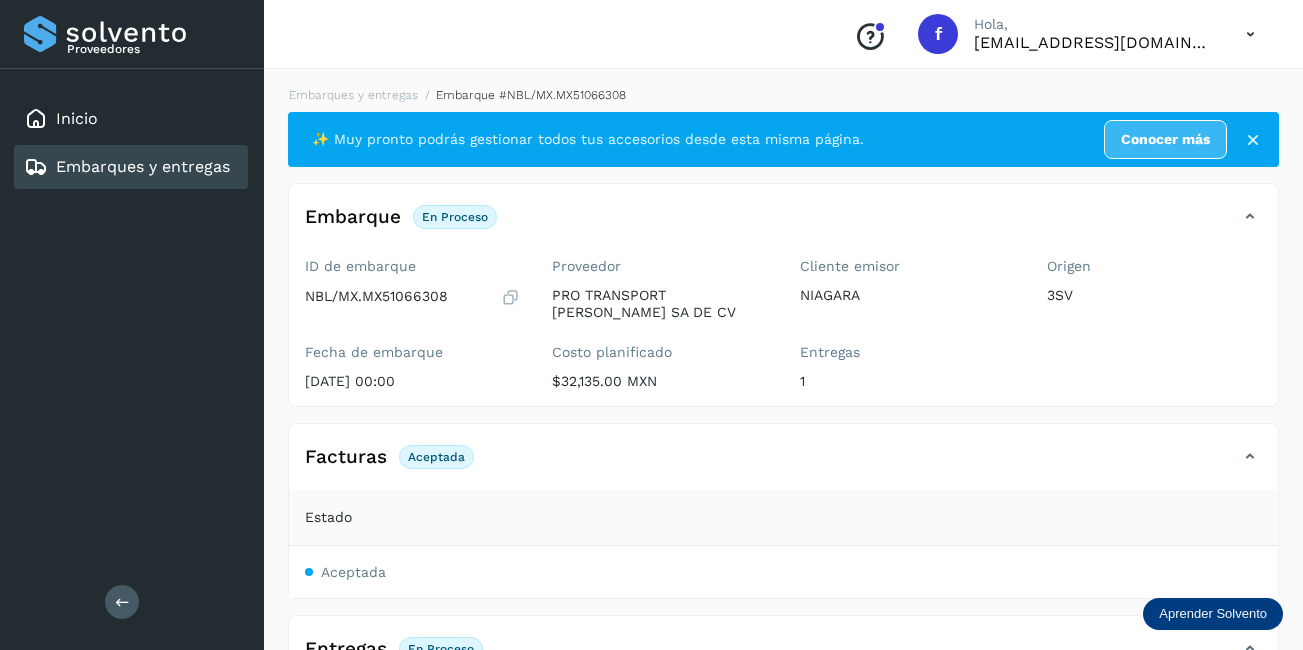 click on "Embarques y entregas" at bounding box center [143, 166] 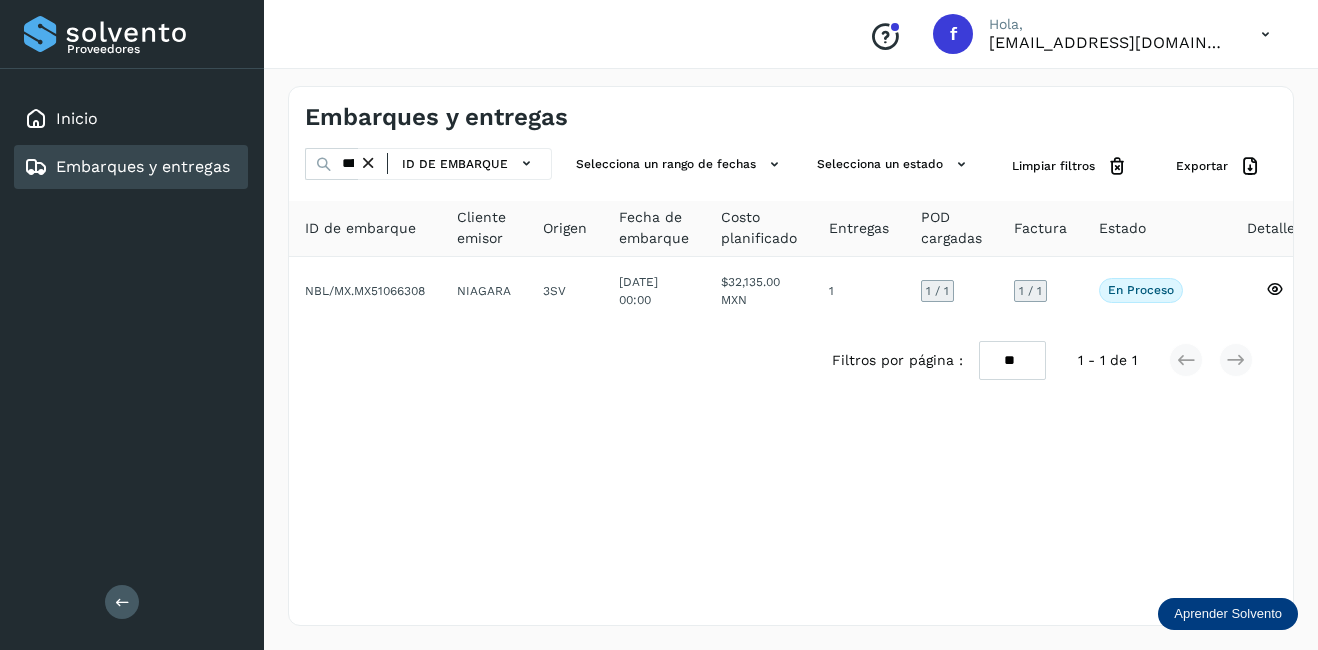 click at bounding box center (368, 163) 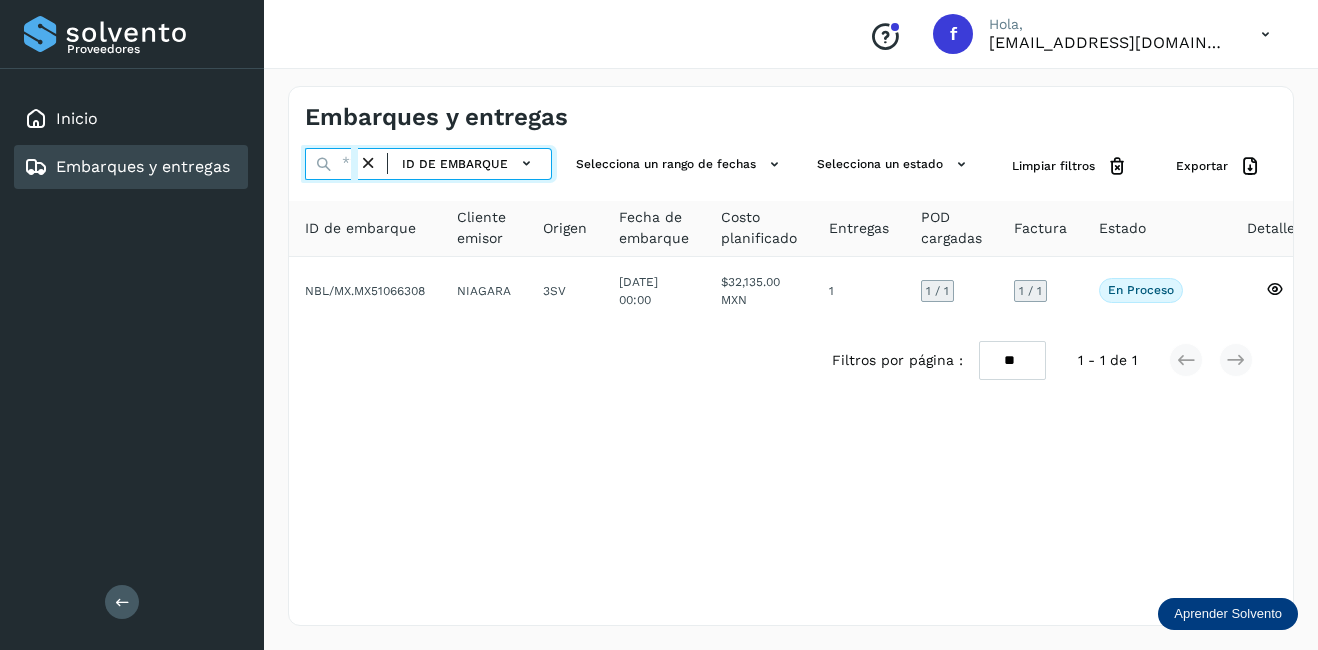 click at bounding box center [331, 164] 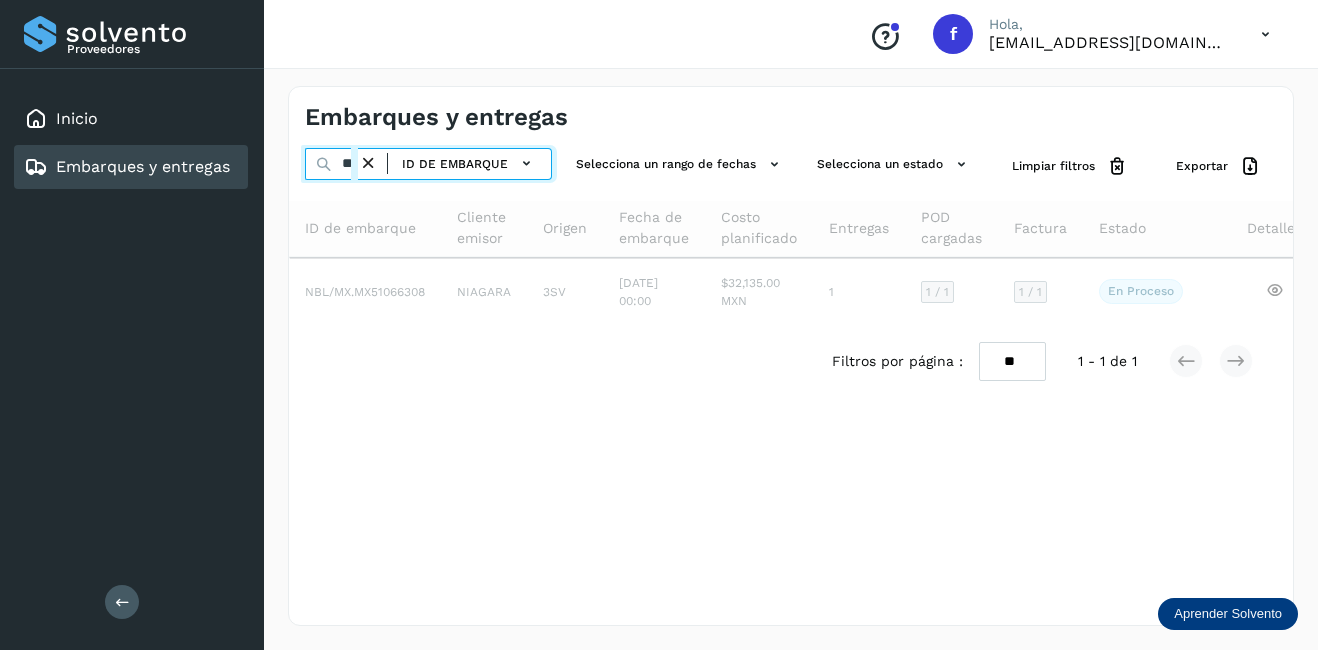 scroll, scrollTop: 0, scrollLeft: 1, axis: horizontal 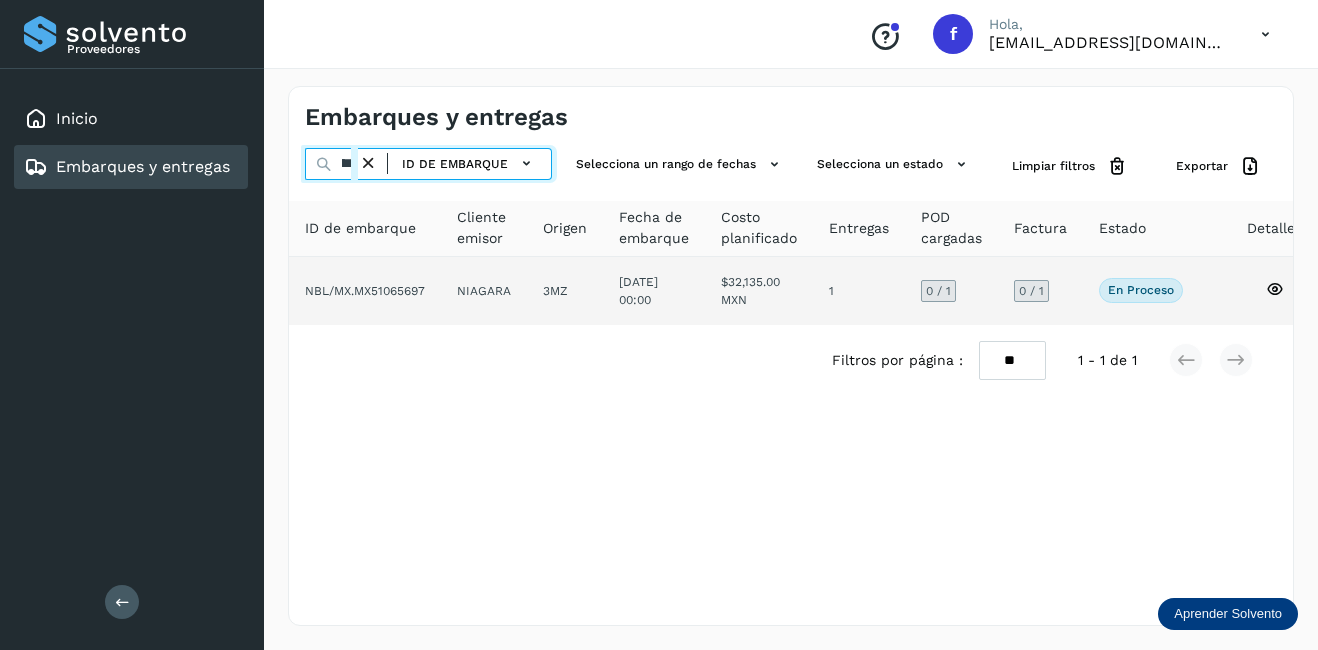 type on "********" 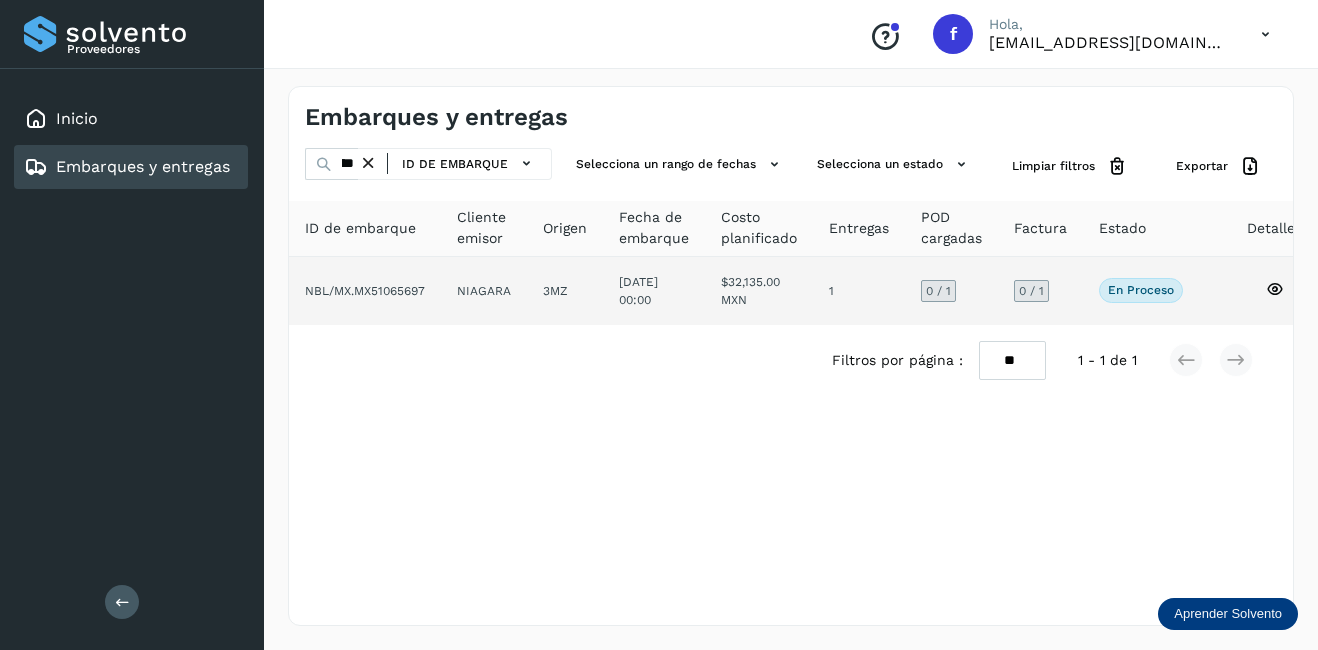 click 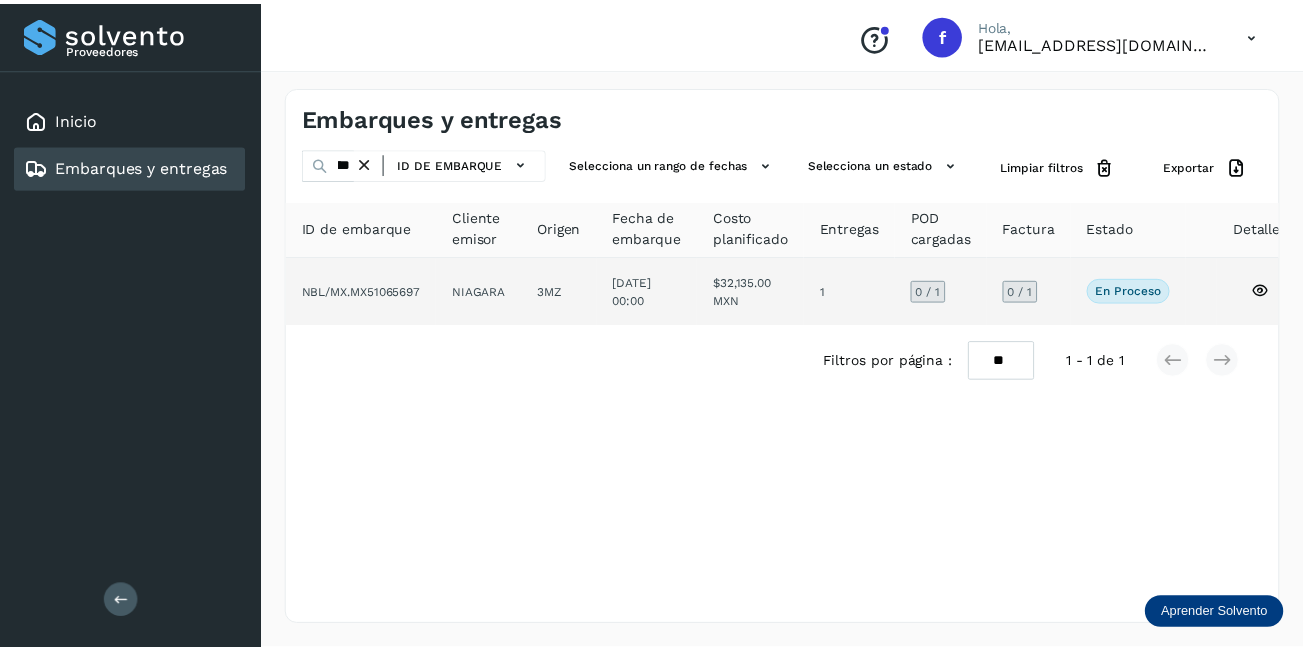scroll, scrollTop: 0, scrollLeft: 0, axis: both 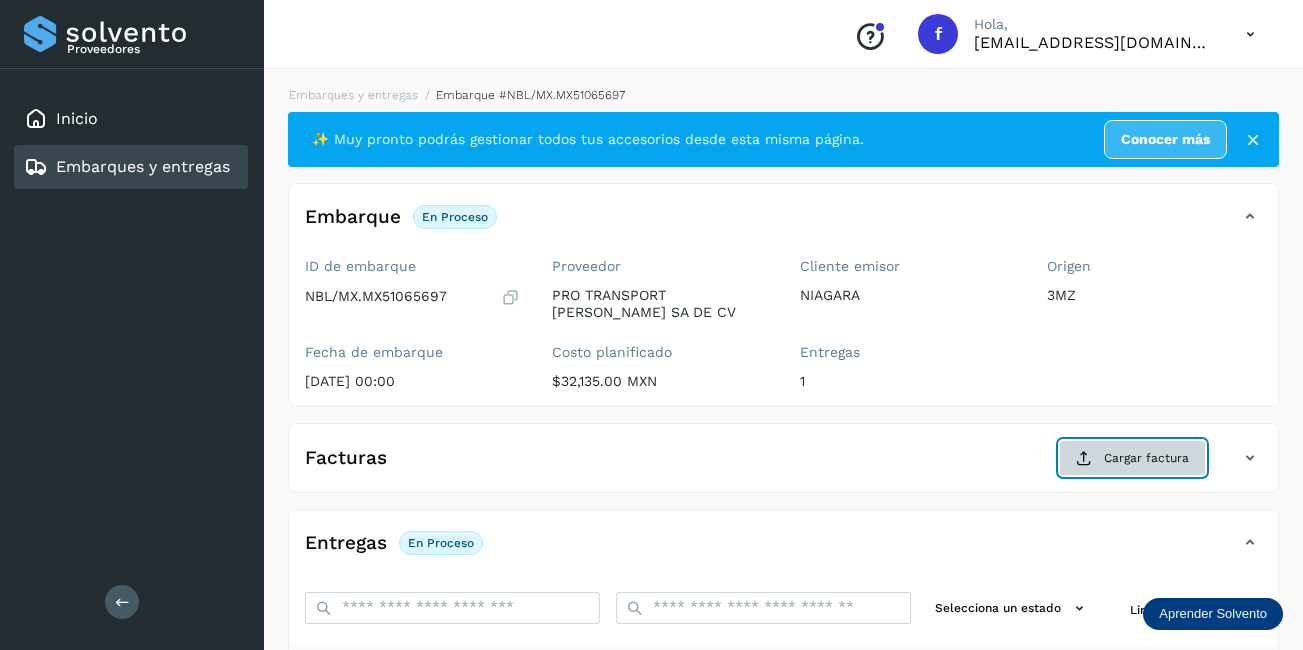 click on "Cargar factura" 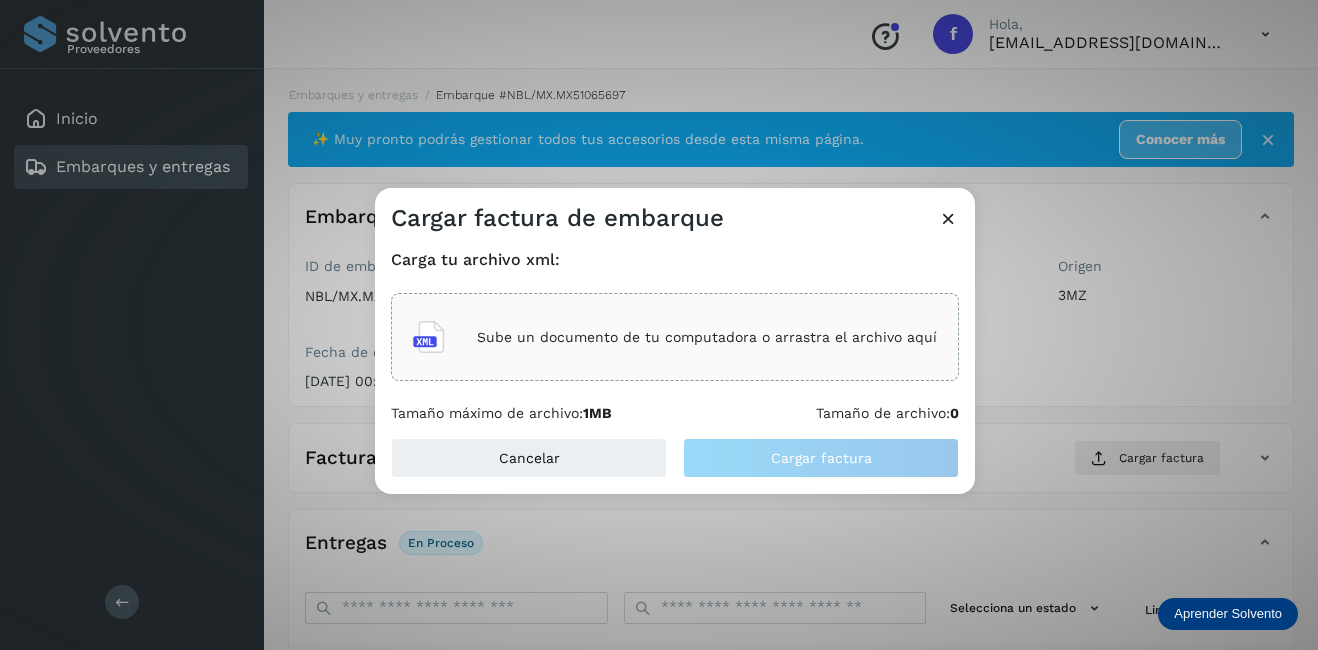 click on "Sube un documento de tu computadora o arrastra el archivo aquí" 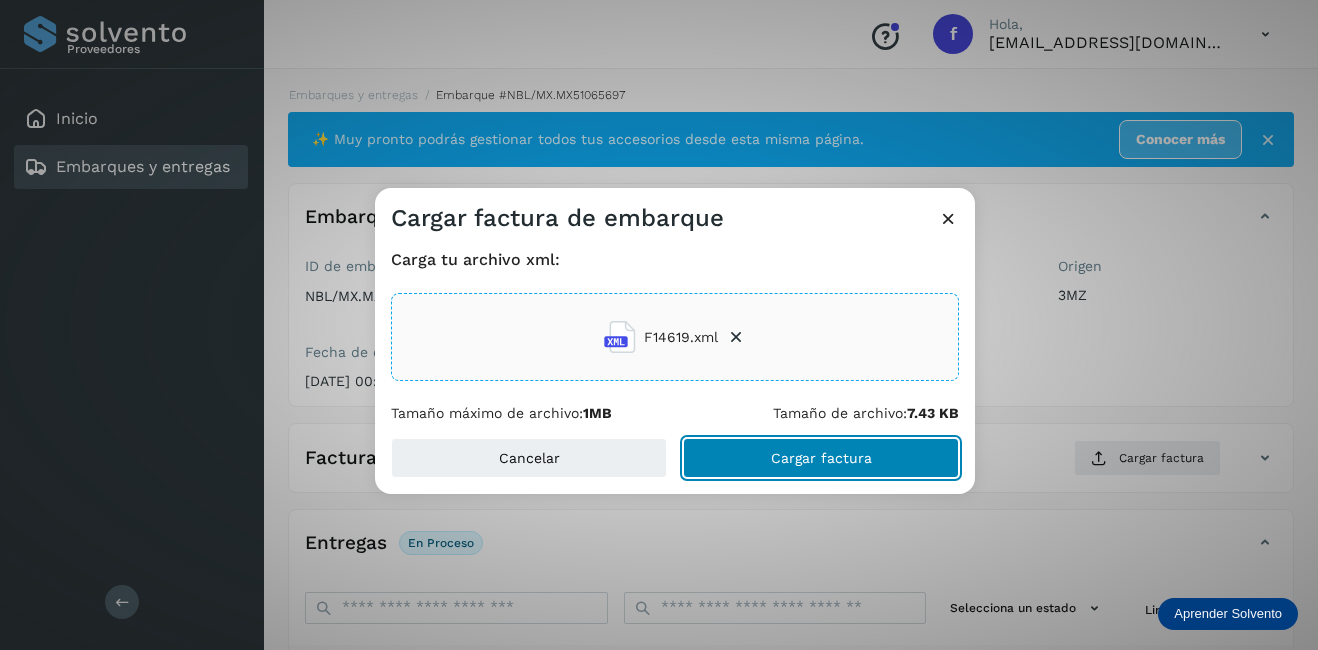 click on "Cargar factura" 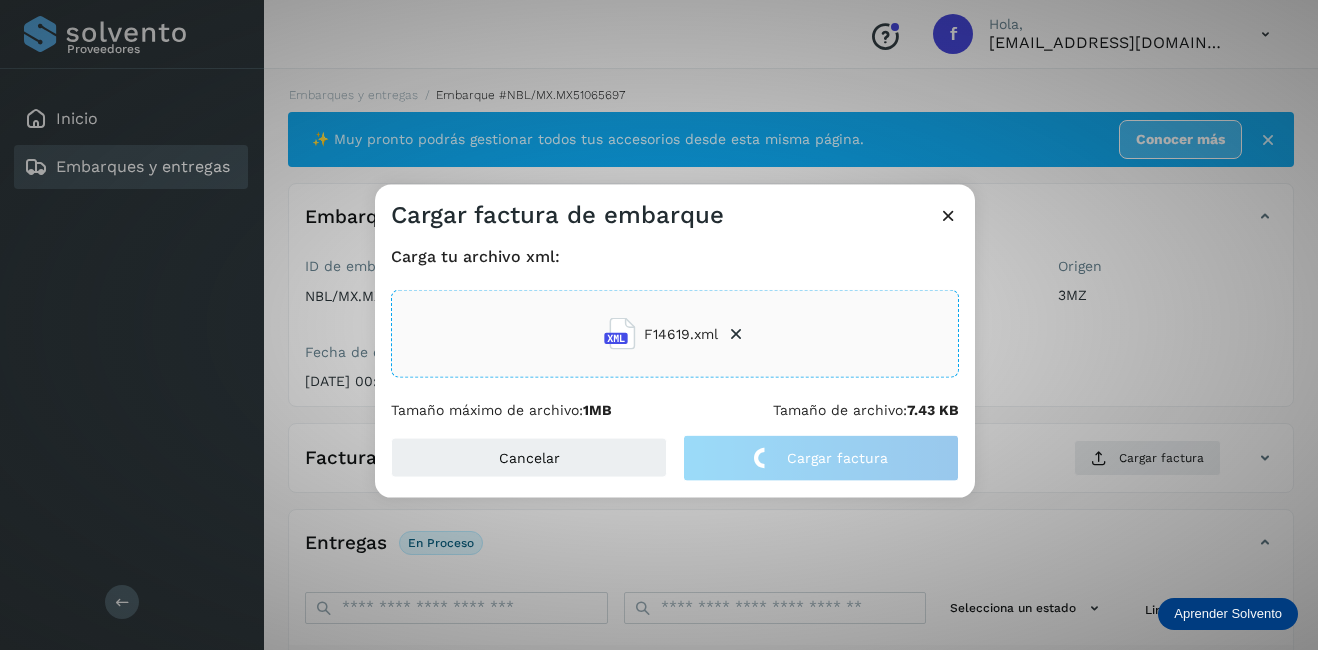 click on "Cargar factura de embarque Carga tu archivo xml: F14619.xml Tamaño máximo de archivo:  1MB Tamaño de archivo:  7.43 KB Cancelar Cargar factura" 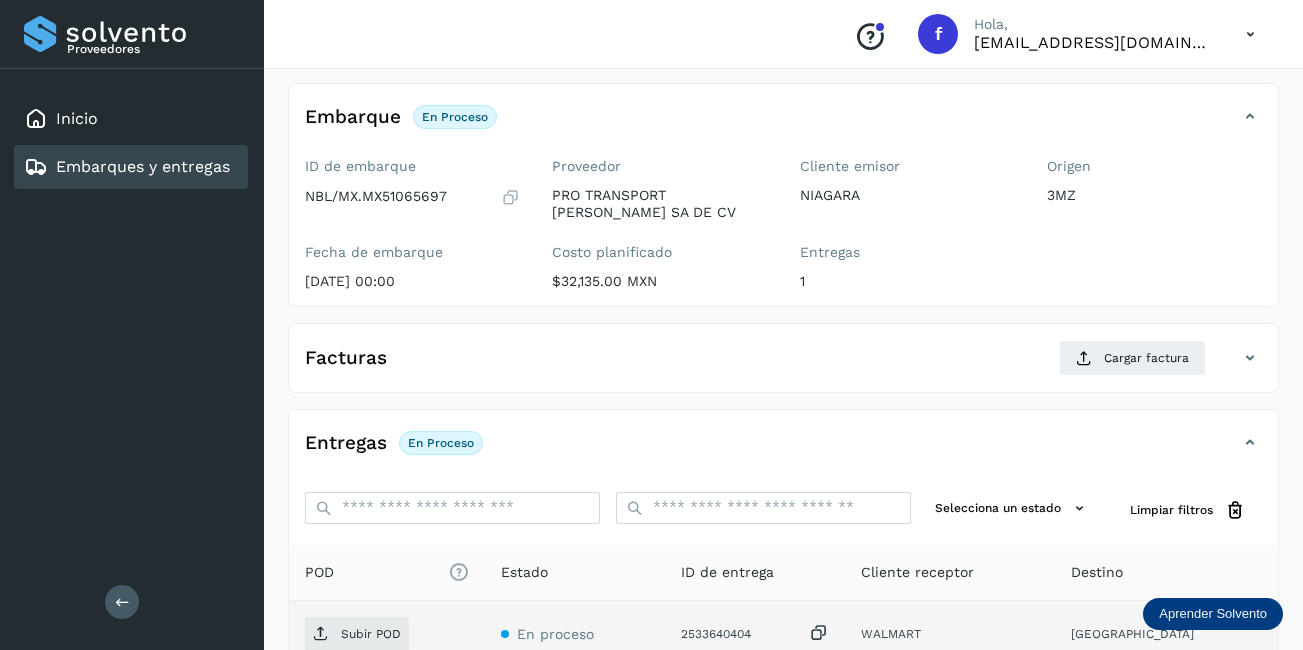 scroll, scrollTop: 313, scrollLeft: 0, axis: vertical 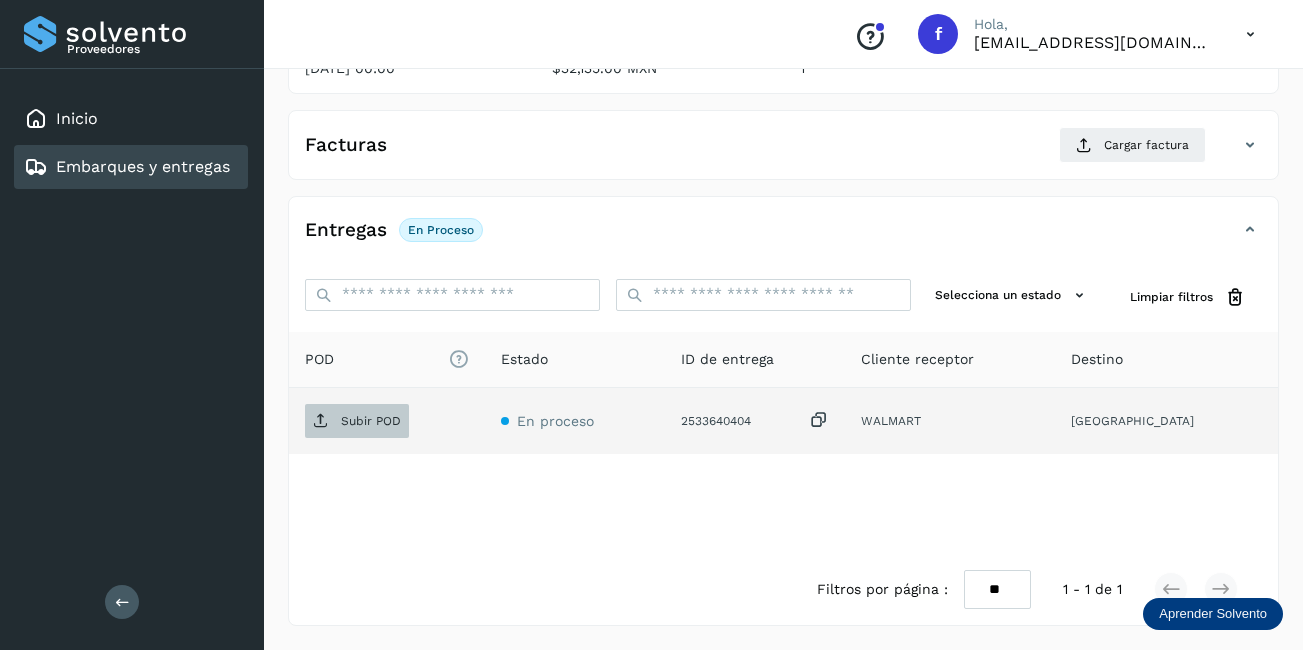 click on "Subir POD" at bounding box center (371, 421) 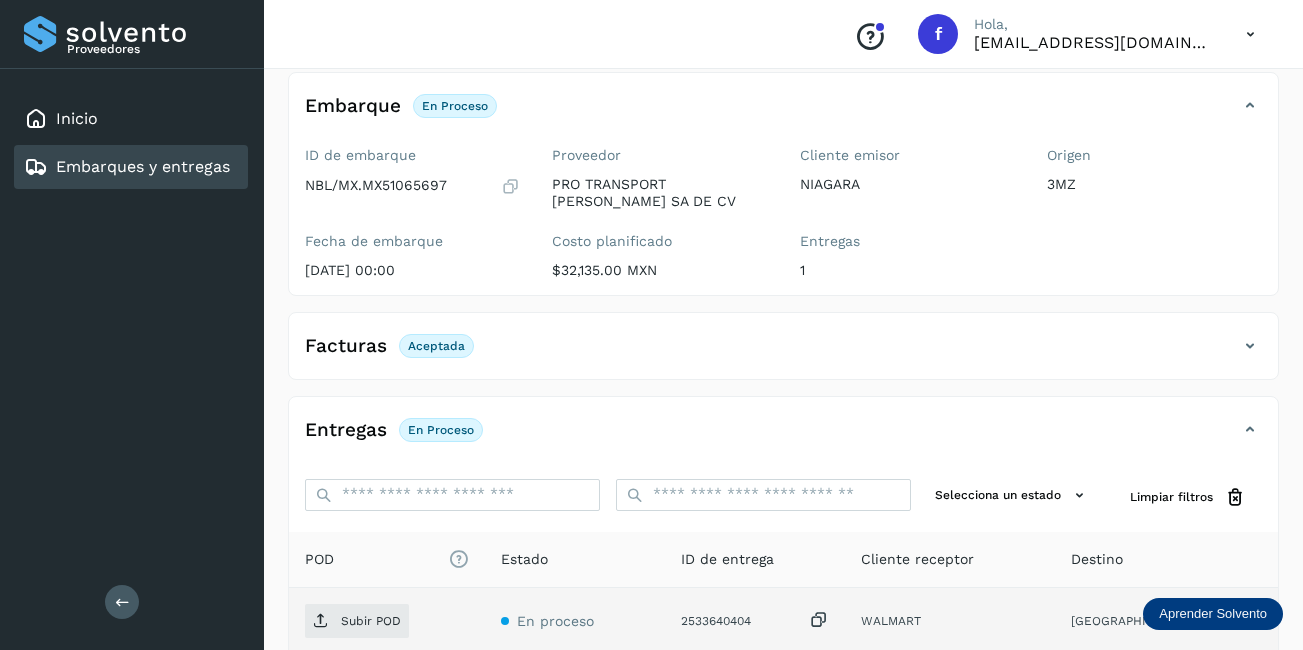 scroll, scrollTop: 311, scrollLeft: 0, axis: vertical 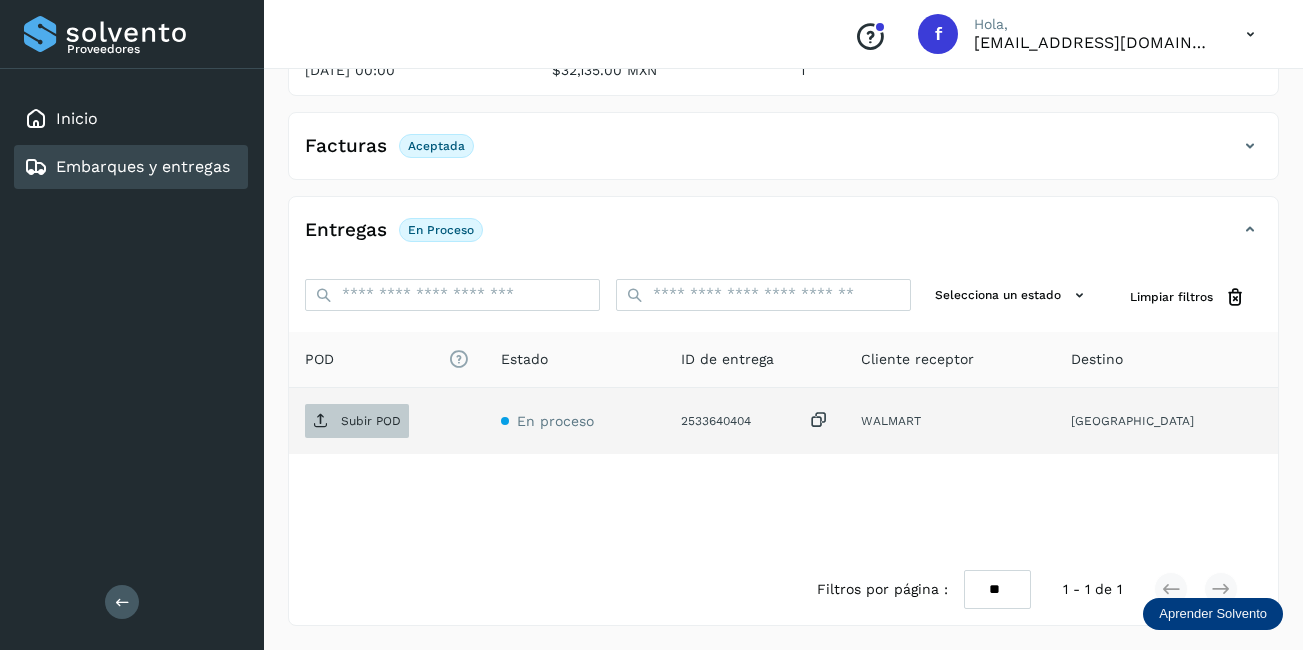 click on "Subir POD" at bounding box center (371, 421) 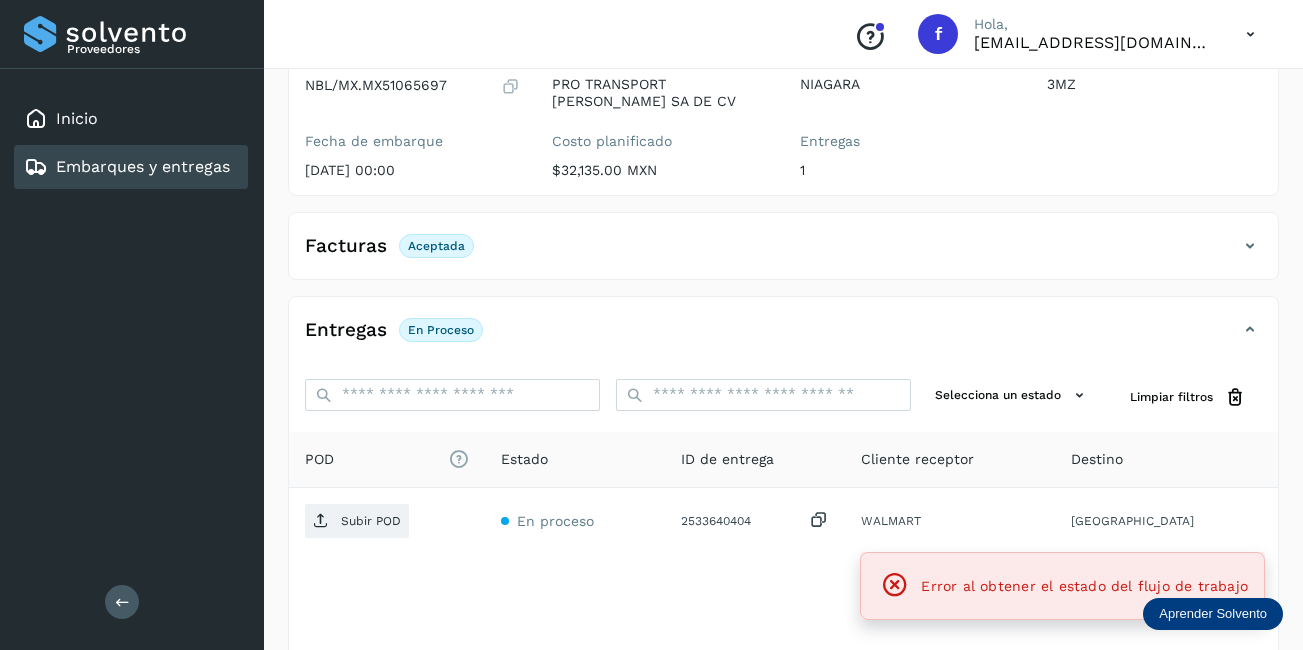 scroll, scrollTop: 311, scrollLeft: 0, axis: vertical 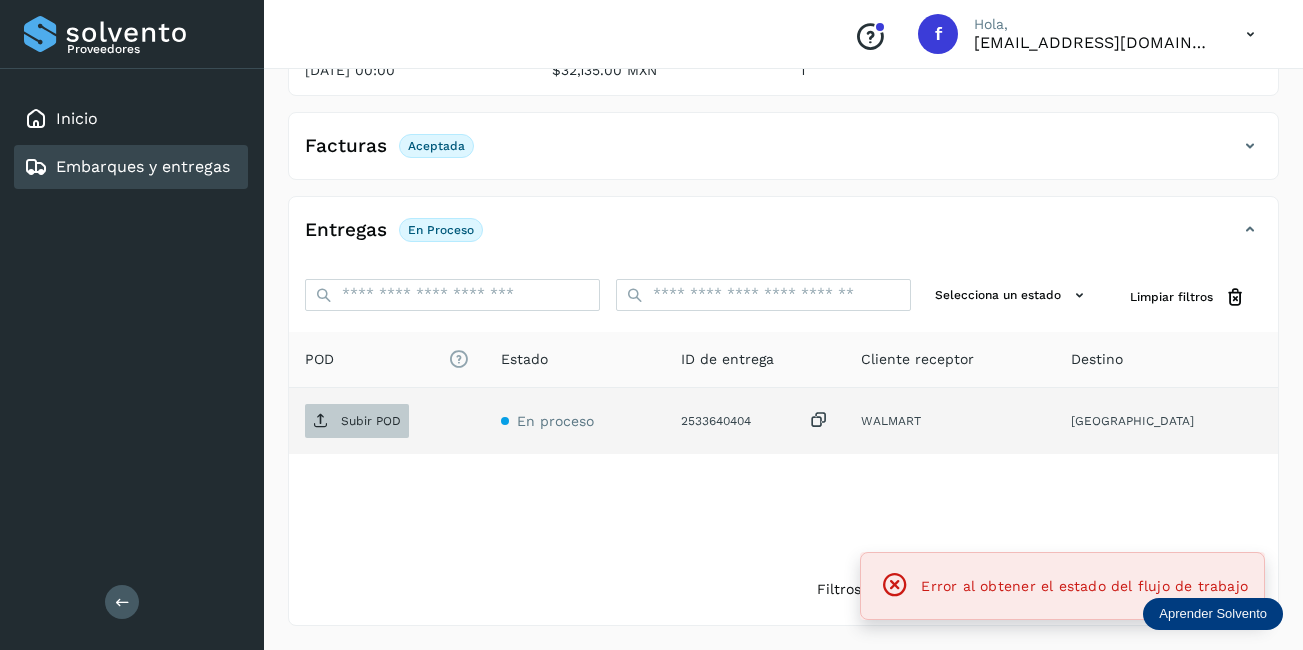 click on "Subir POD" at bounding box center (371, 421) 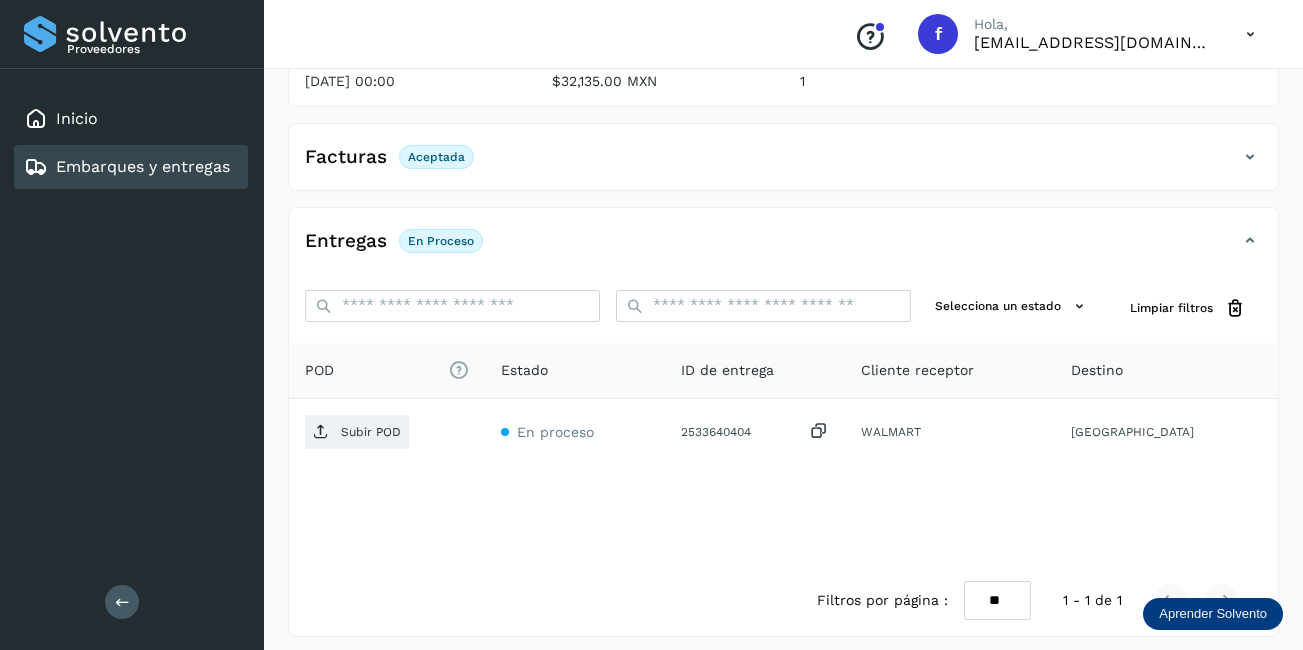scroll, scrollTop: 311, scrollLeft: 0, axis: vertical 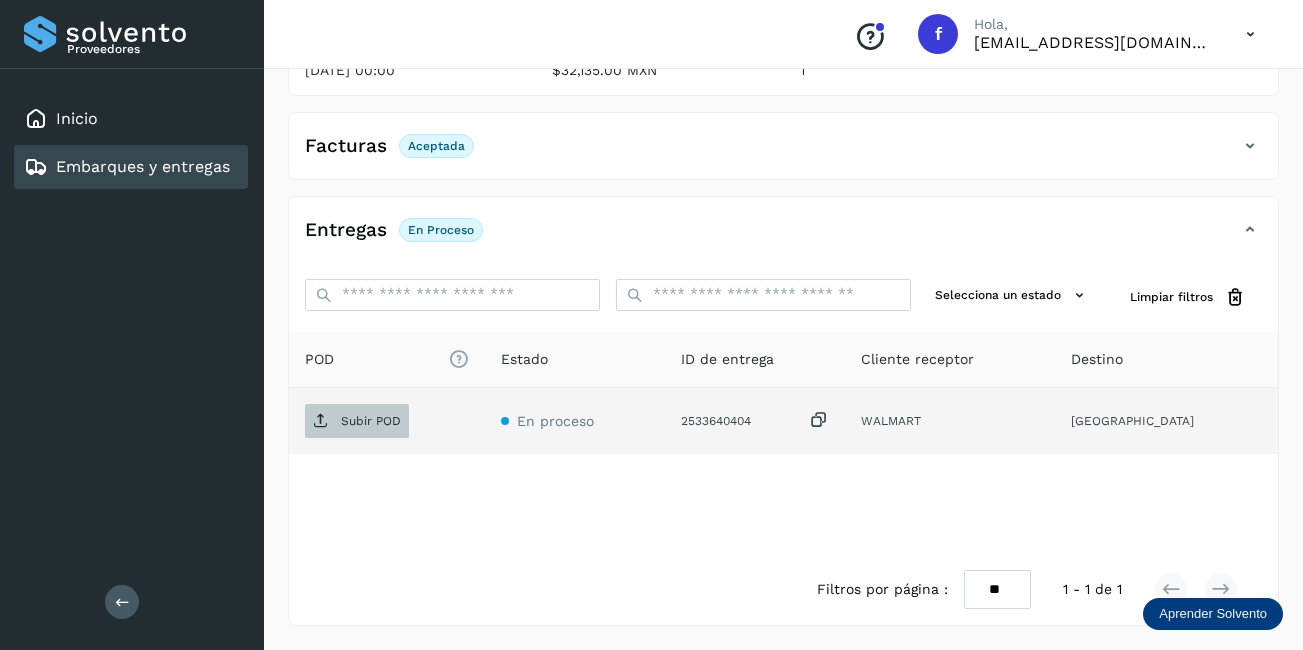 click on "Subir POD" at bounding box center [371, 421] 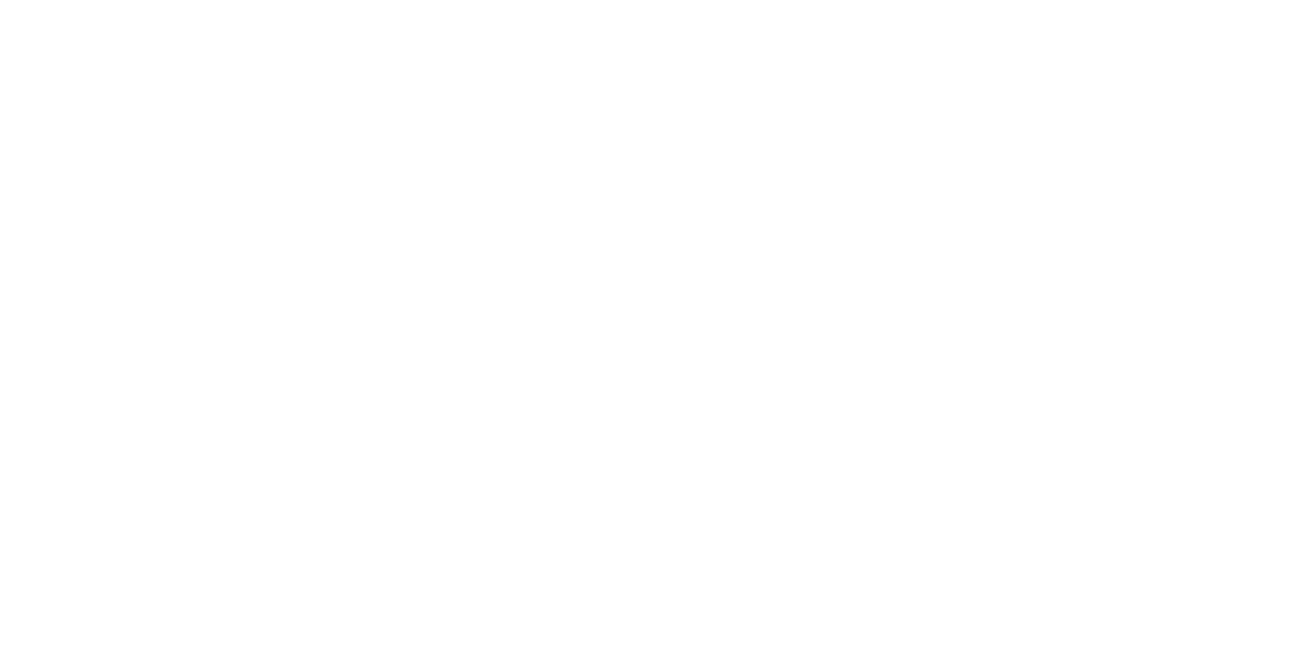scroll, scrollTop: 0, scrollLeft: 0, axis: both 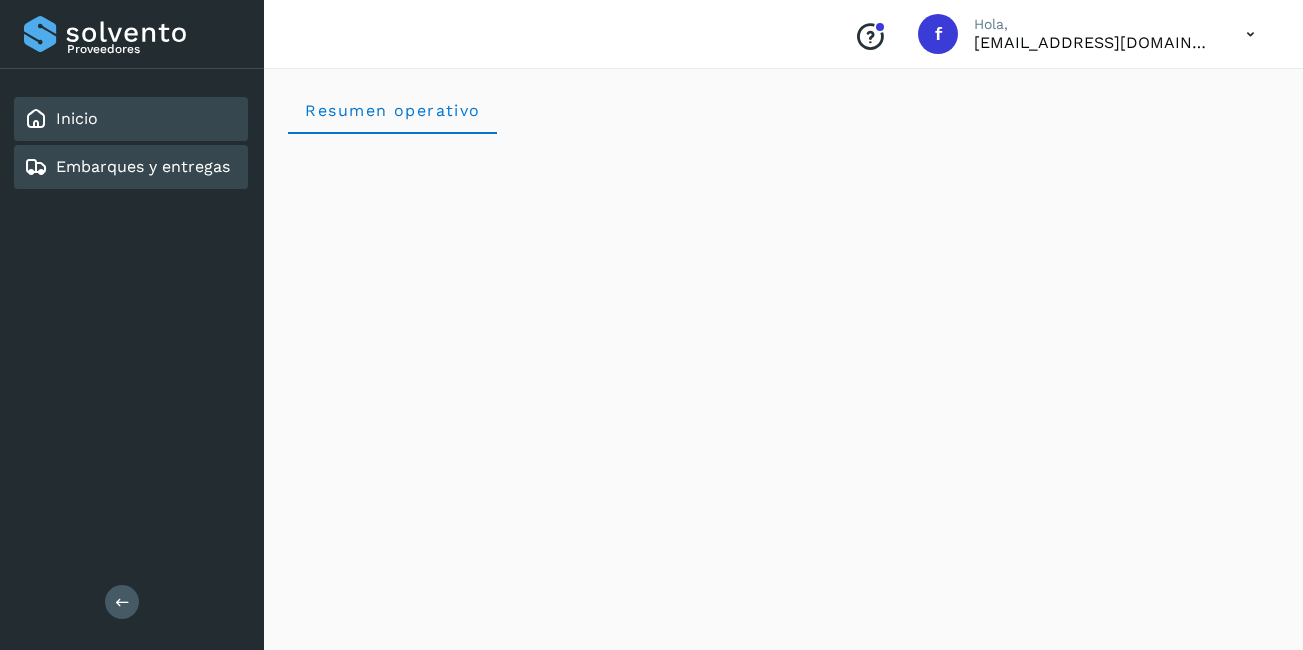 click on "Embarques y entregas" at bounding box center (143, 166) 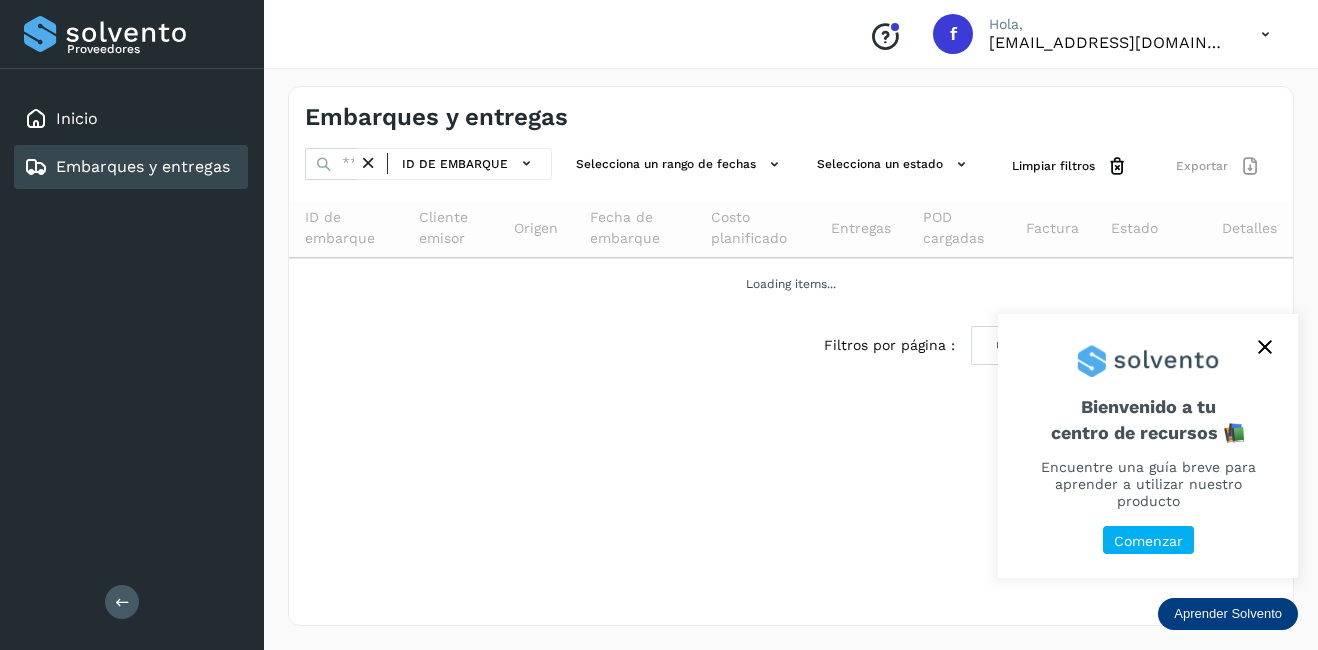 click 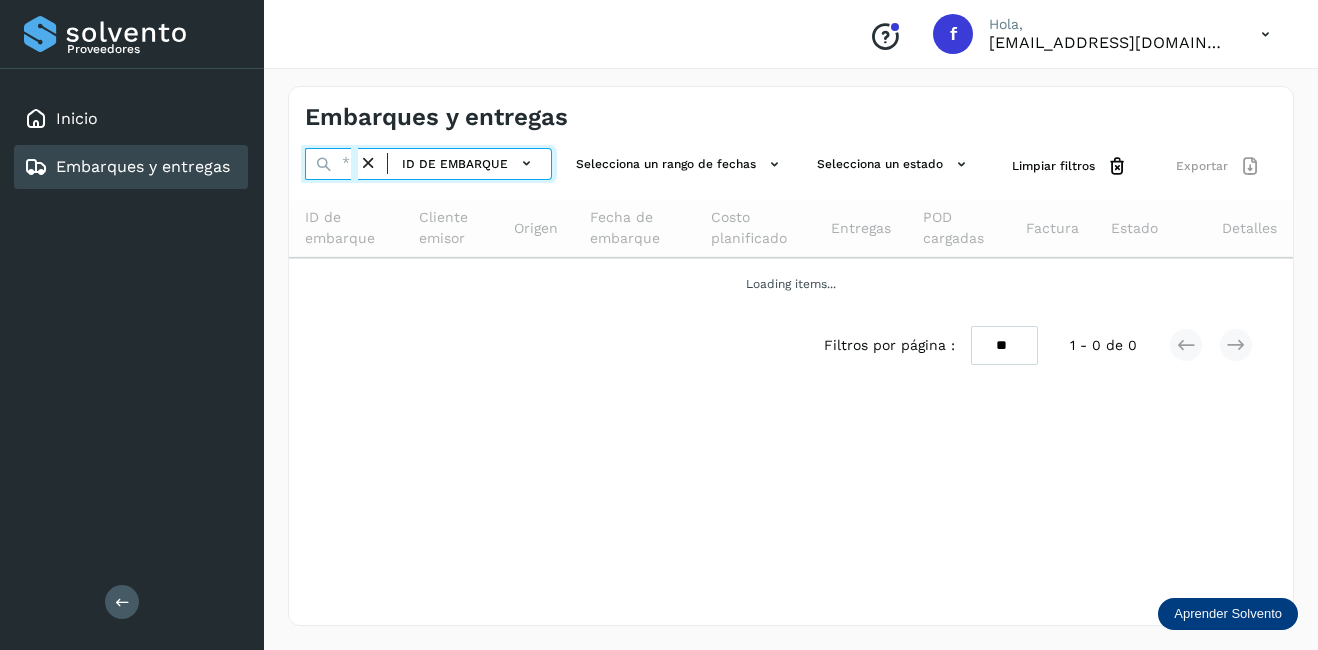 click at bounding box center (331, 164) 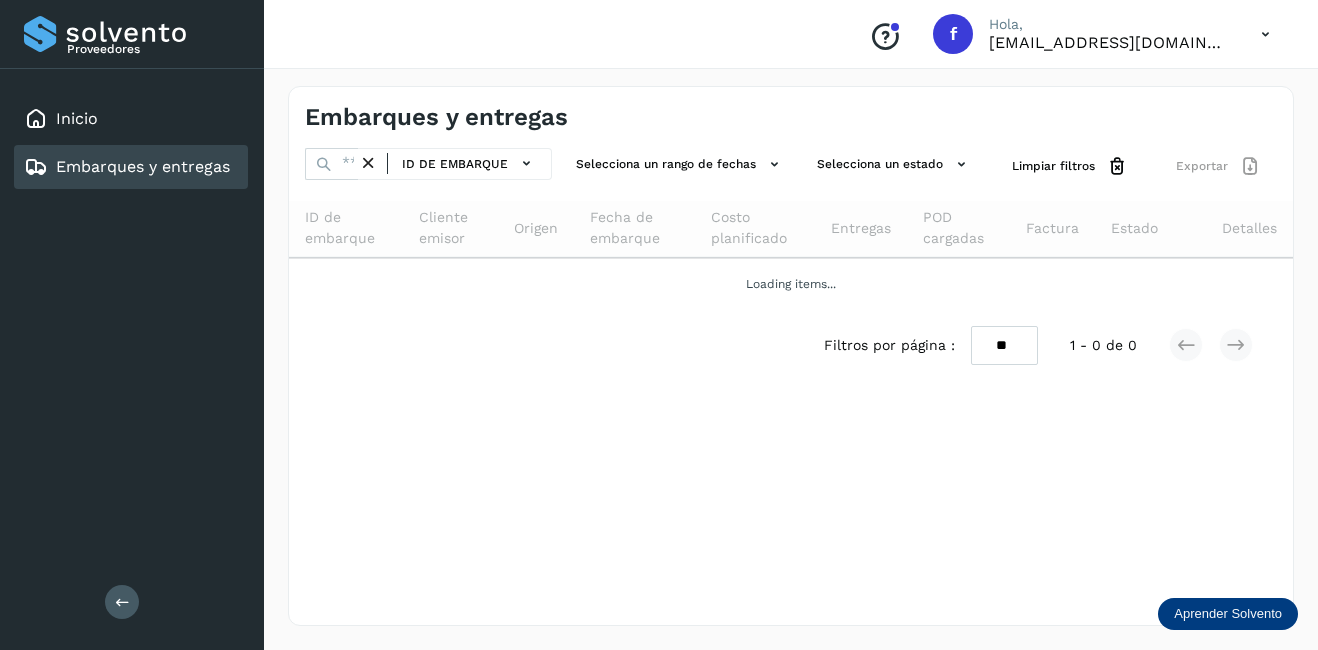 click at bounding box center (368, 163) 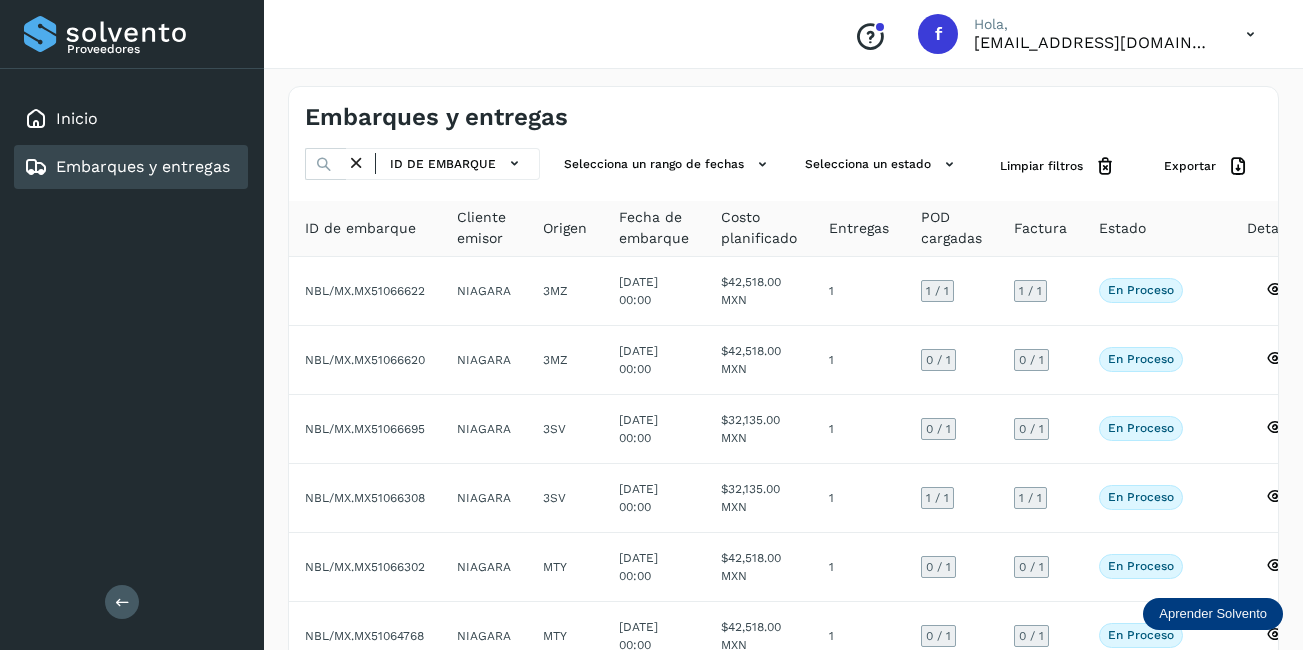 click on "ID de embarque" at bounding box center [422, 164] 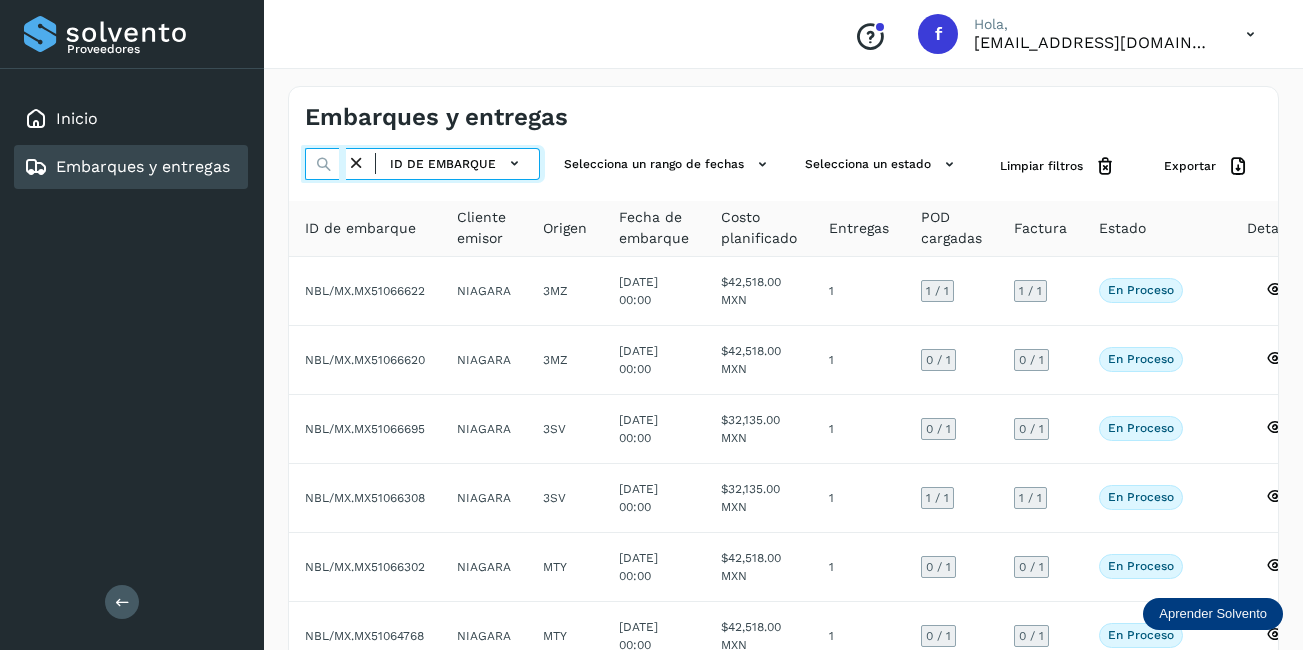 click at bounding box center (325, 164) 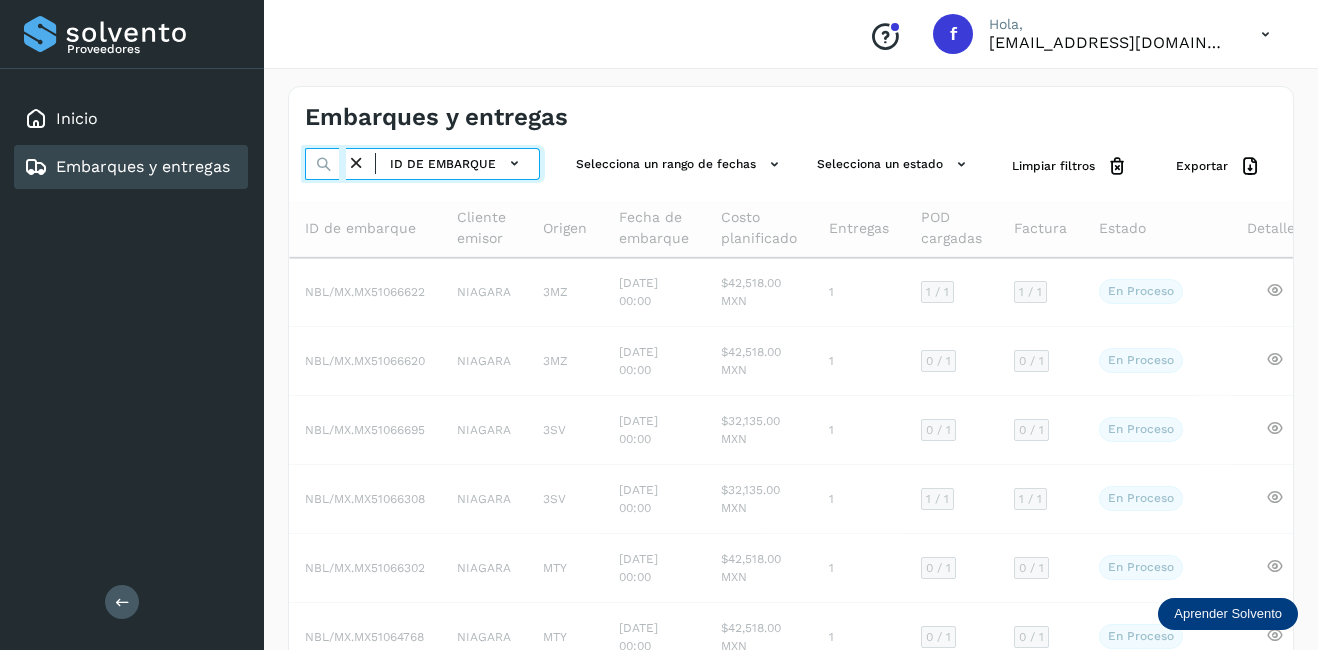 scroll, scrollTop: 0, scrollLeft: 53, axis: horizontal 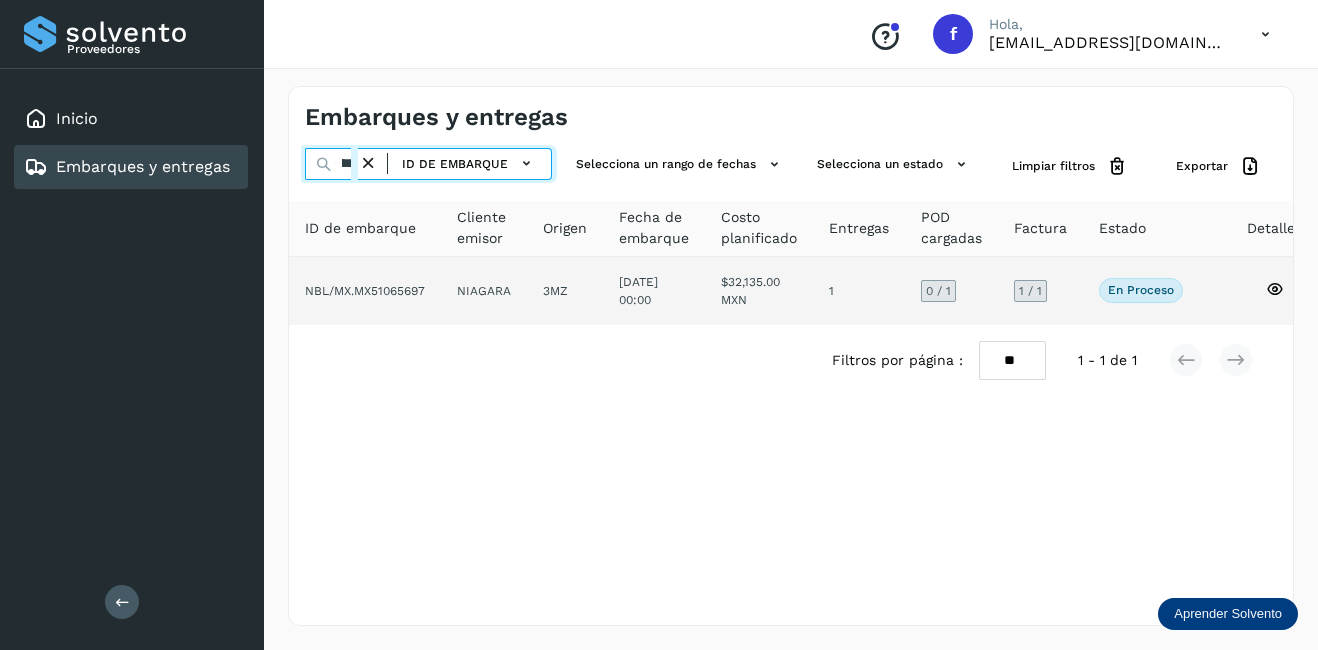 type on "********" 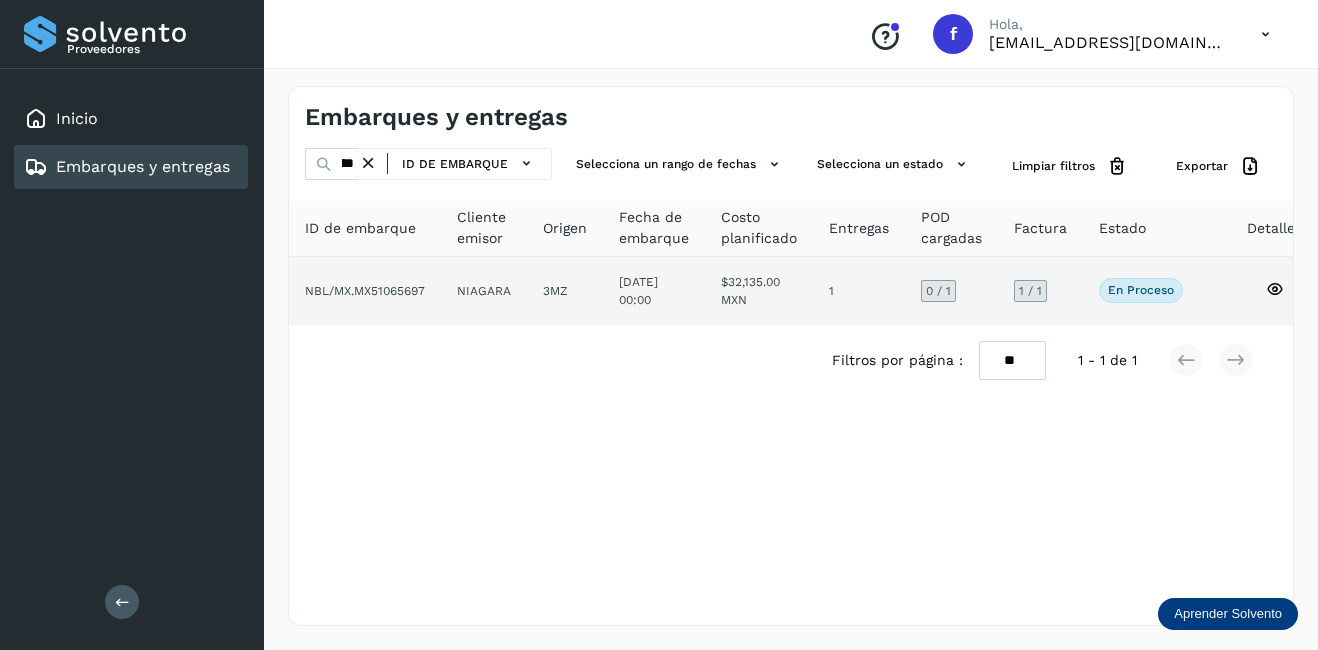 click on "NIAGARA" 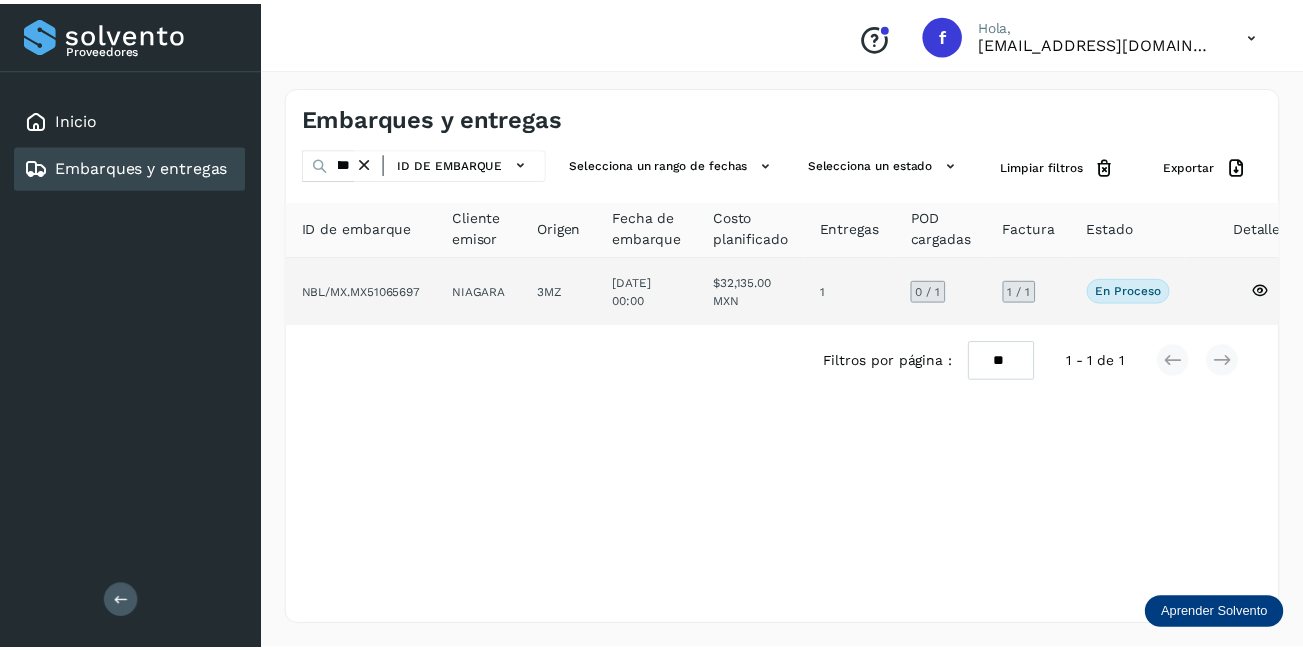 scroll, scrollTop: 0, scrollLeft: 0, axis: both 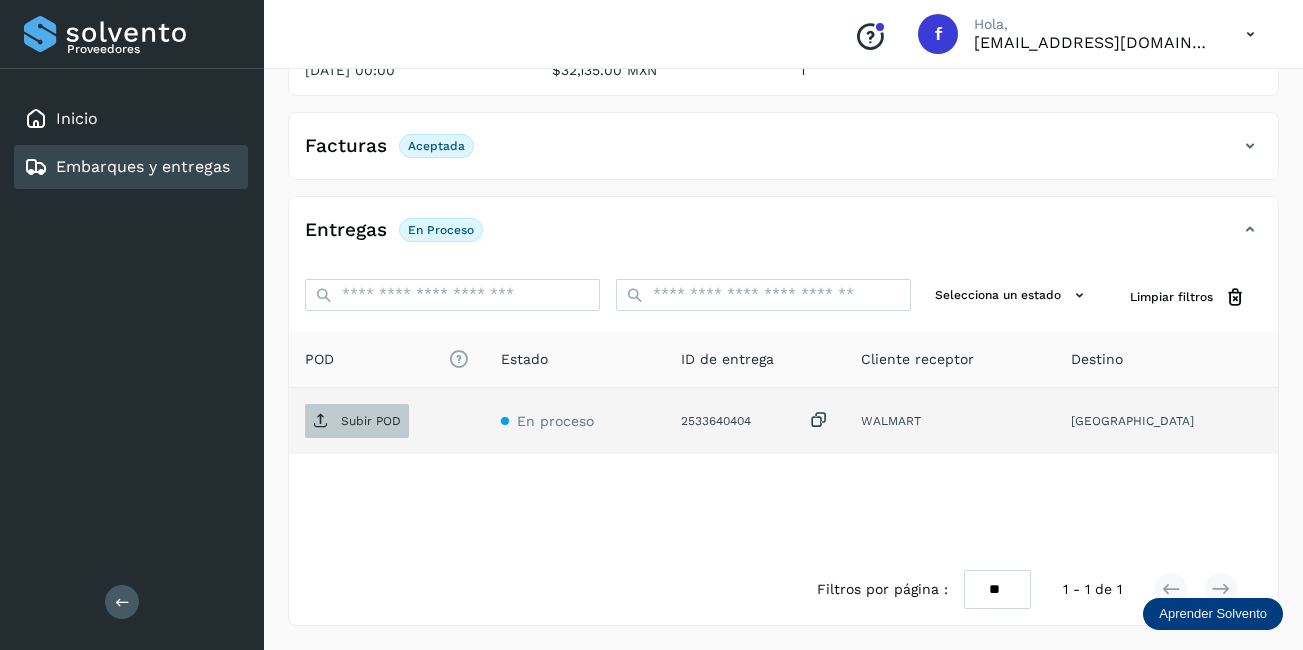 click at bounding box center (321, 421) 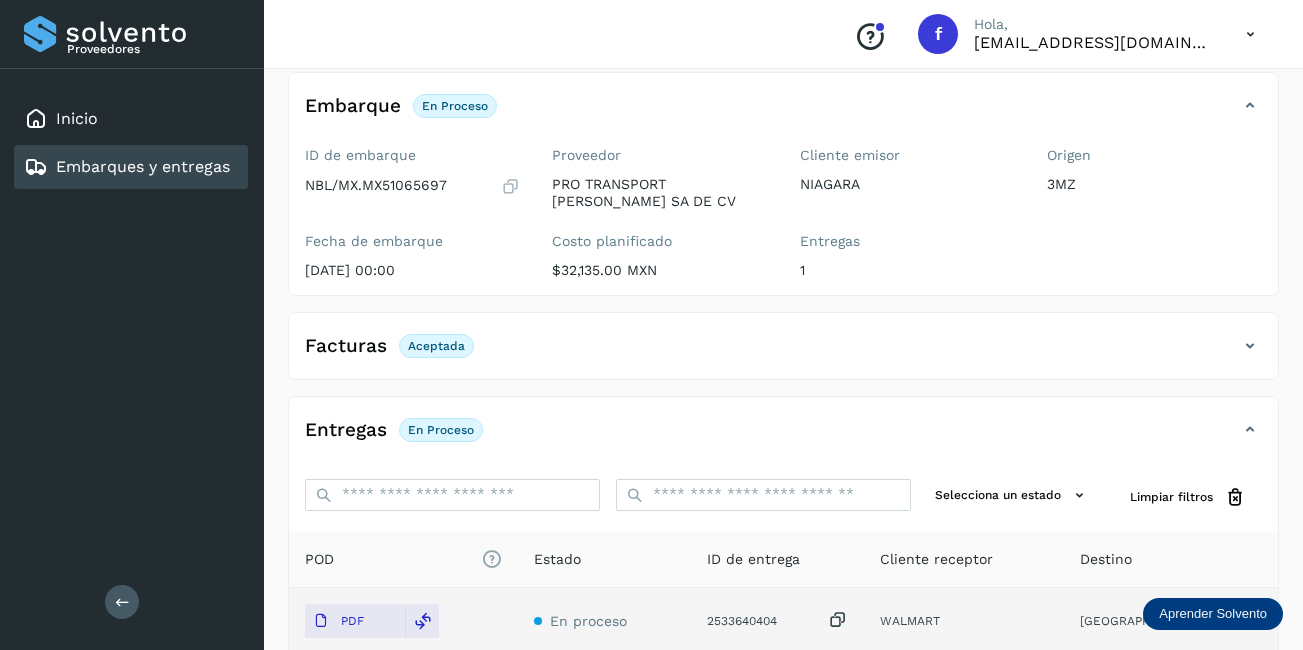scroll, scrollTop: 11, scrollLeft: 0, axis: vertical 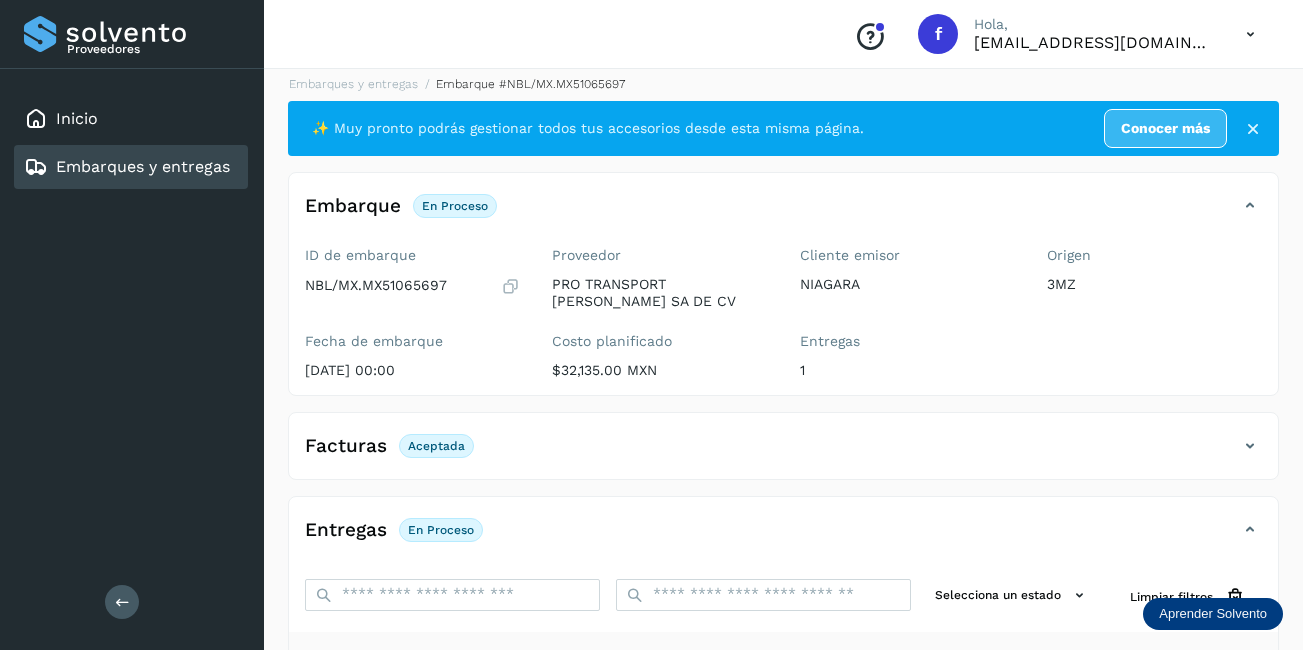 click on "Embarques y entregas" 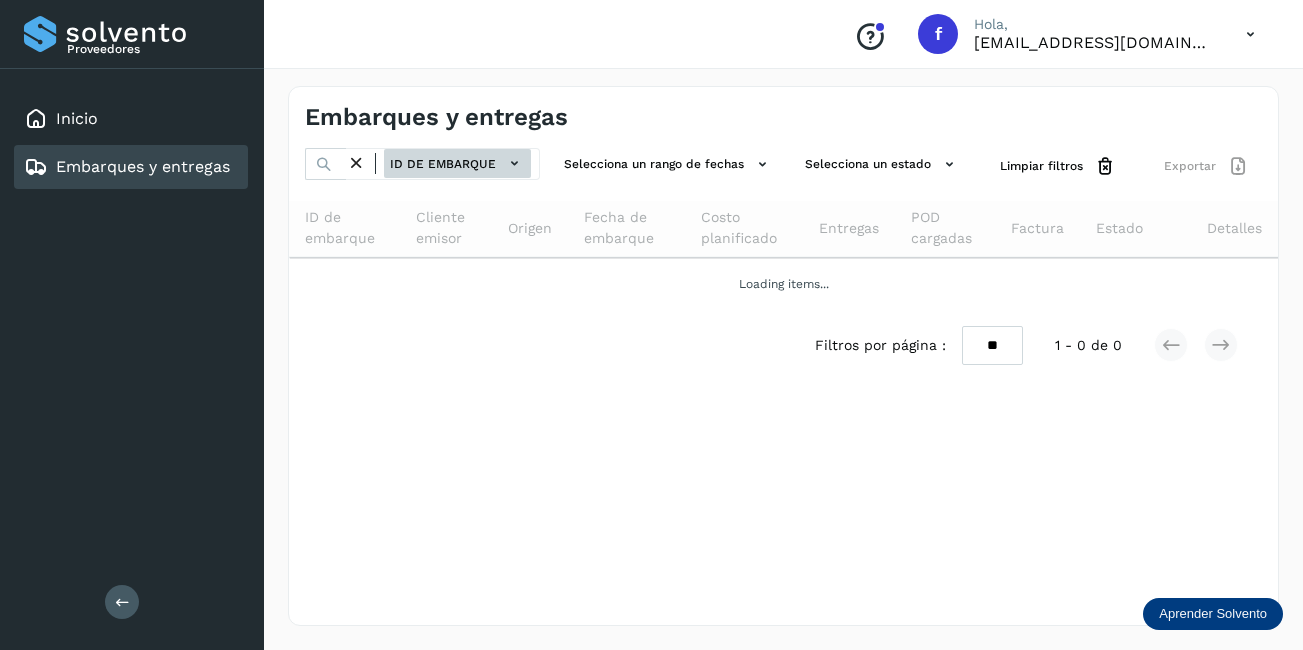 scroll, scrollTop: 0, scrollLeft: 0, axis: both 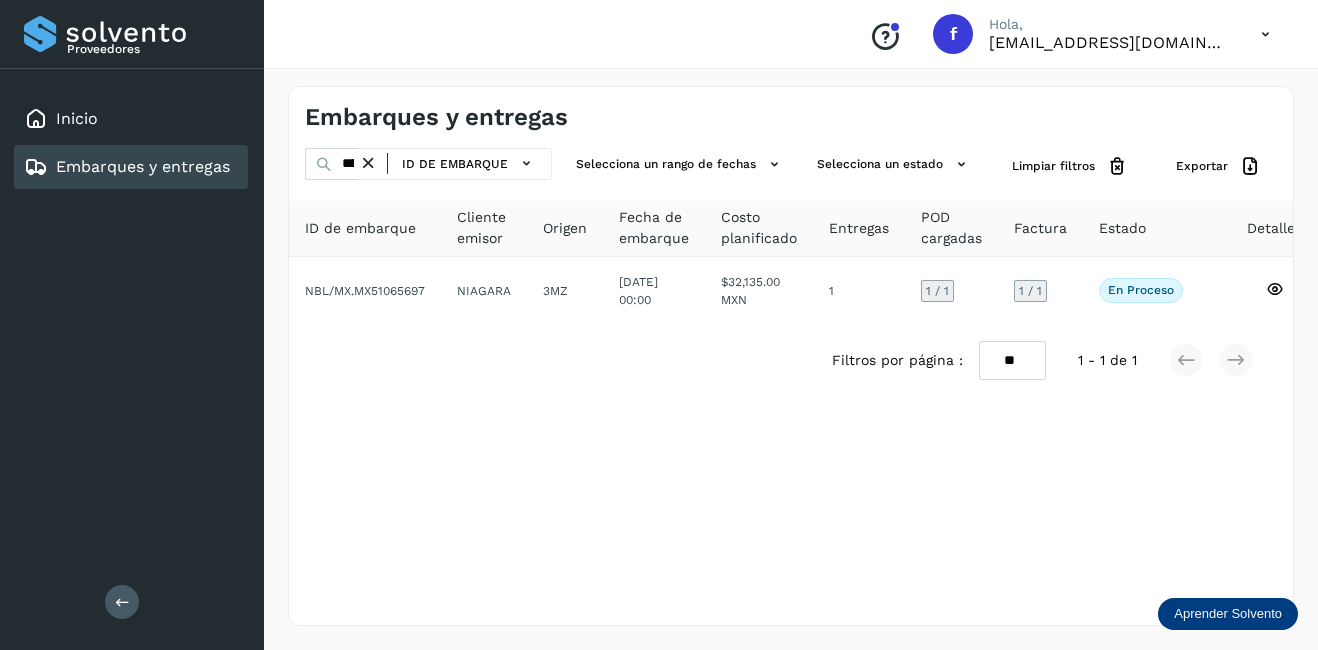 click at bounding box center (368, 163) 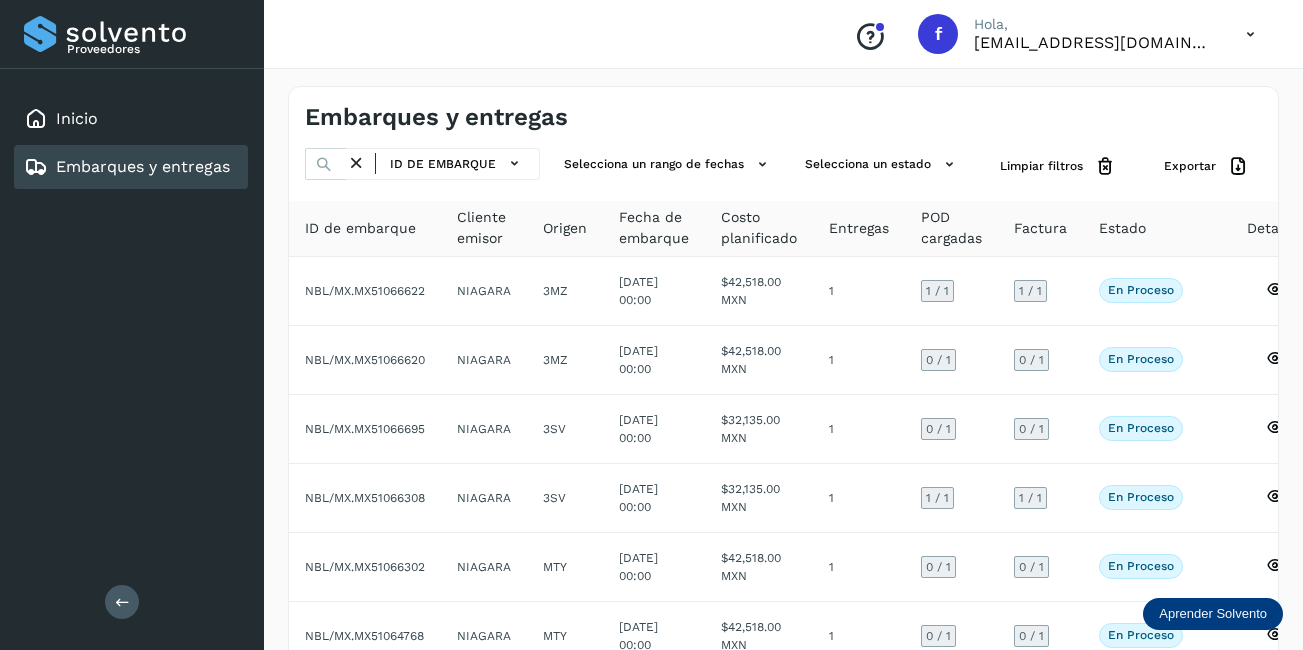 click at bounding box center [356, 163] 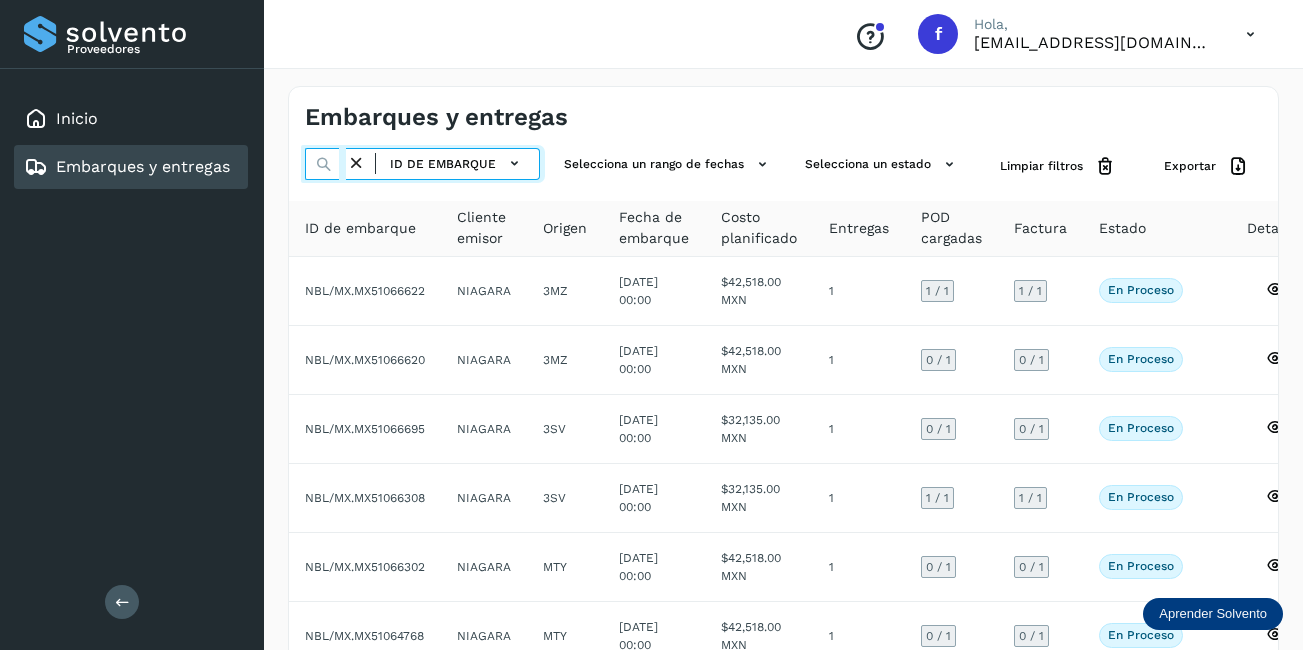 click at bounding box center (325, 164) 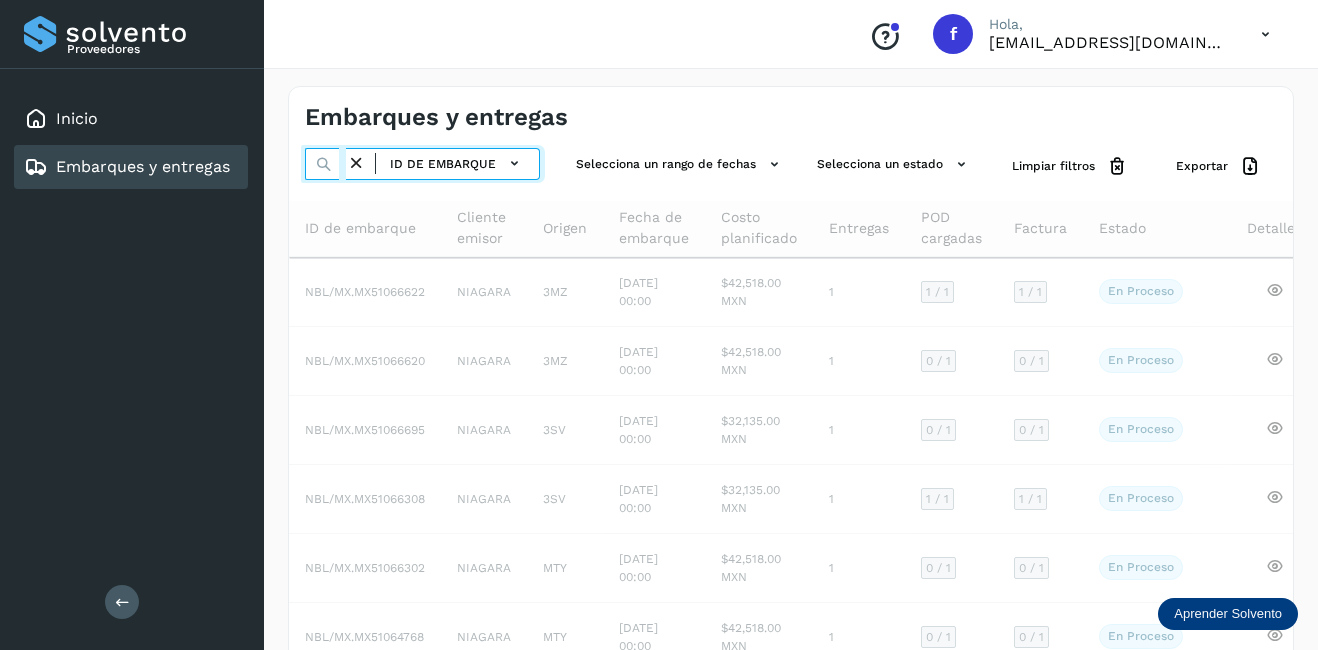 scroll, scrollTop: 0, scrollLeft: 54, axis: horizontal 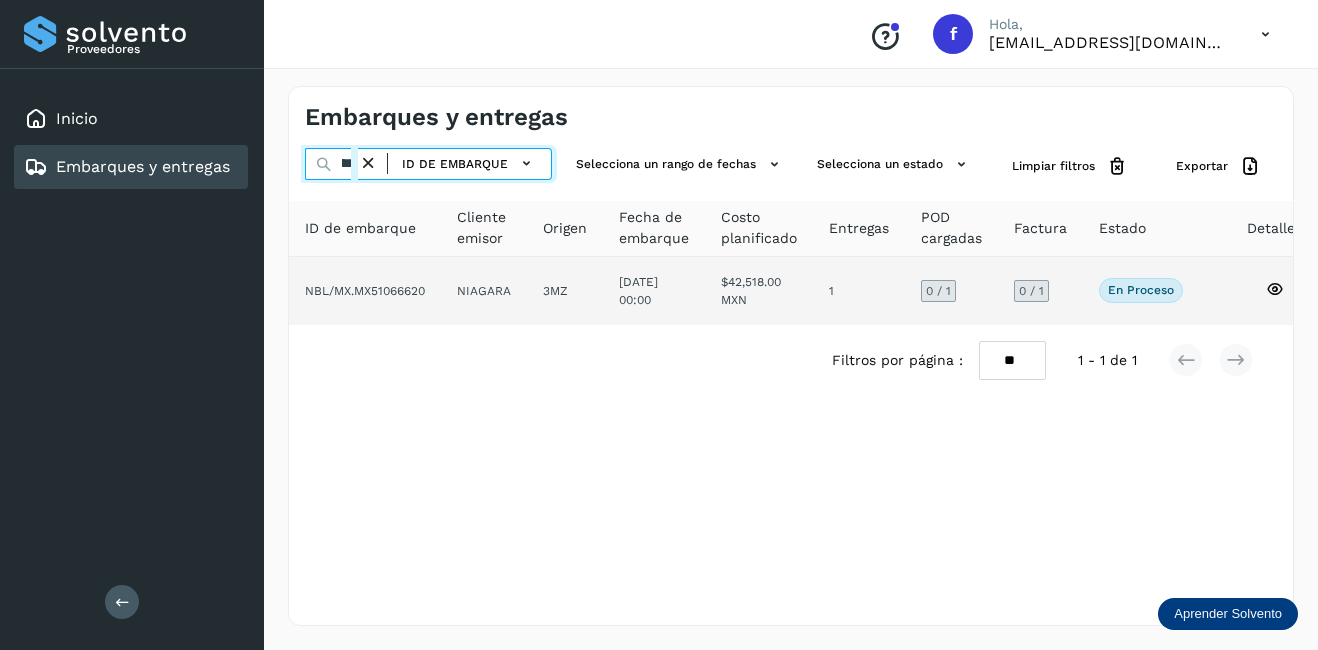 type on "********" 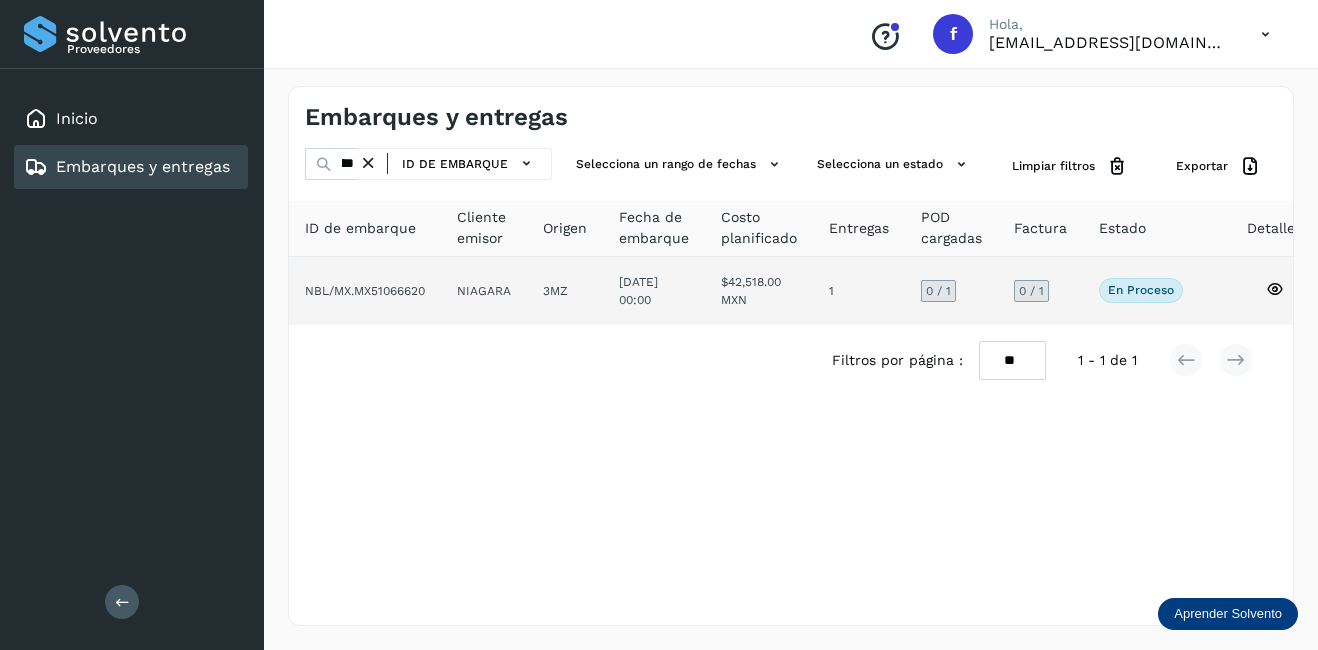 click 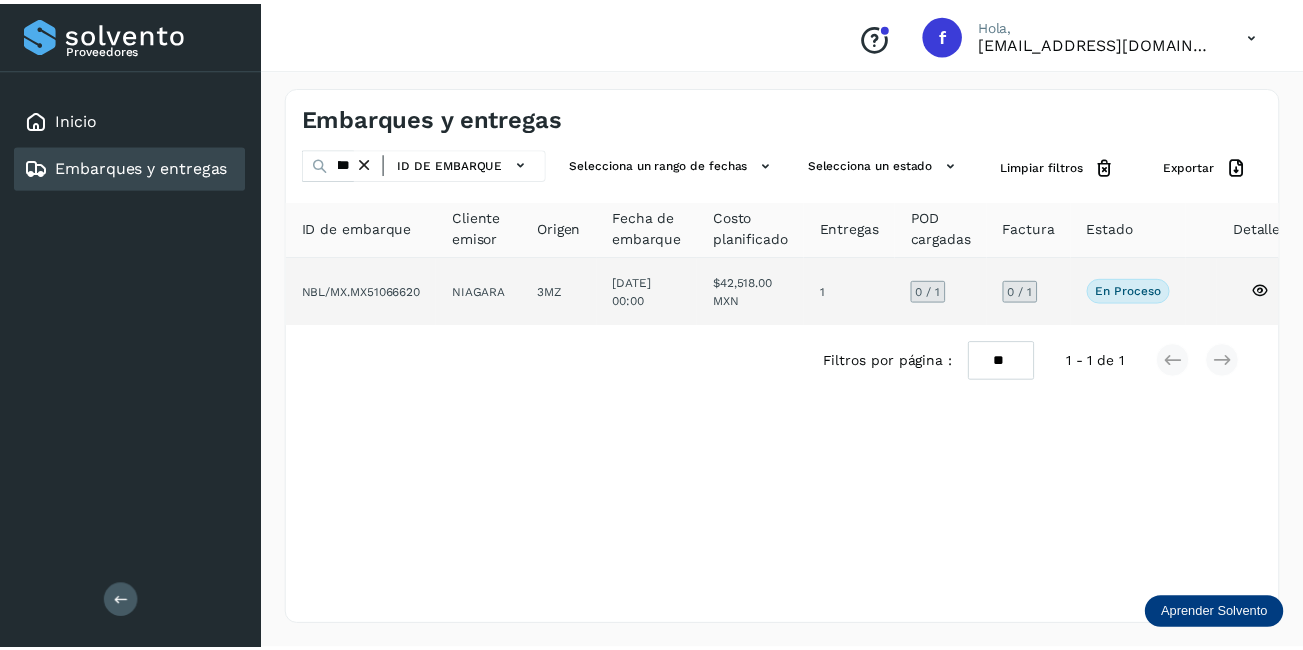 scroll, scrollTop: 0, scrollLeft: 0, axis: both 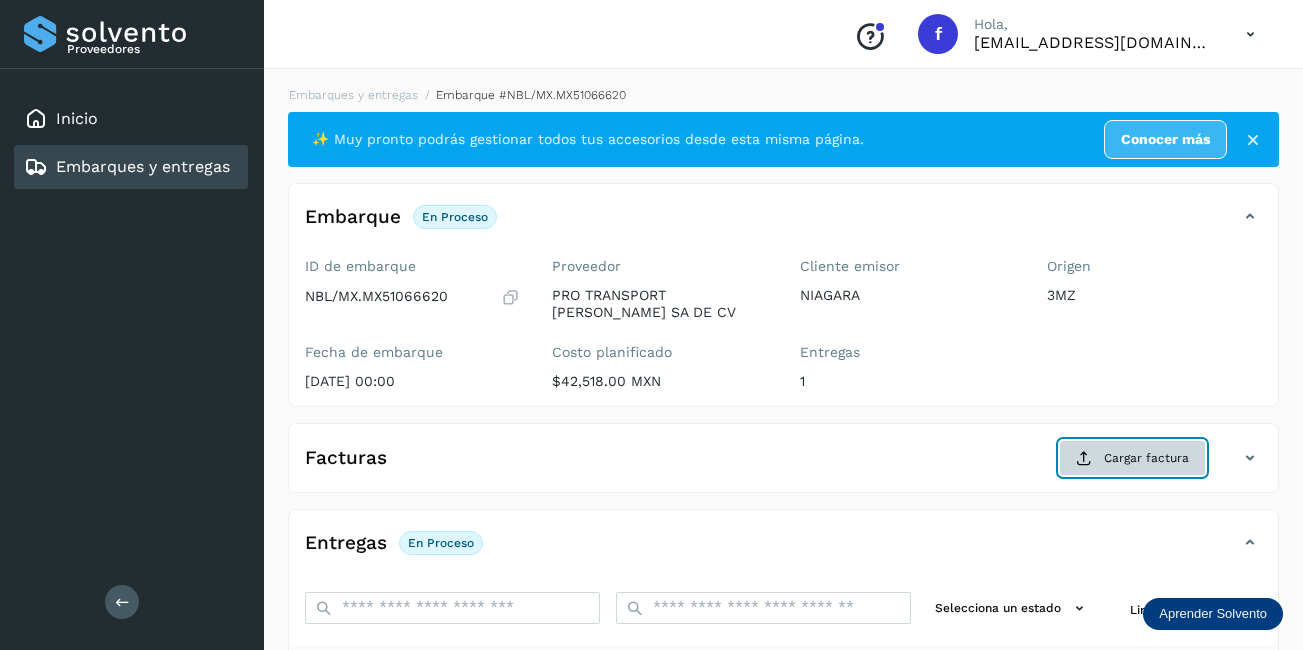 click on "Cargar factura" 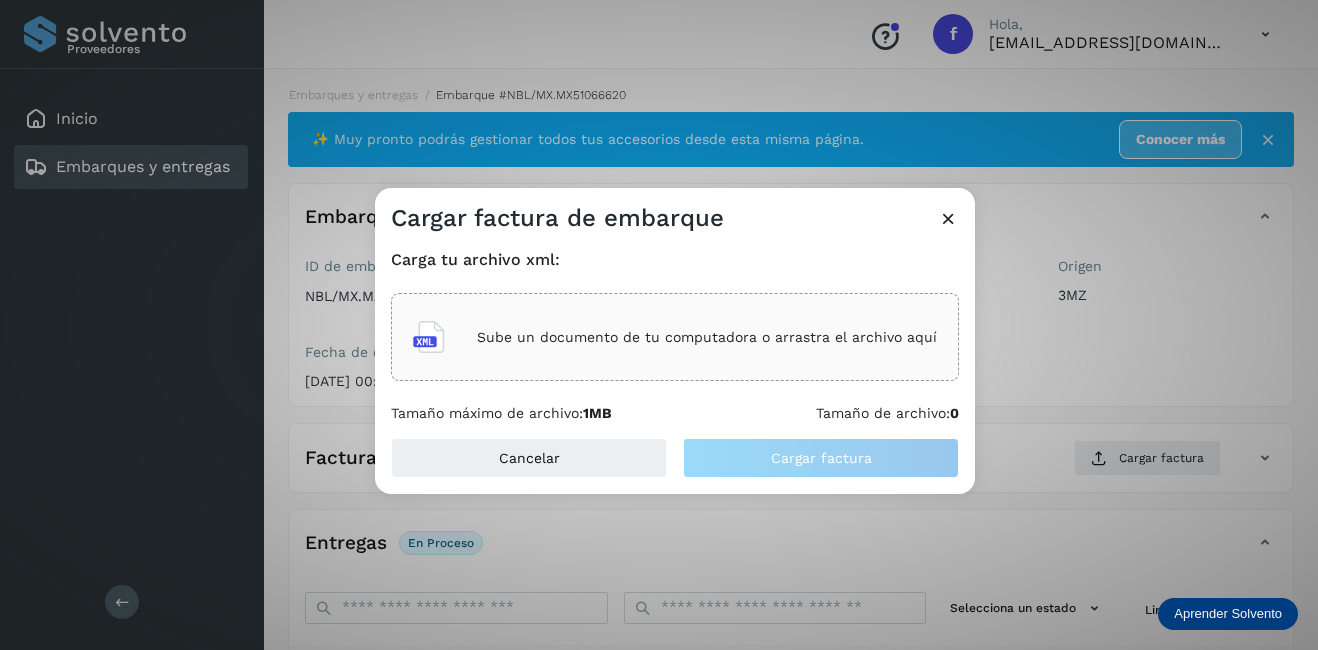 click on "Sube un documento de tu computadora o arrastra el archivo aquí" at bounding box center [707, 337] 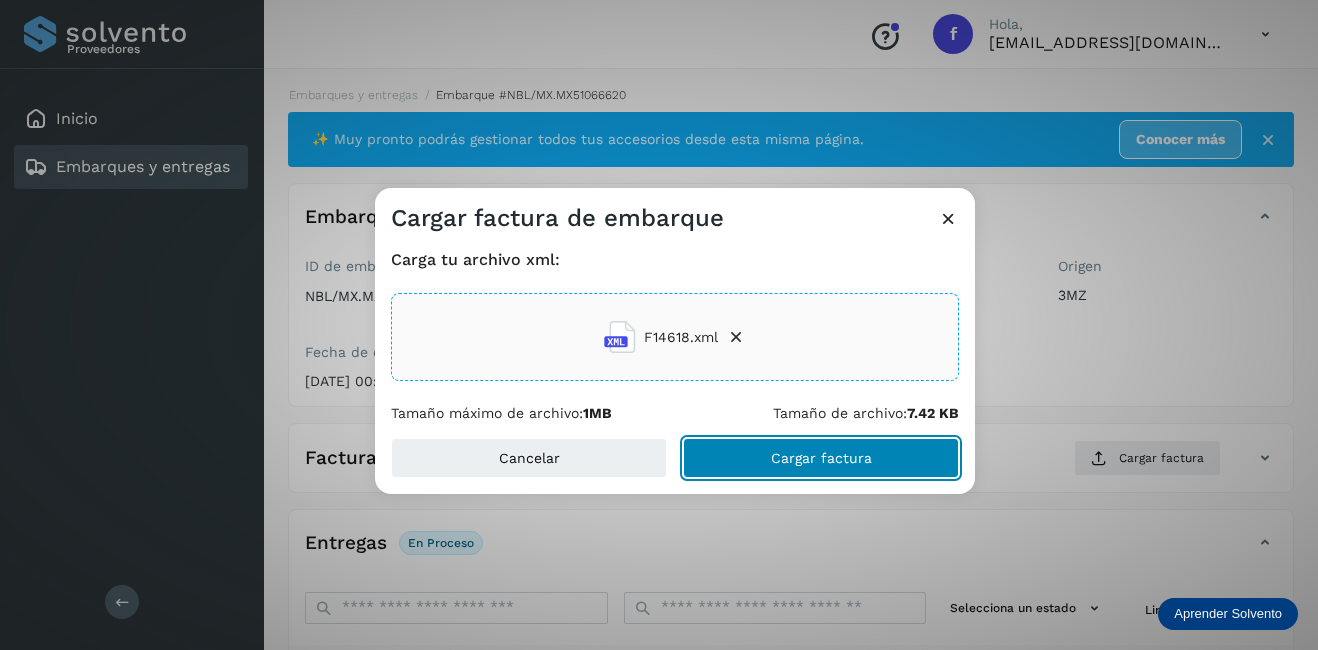 click on "Cargar factura" 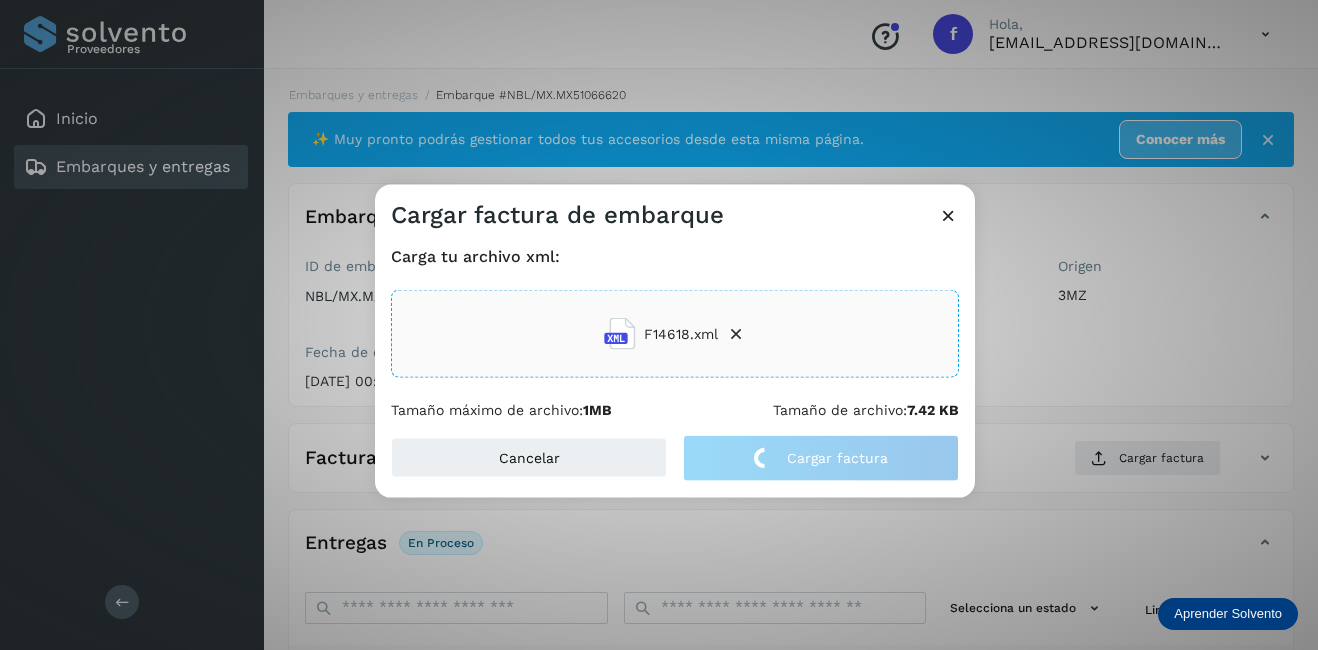 click on "Cargar factura de embarque Carga tu archivo xml: F14618.xml Tamaño máximo de archivo:  1MB Tamaño de archivo:  7.42 KB Cancelar Cargar factura" 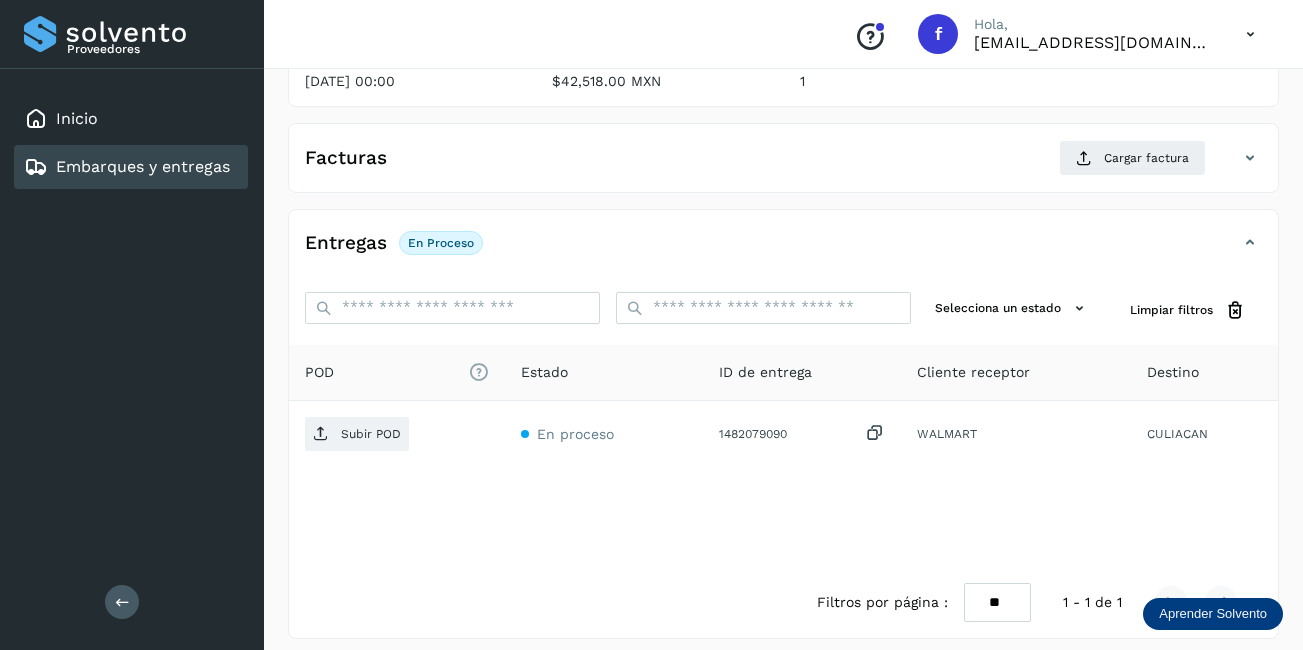 scroll, scrollTop: 313, scrollLeft: 0, axis: vertical 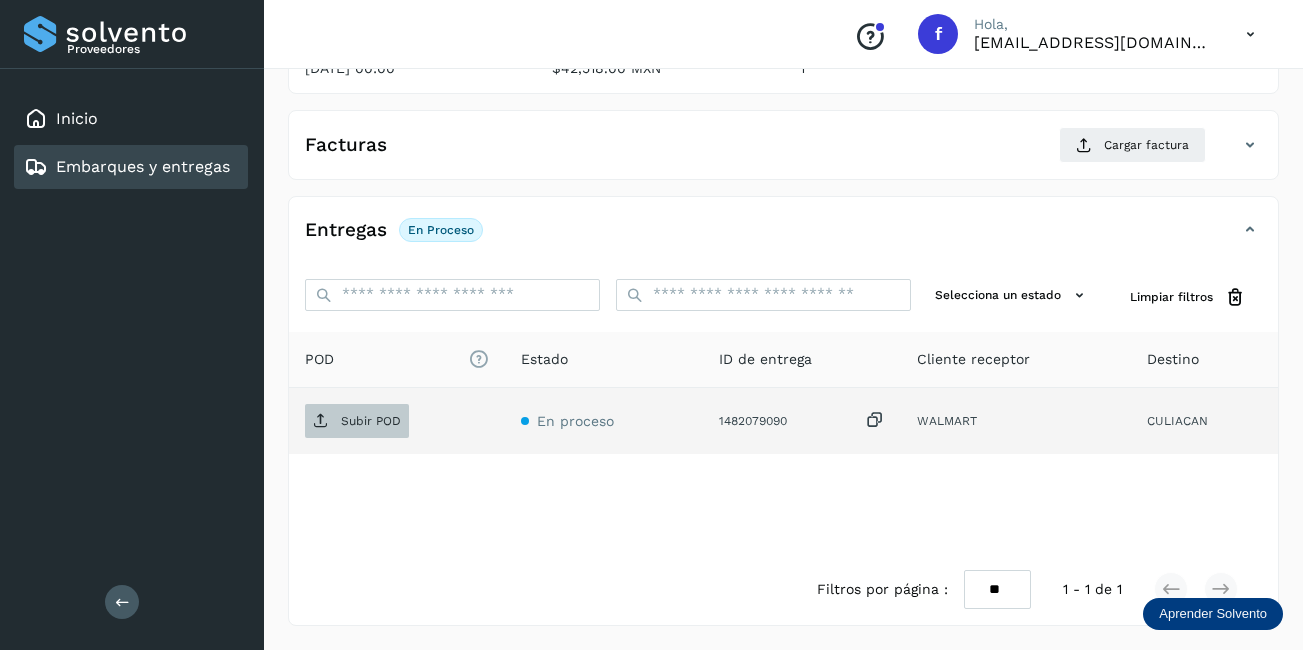 click on "Subir POD" at bounding box center [371, 421] 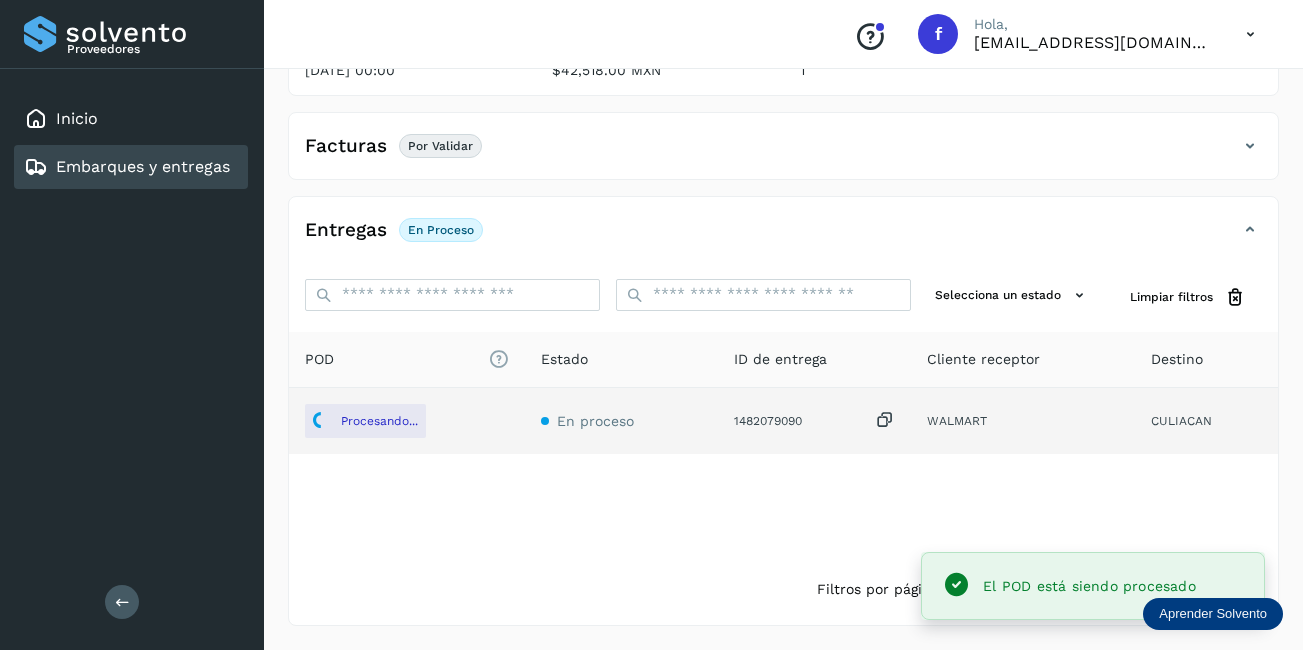 scroll, scrollTop: 311, scrollLeft: 0, axis: vertical 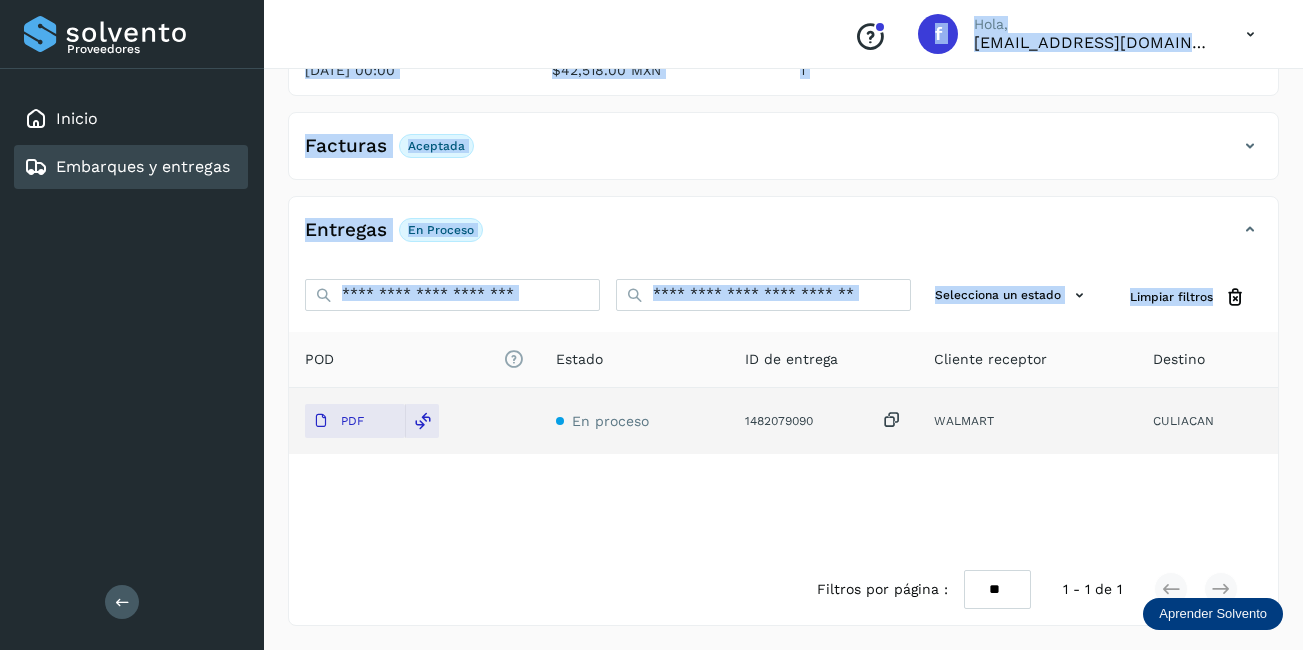 drag, startPoint x: 142, startPoint y: 181, endPoint x: 822, endPoint y: 488, distance: 746.0891 